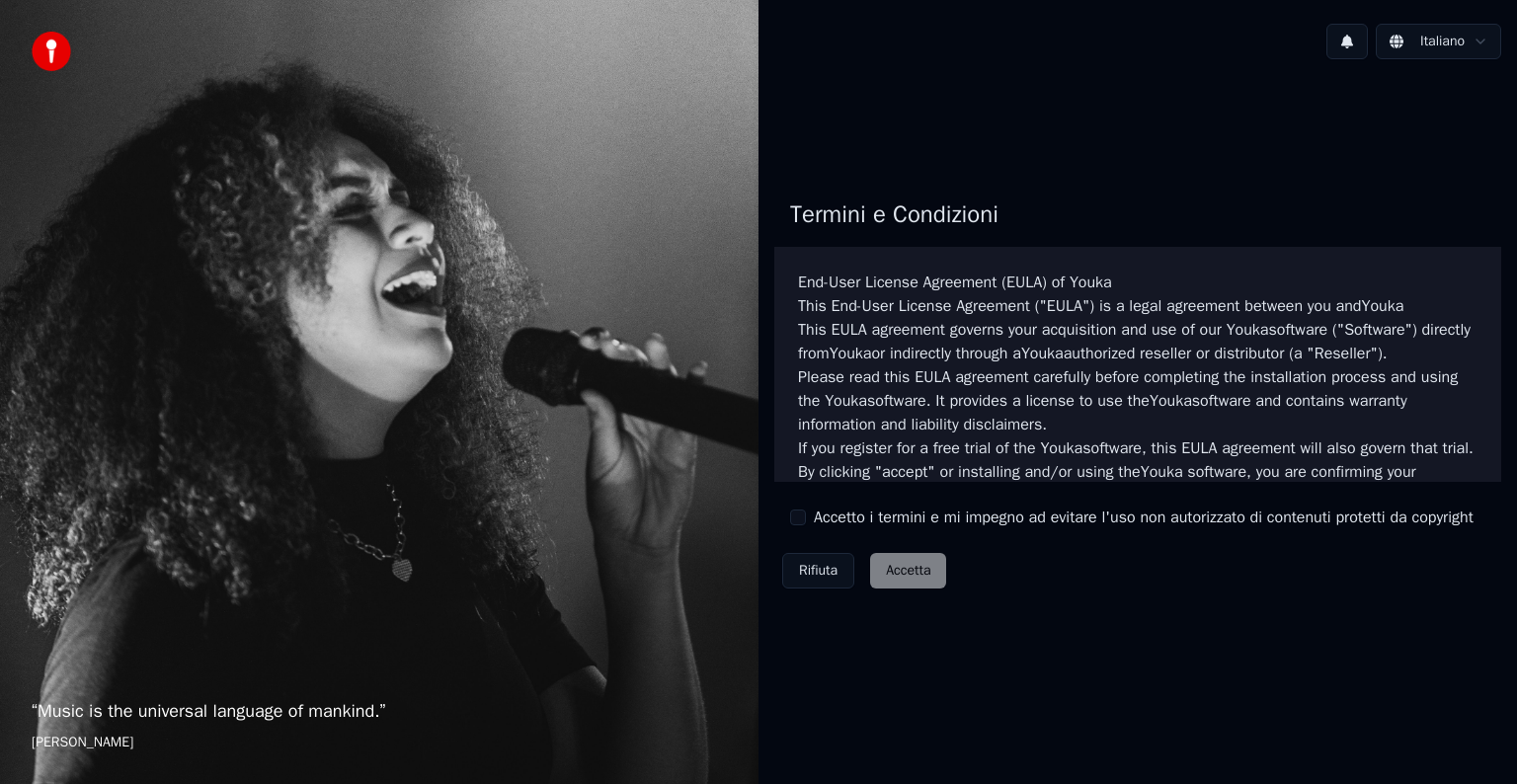 scroll, scrollTop: 0, scrollLeft: 0, axis: both 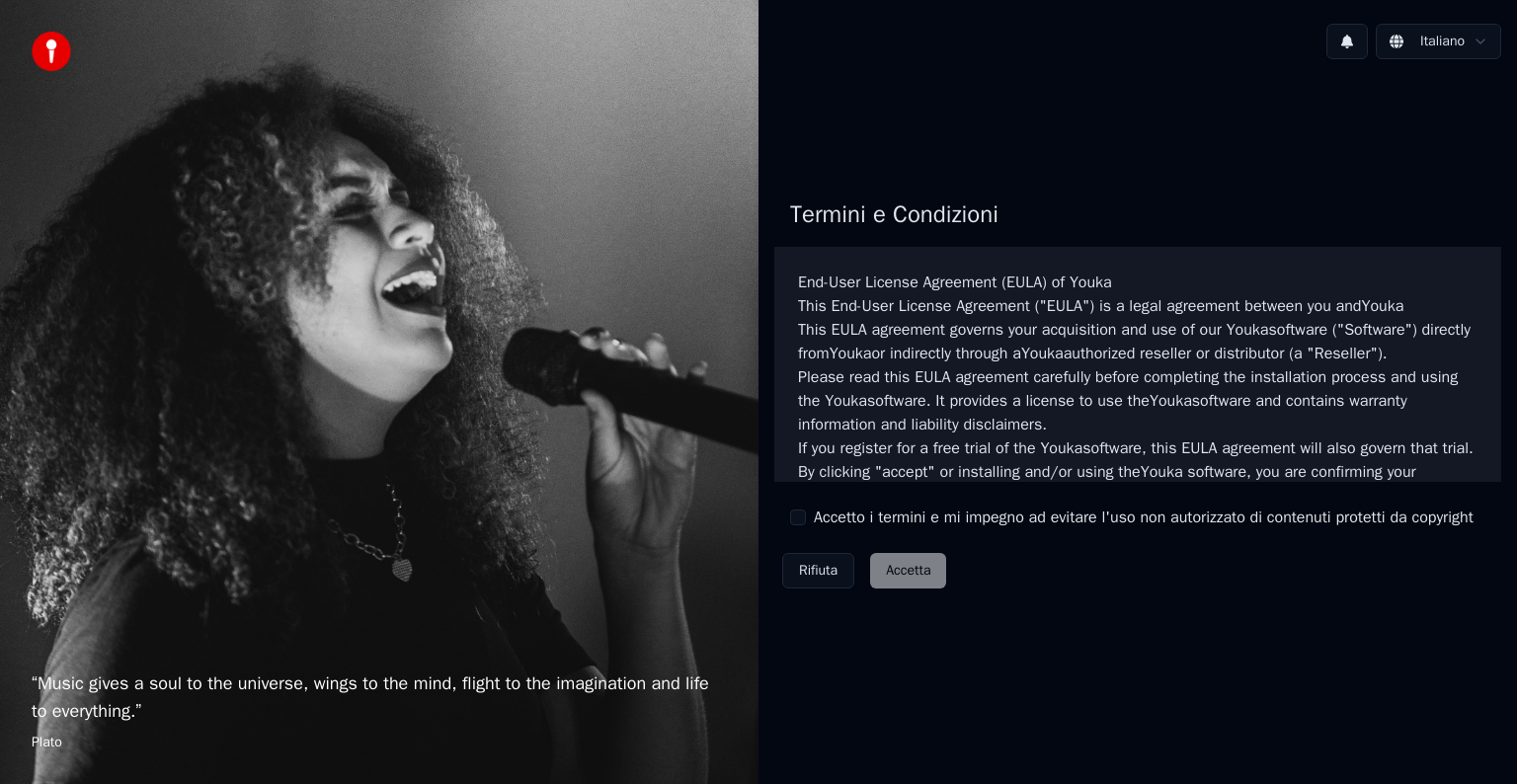 click on "Accetto i termini e mi impegno ad evitare l'uso non autorizzato di contenuti protetti da copyright" at bounding box center (1132, 517) 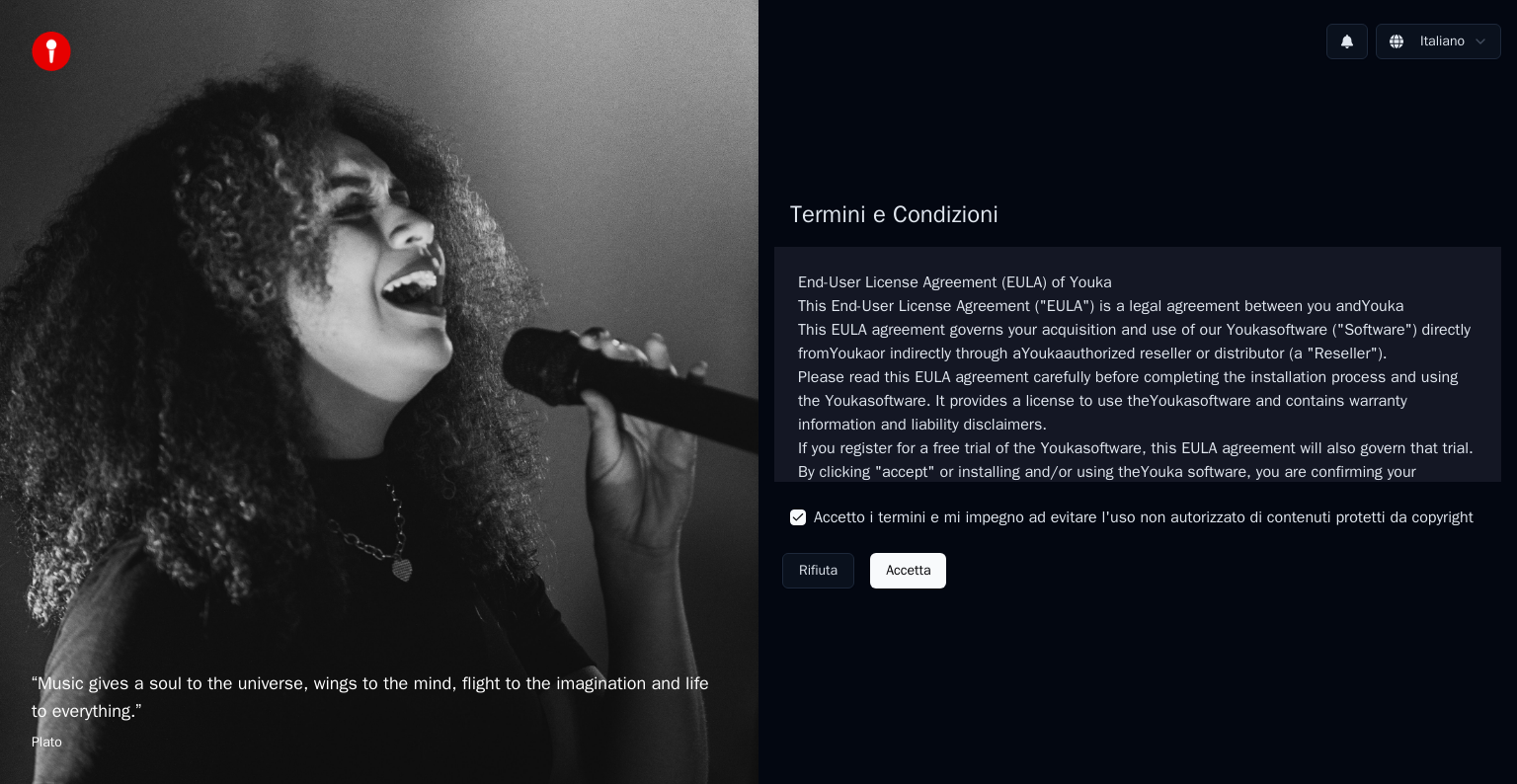 click on "Accetta" at bounding box center [908, 571] 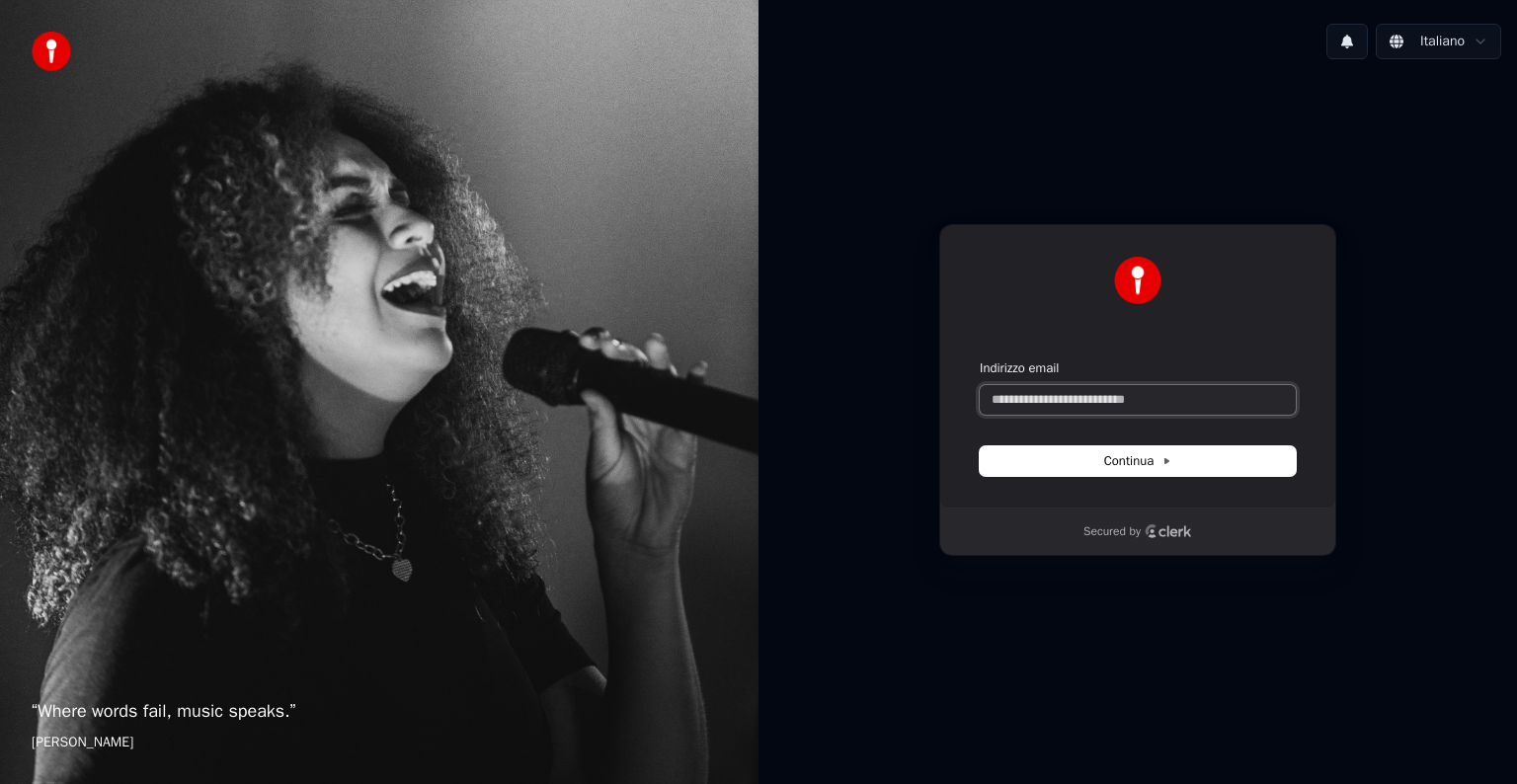 click on "Indirizzo email" at bounding box center (1138, 400) 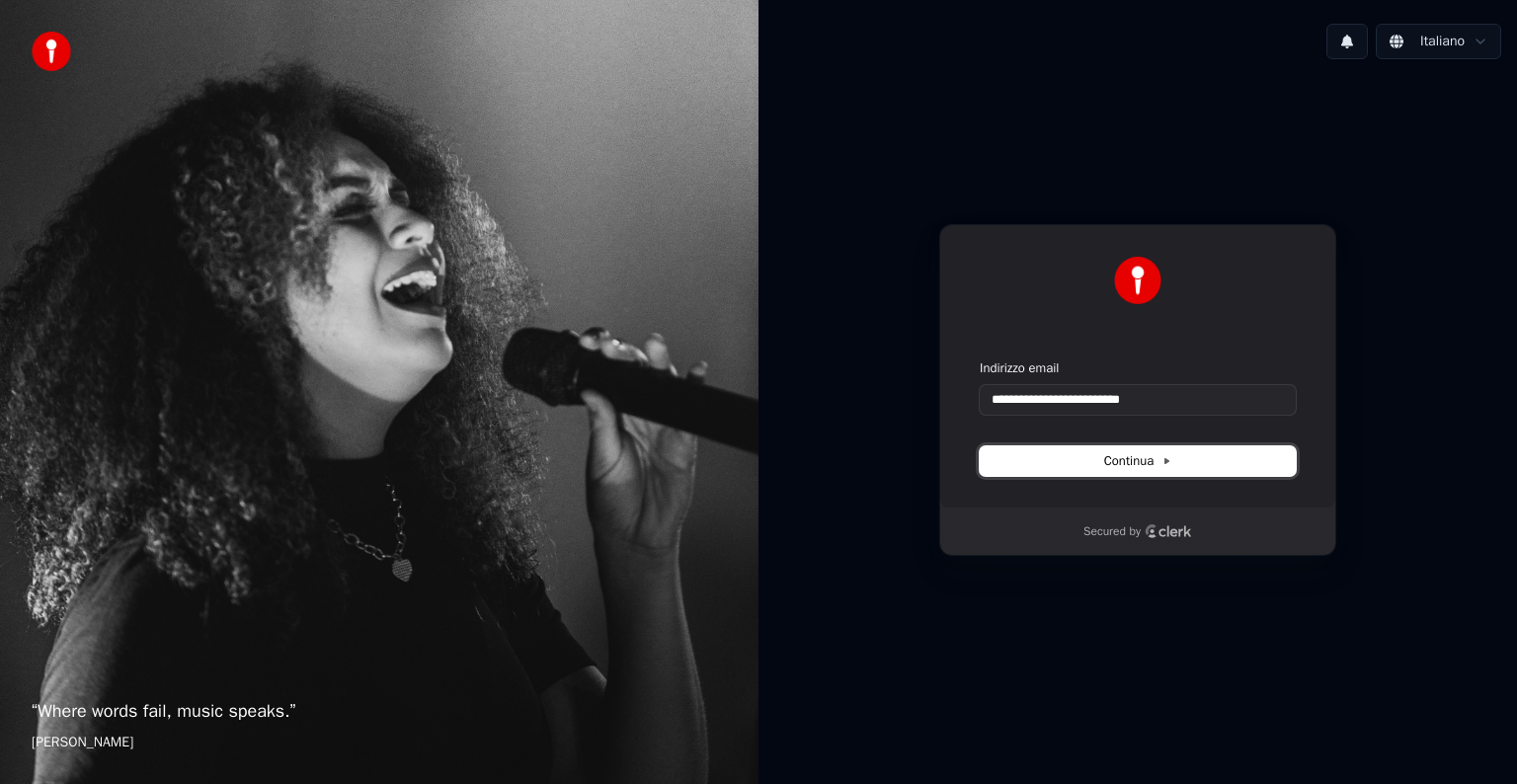 click on "Continua" at bounding box center (1138, 461) 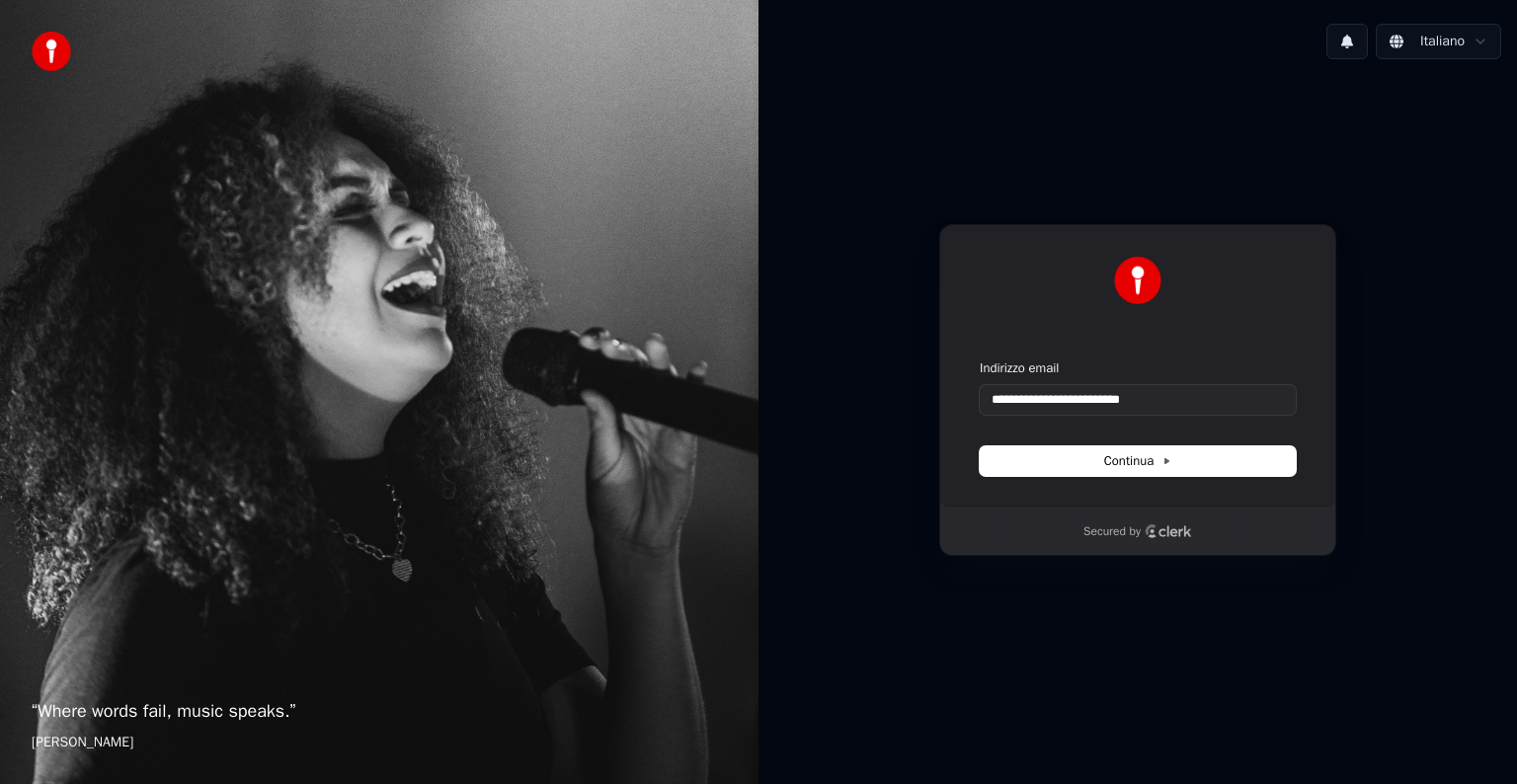 type on "**********" 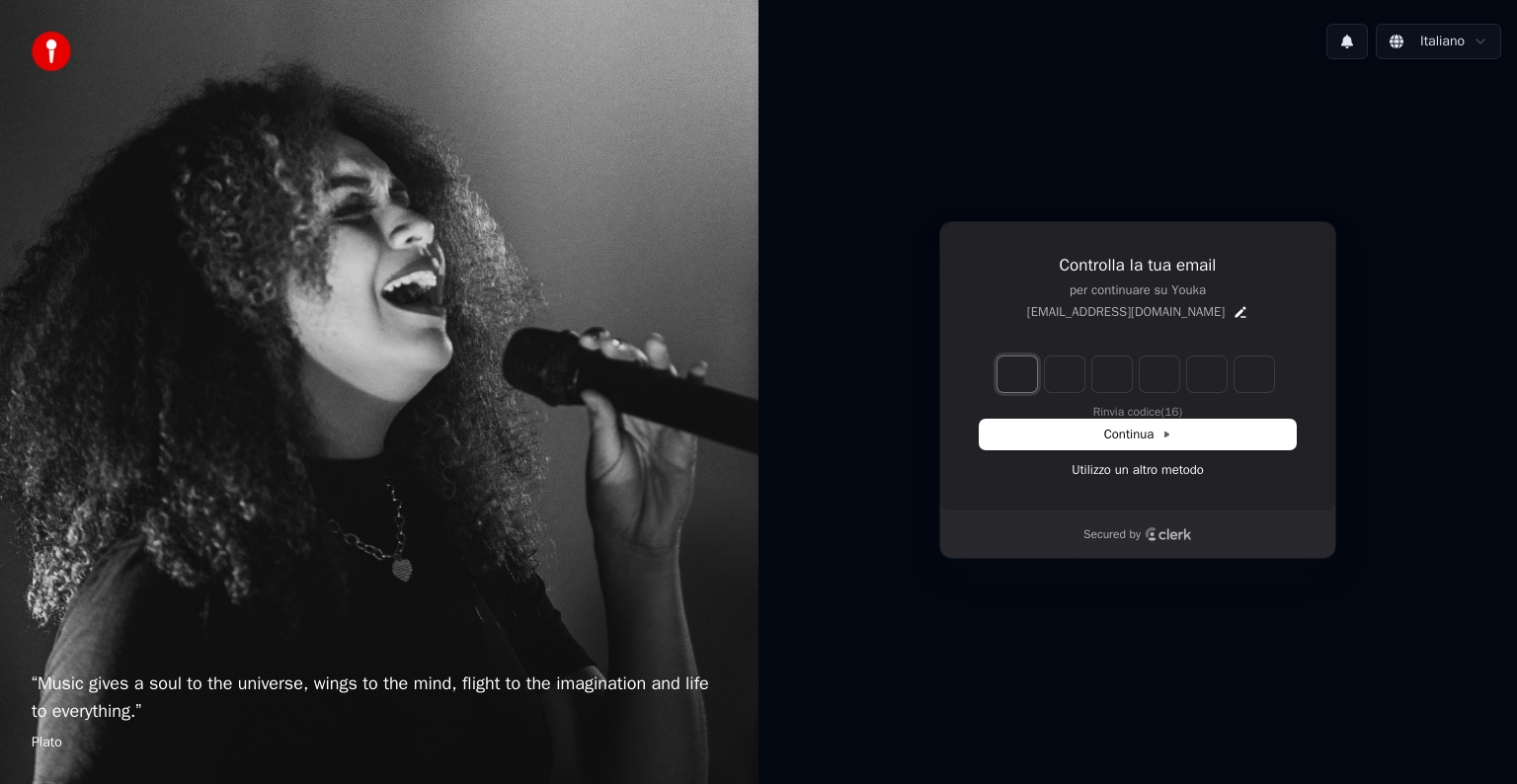 type on "*" 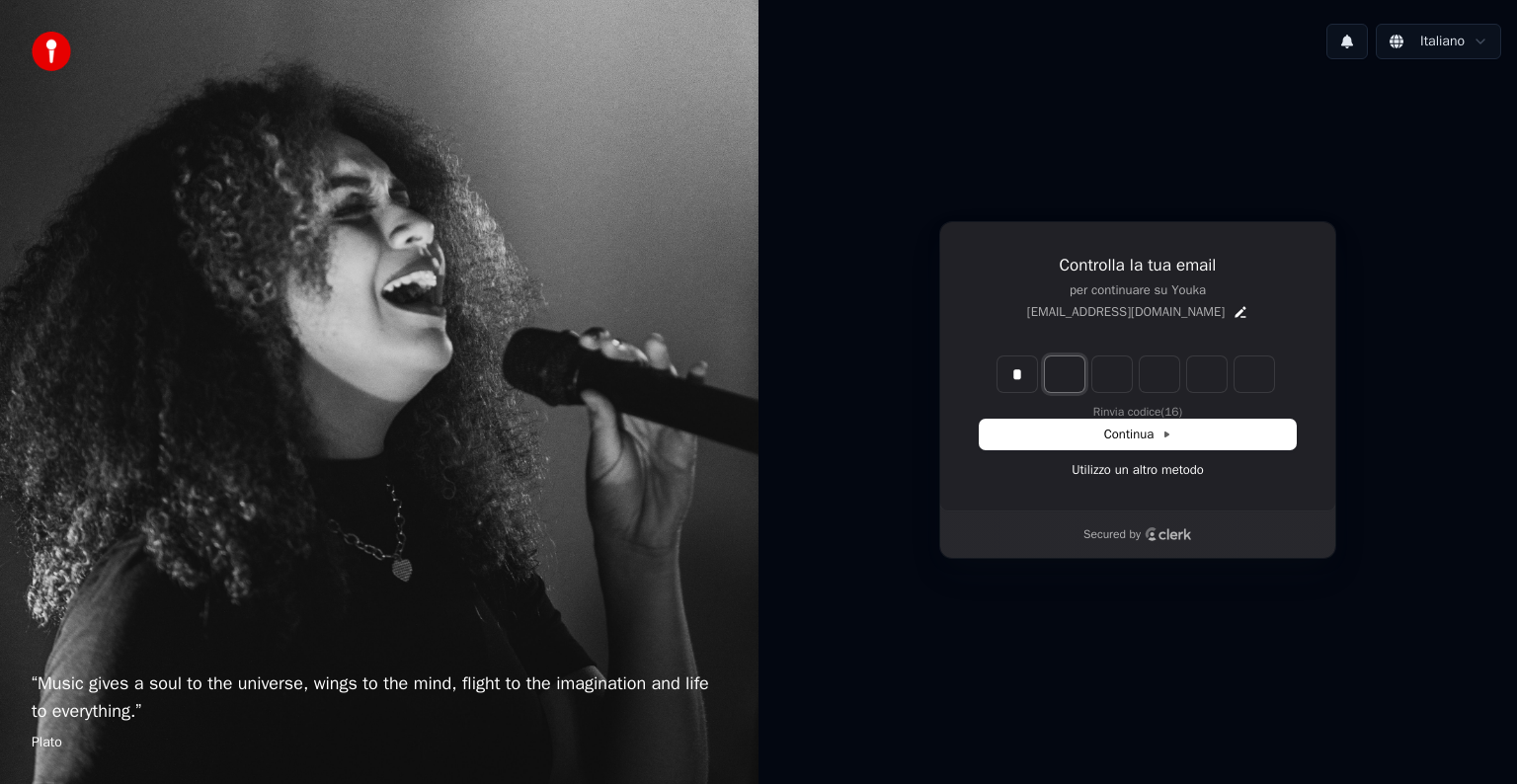 type on "*" 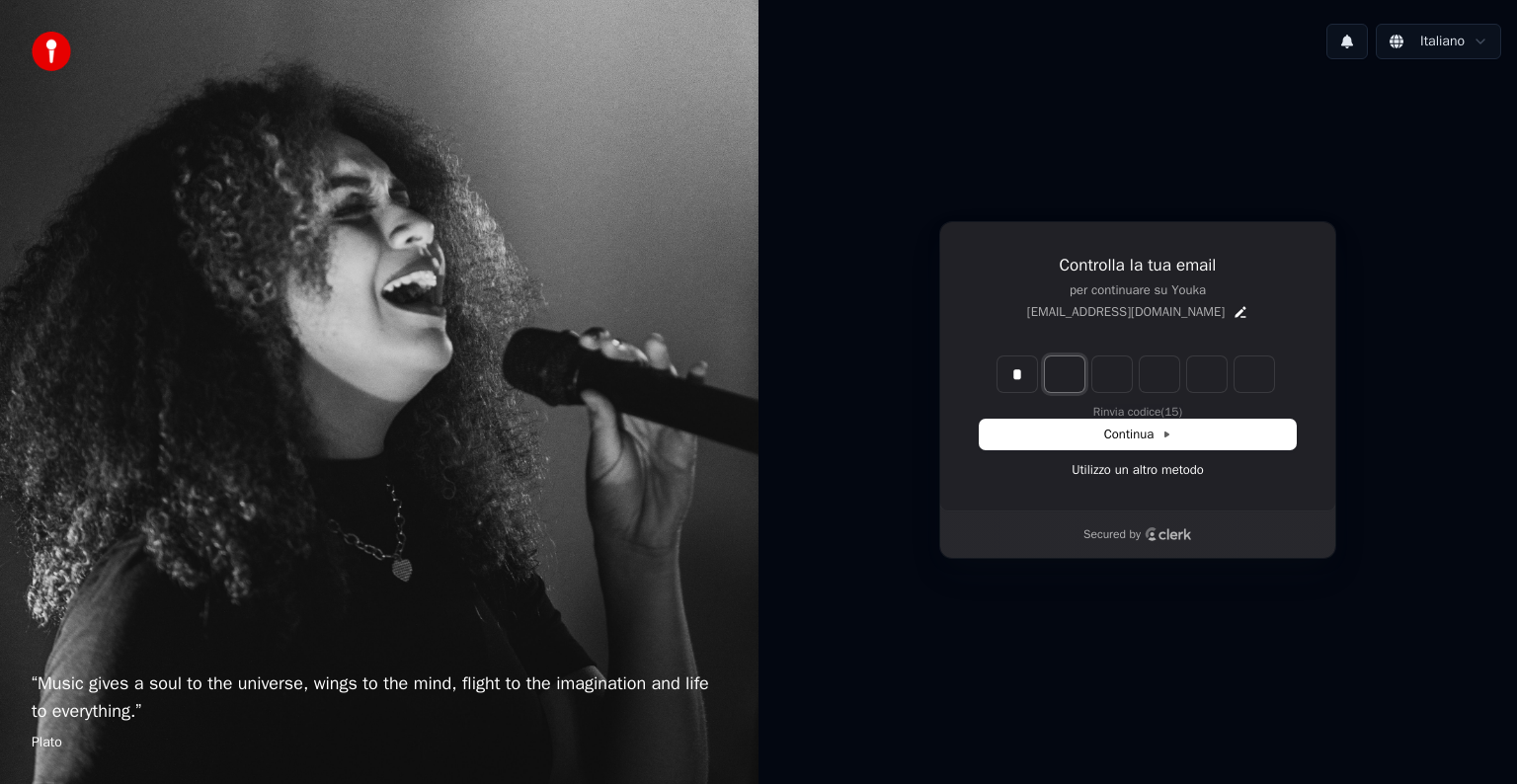 type on "*" 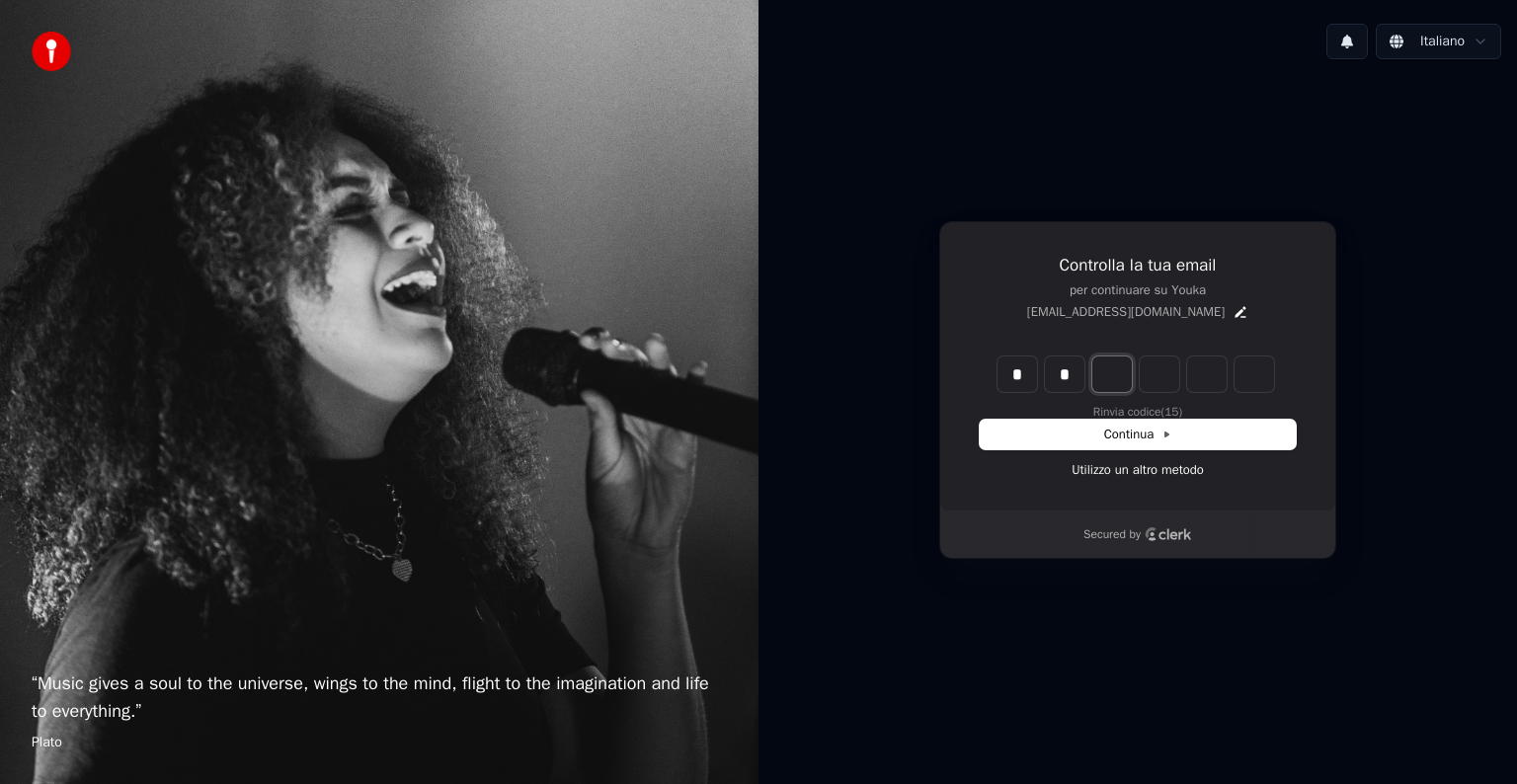 type on "**" 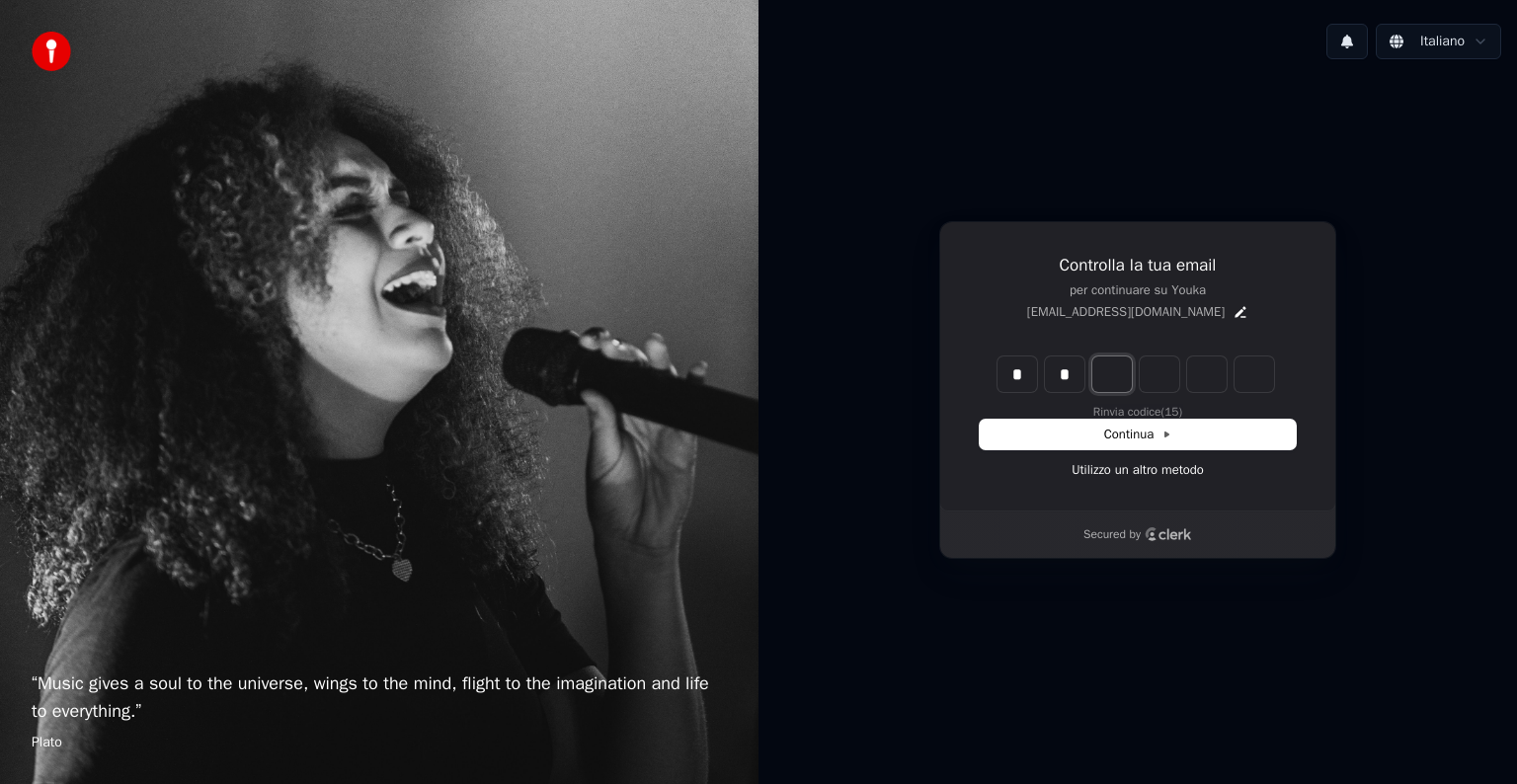 type on "*" 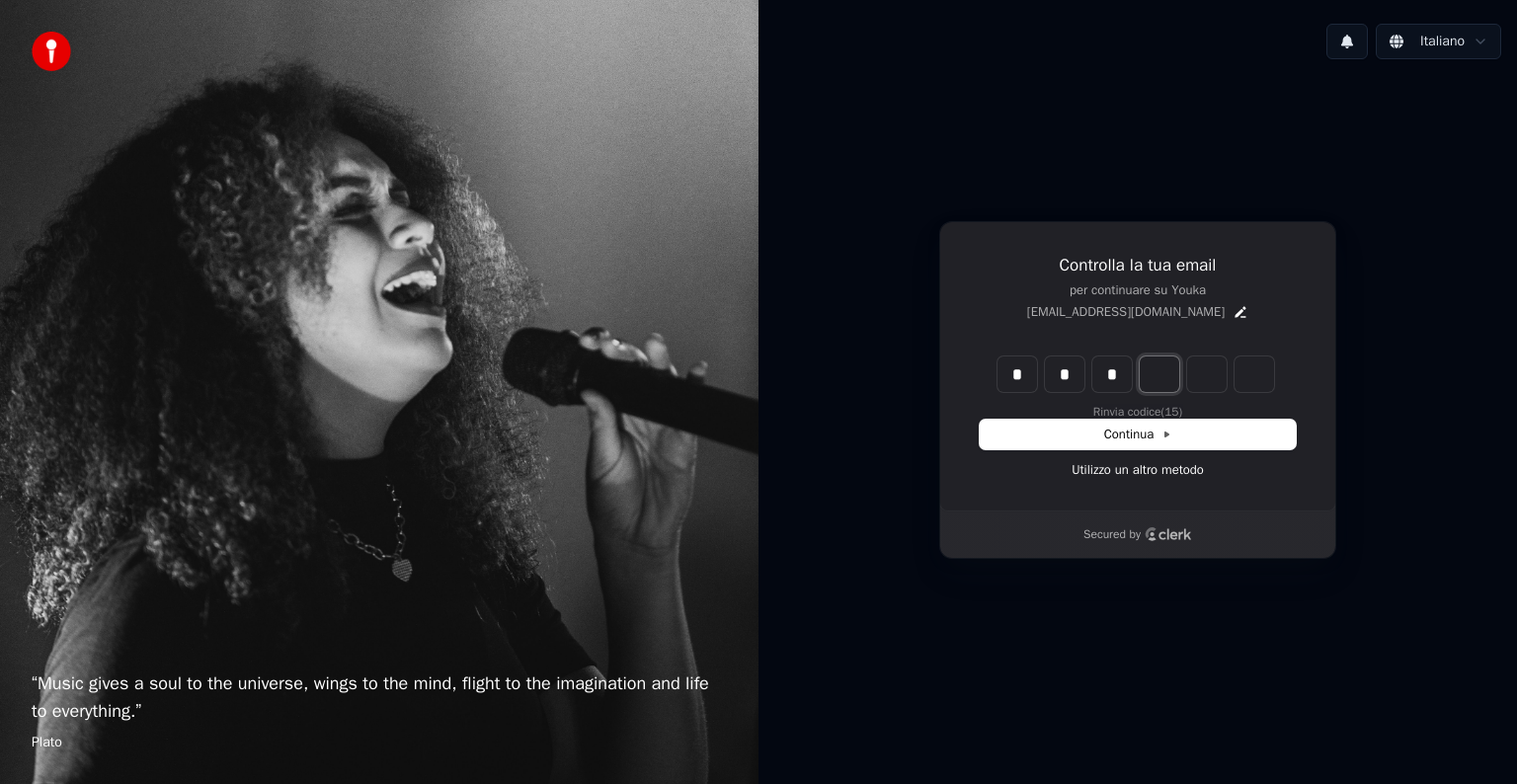 type on "***" 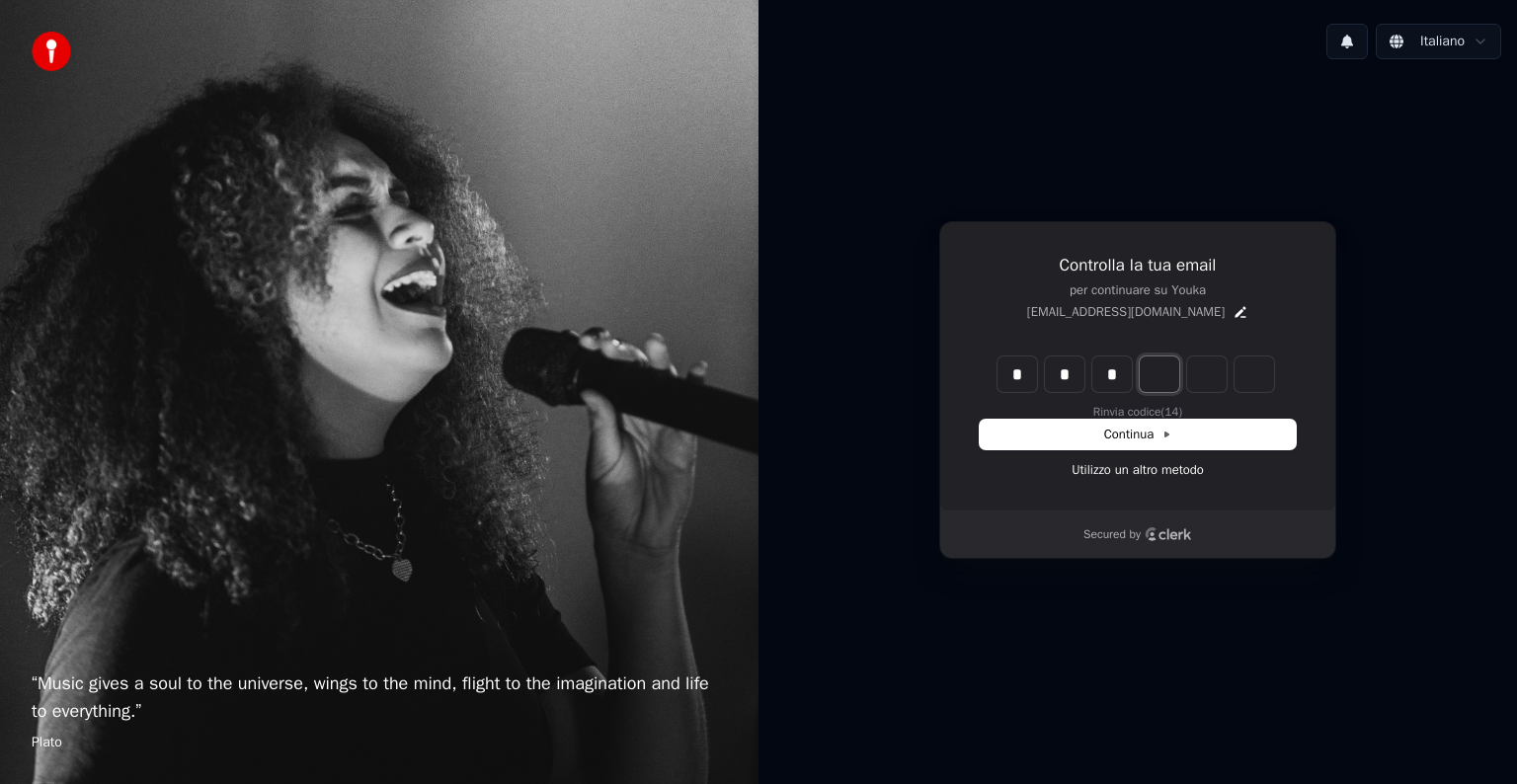 type on "*" 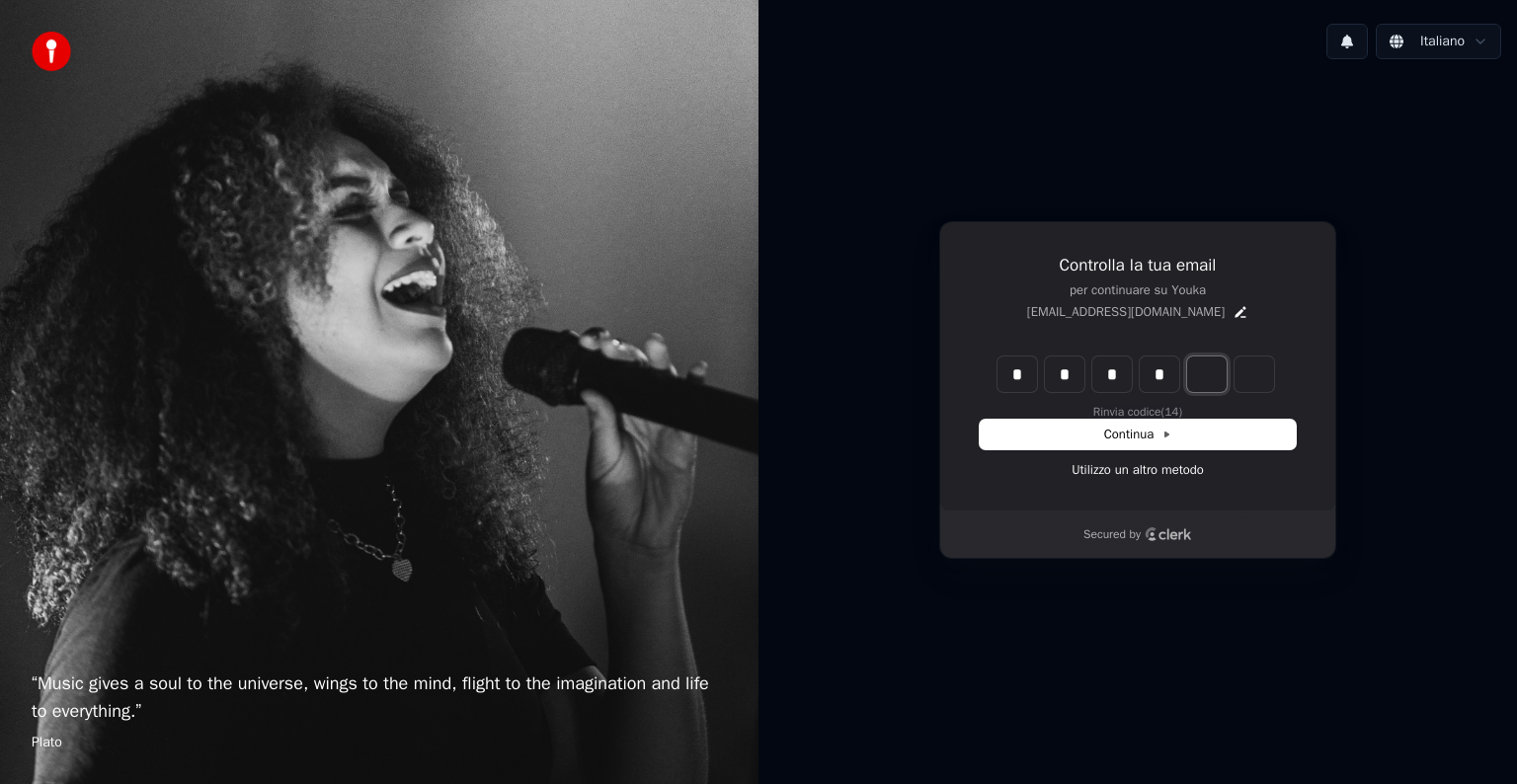 type on "****" 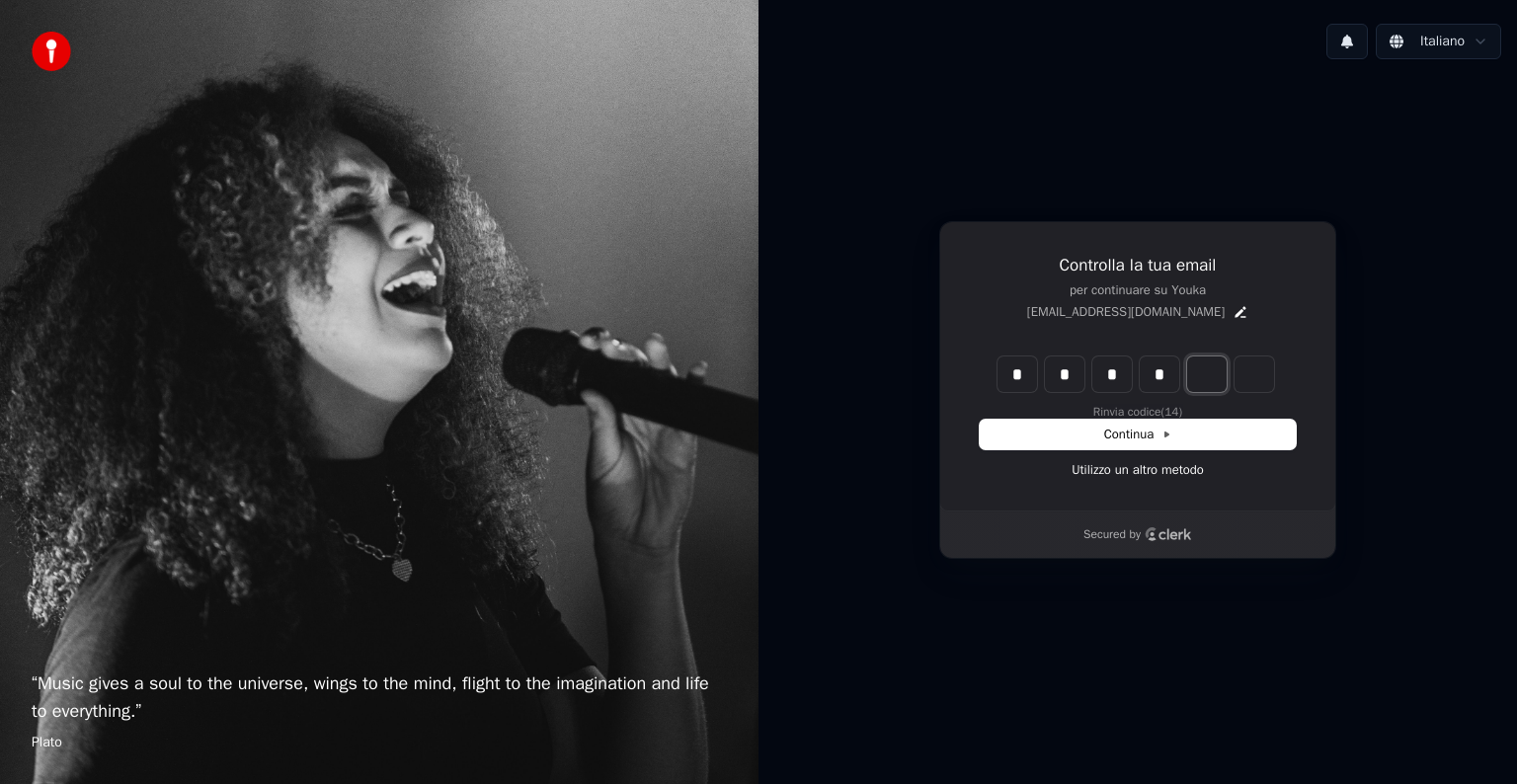 type on "*" 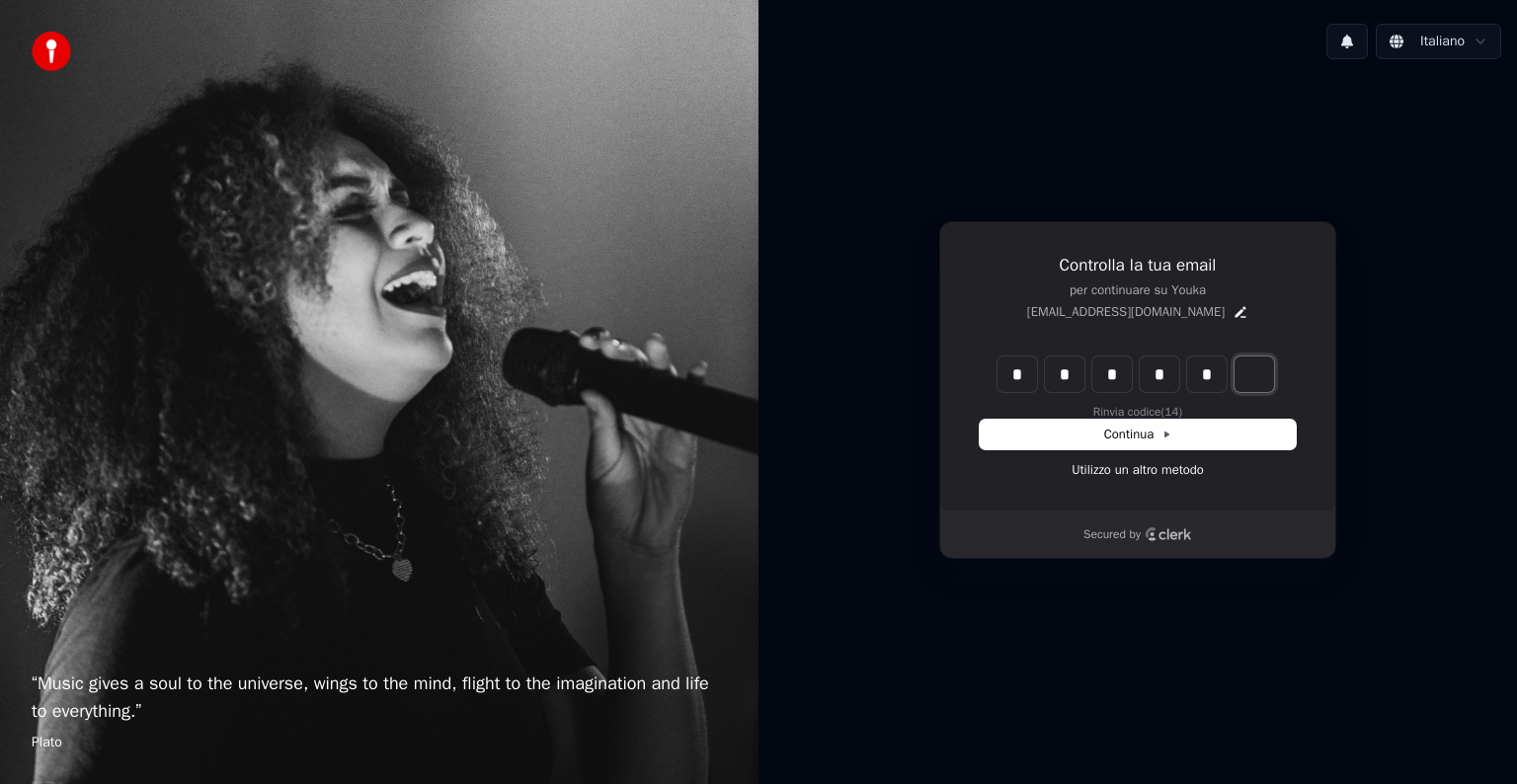 type on "******" 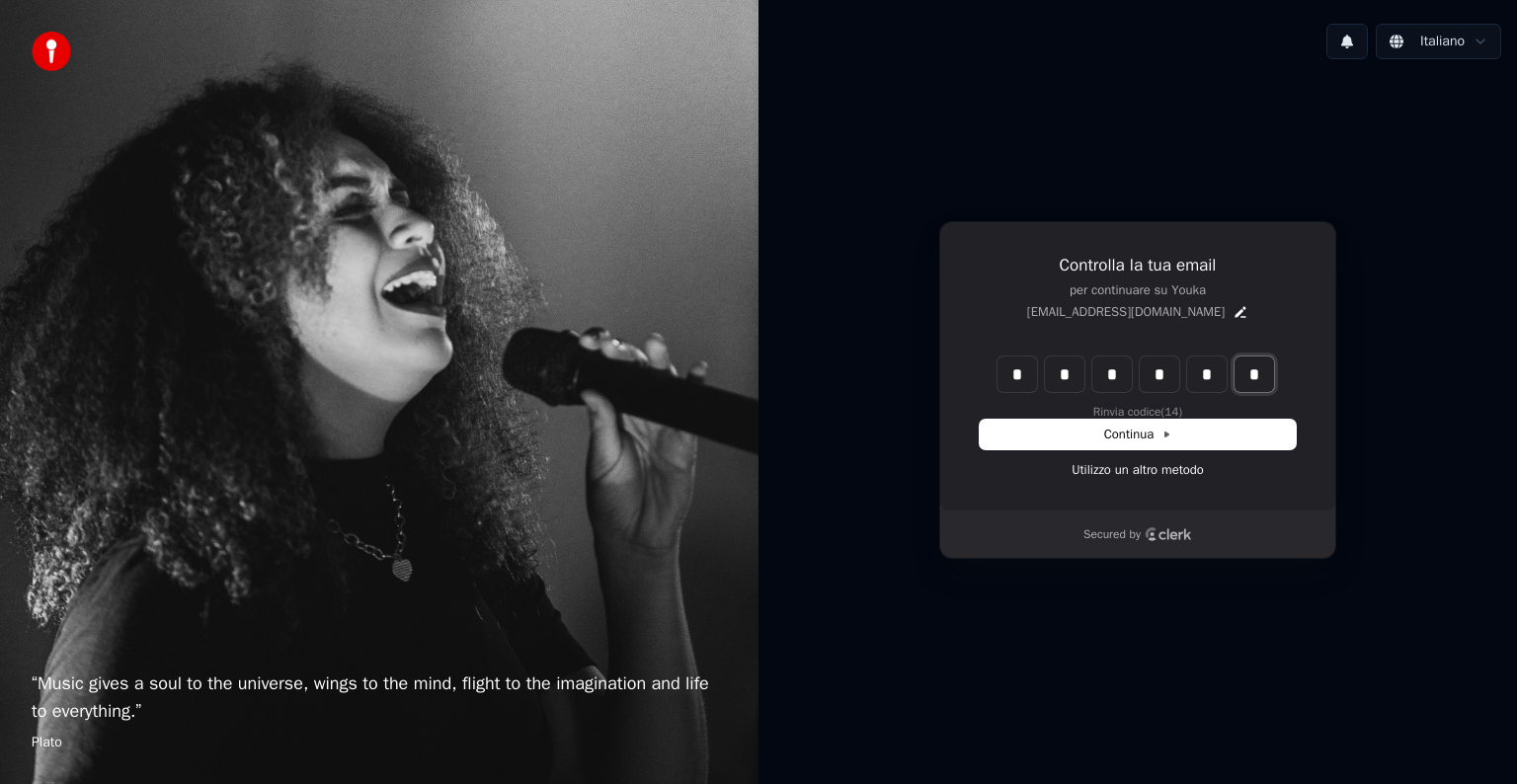 type on "*" 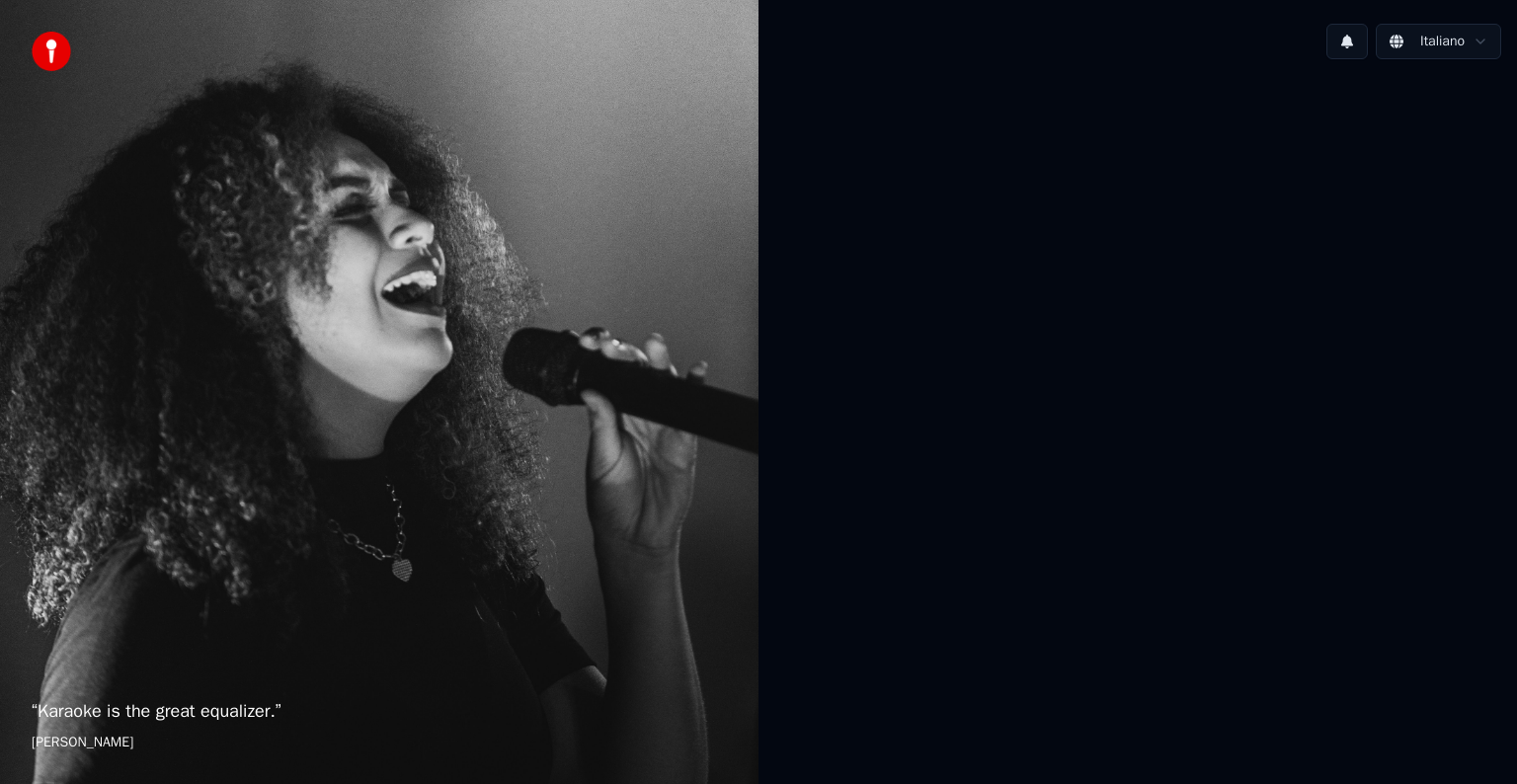 scroll, scrollTop: 0, scrollLeft: 0, axis: both 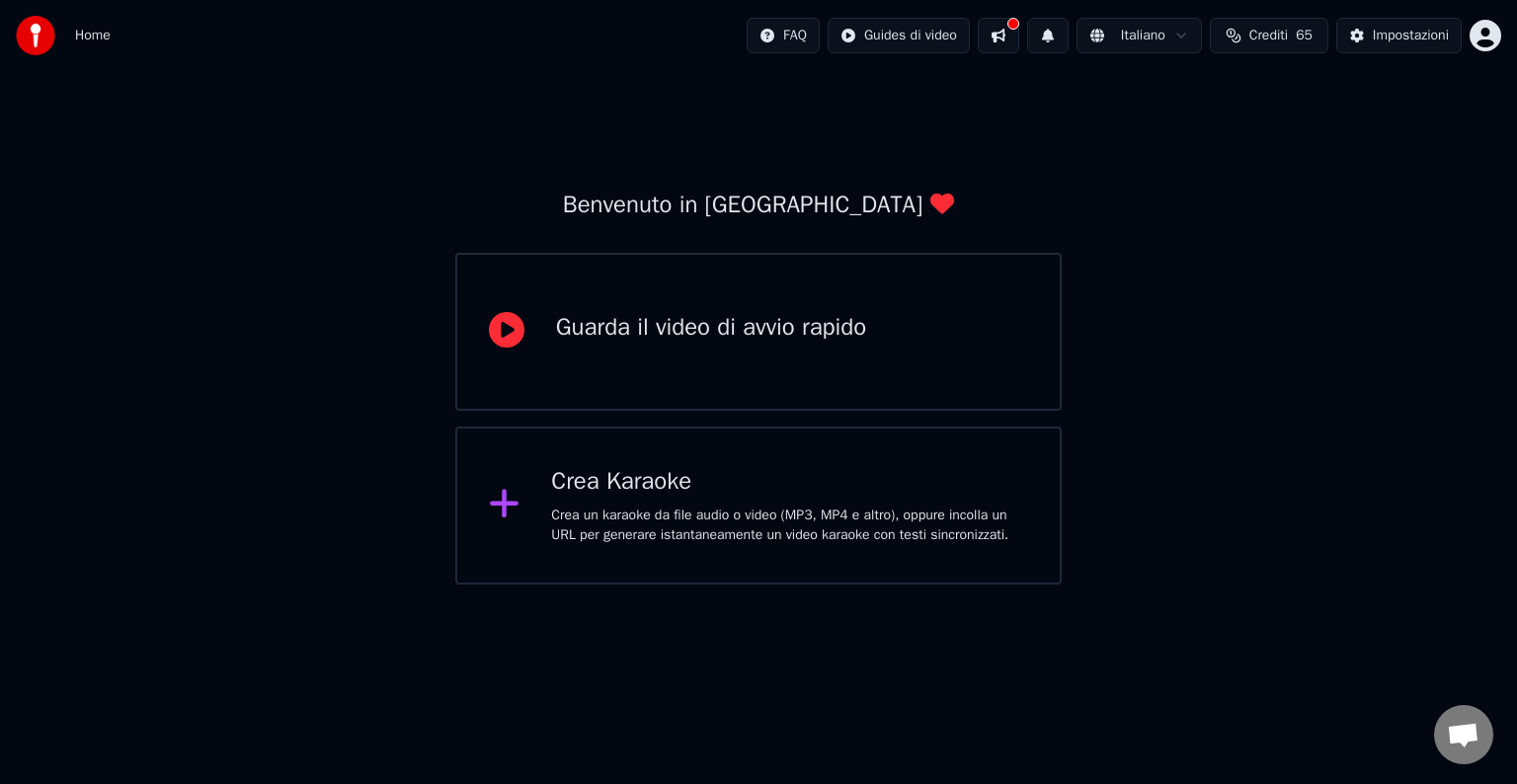 click on "Crea Karaoke" at bounding box center [789, 482] 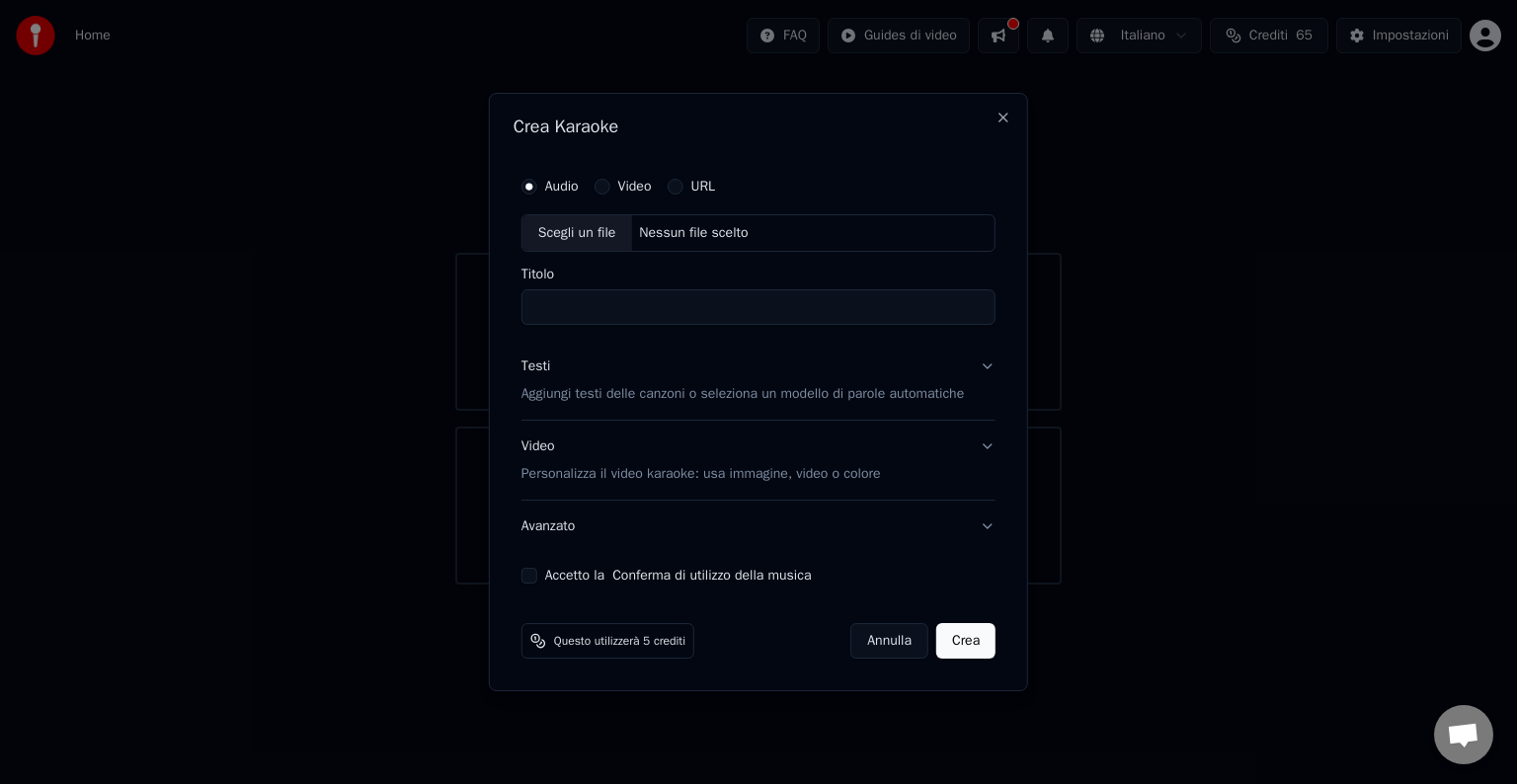 click on "URL" at bounding box center [675, 187] 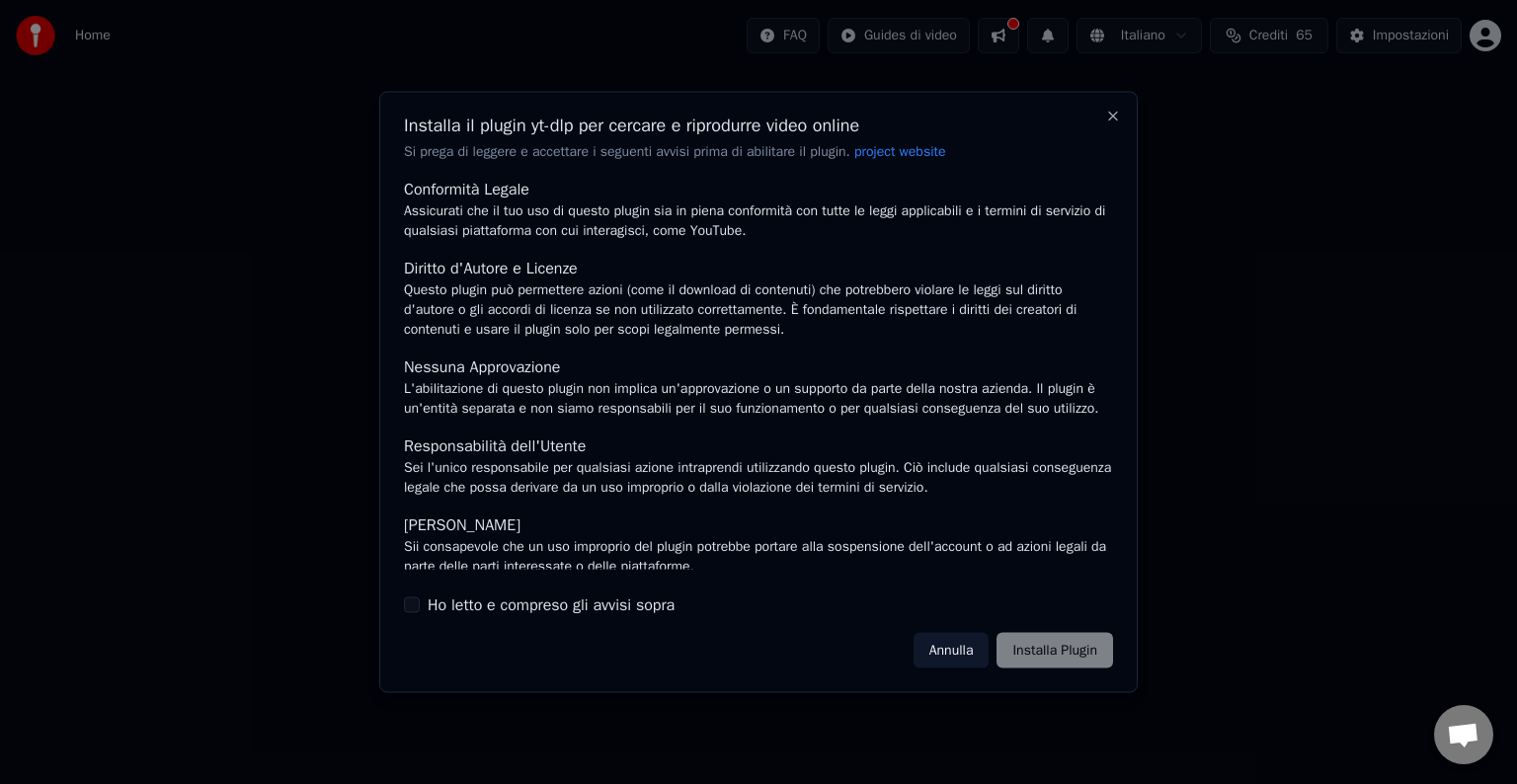 click on "Ho letto e compreso gli avvisi sopra" at bounding box center (412, 604) 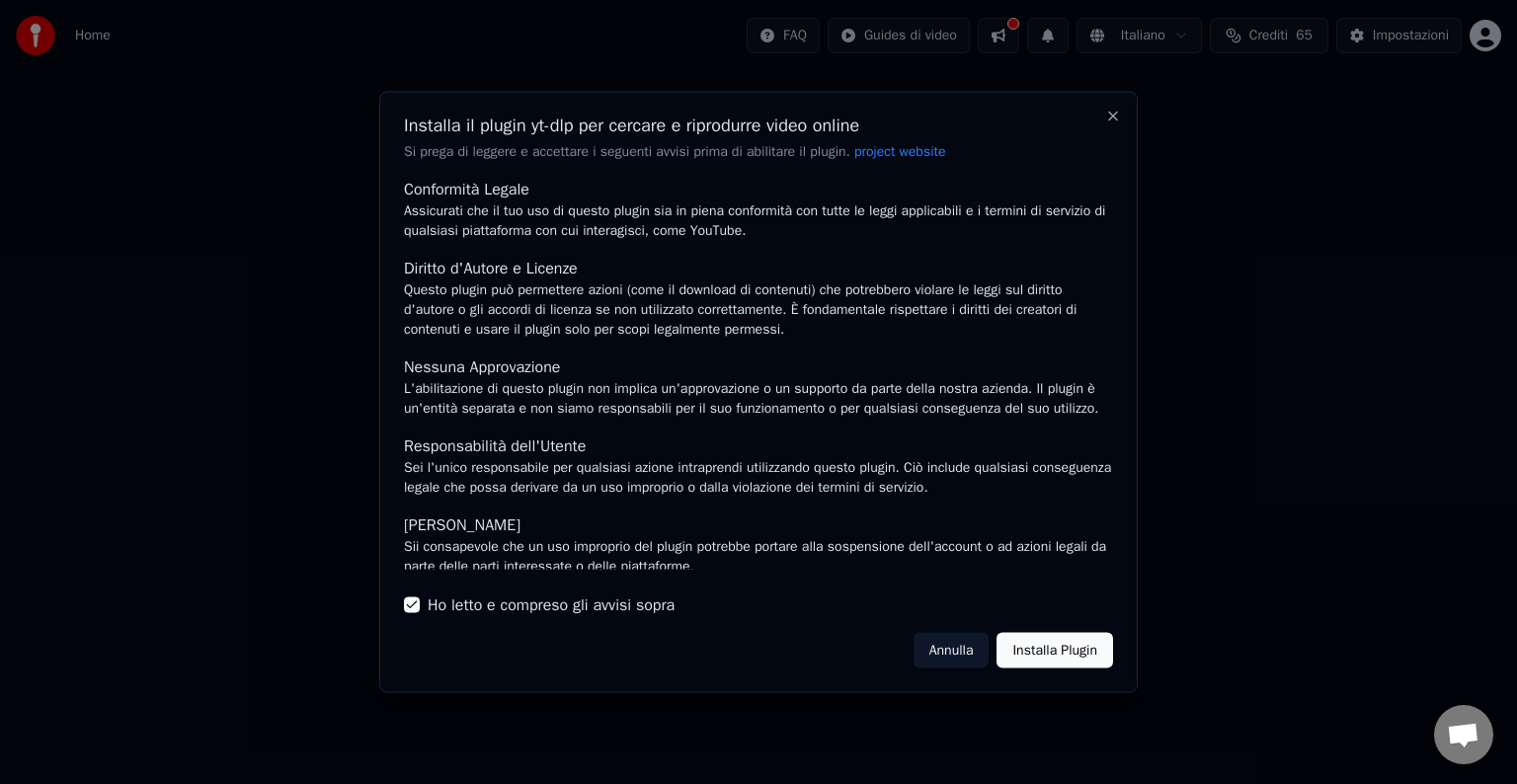 click on "Installa Plugin" at bounding box center [1055, 650] 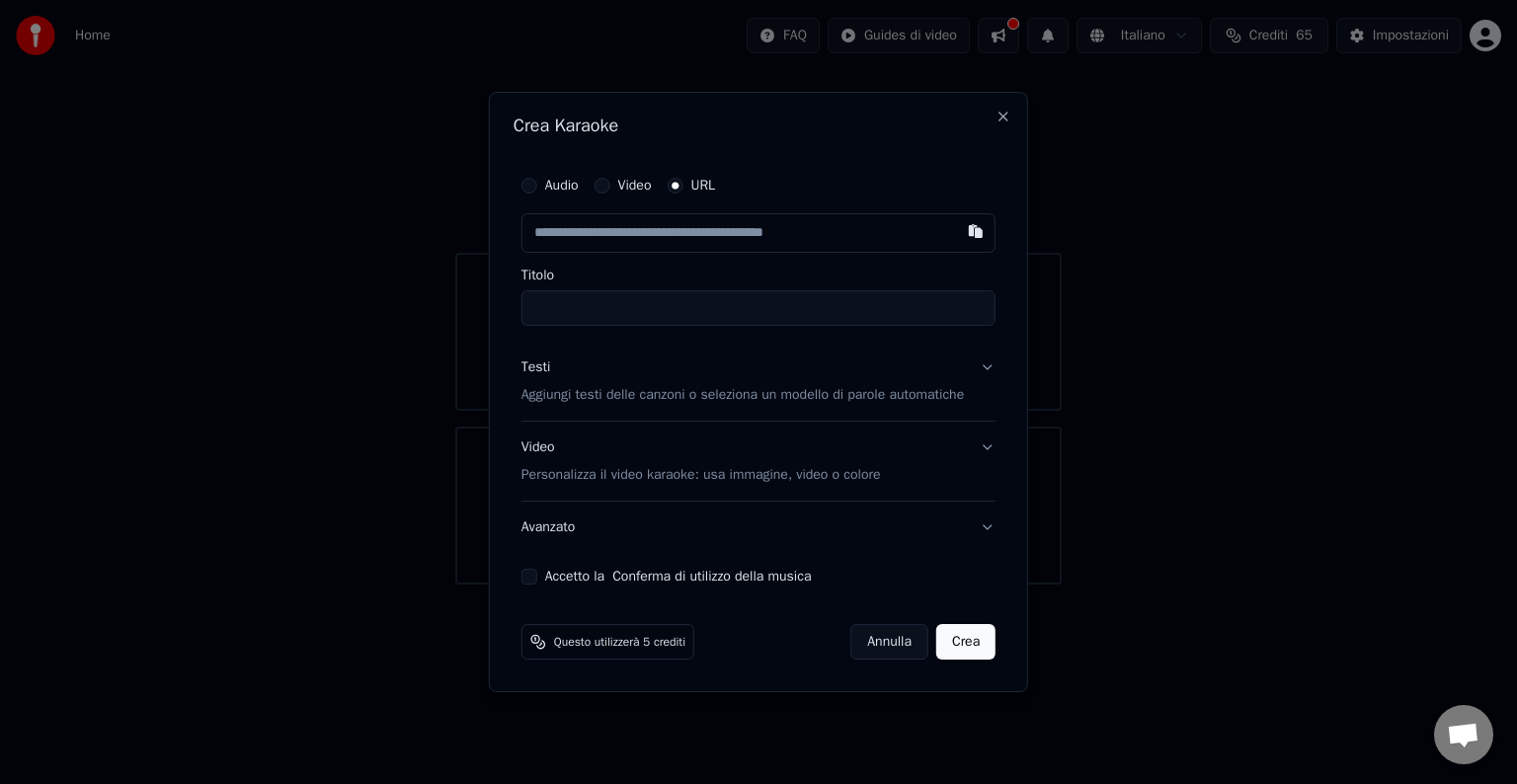 paste on "**********" 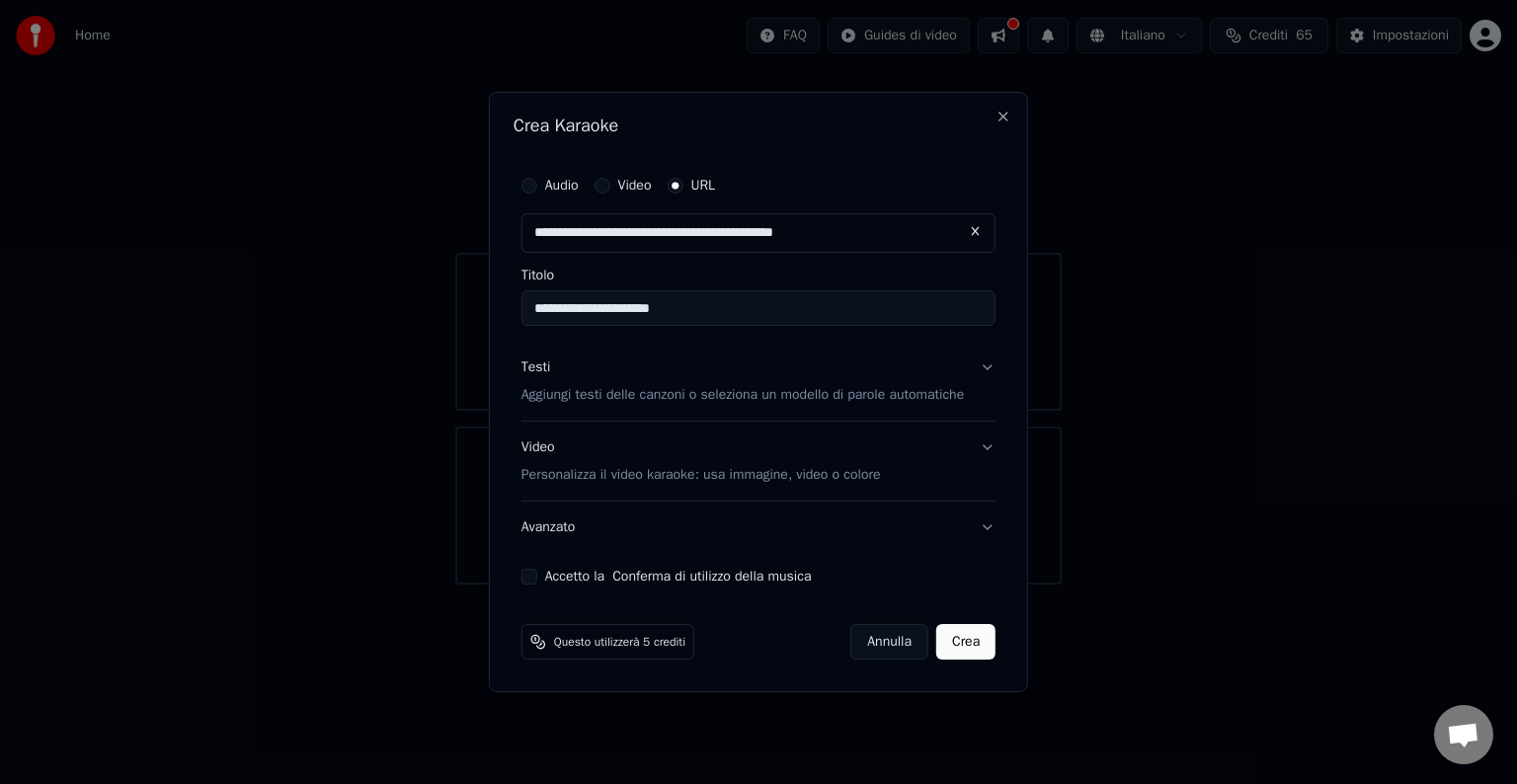 type on "**********" 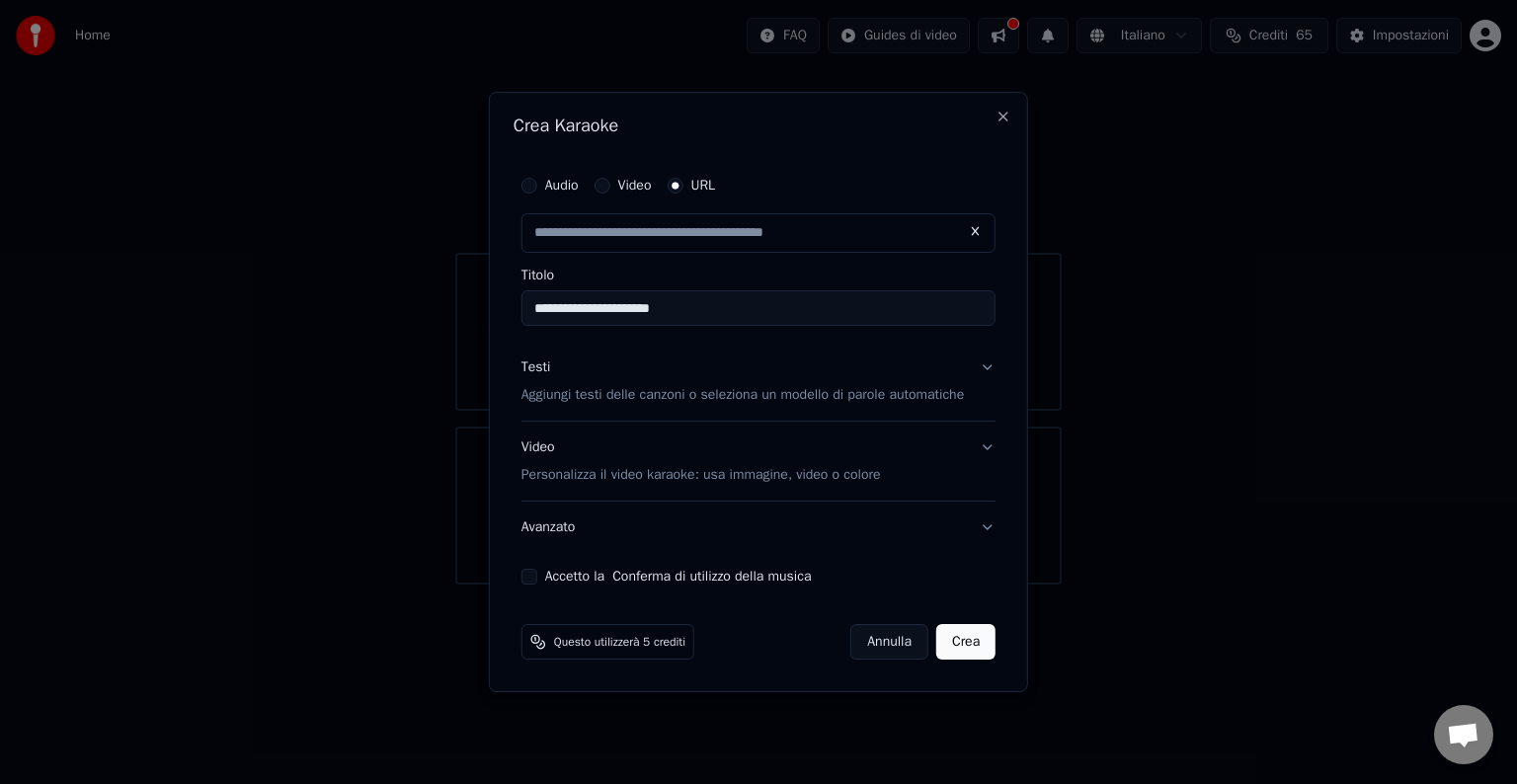 click on "Aggiungi testi delle canzoni o seleziona un modello di parole automatiche" at bounding box center (743, 395) 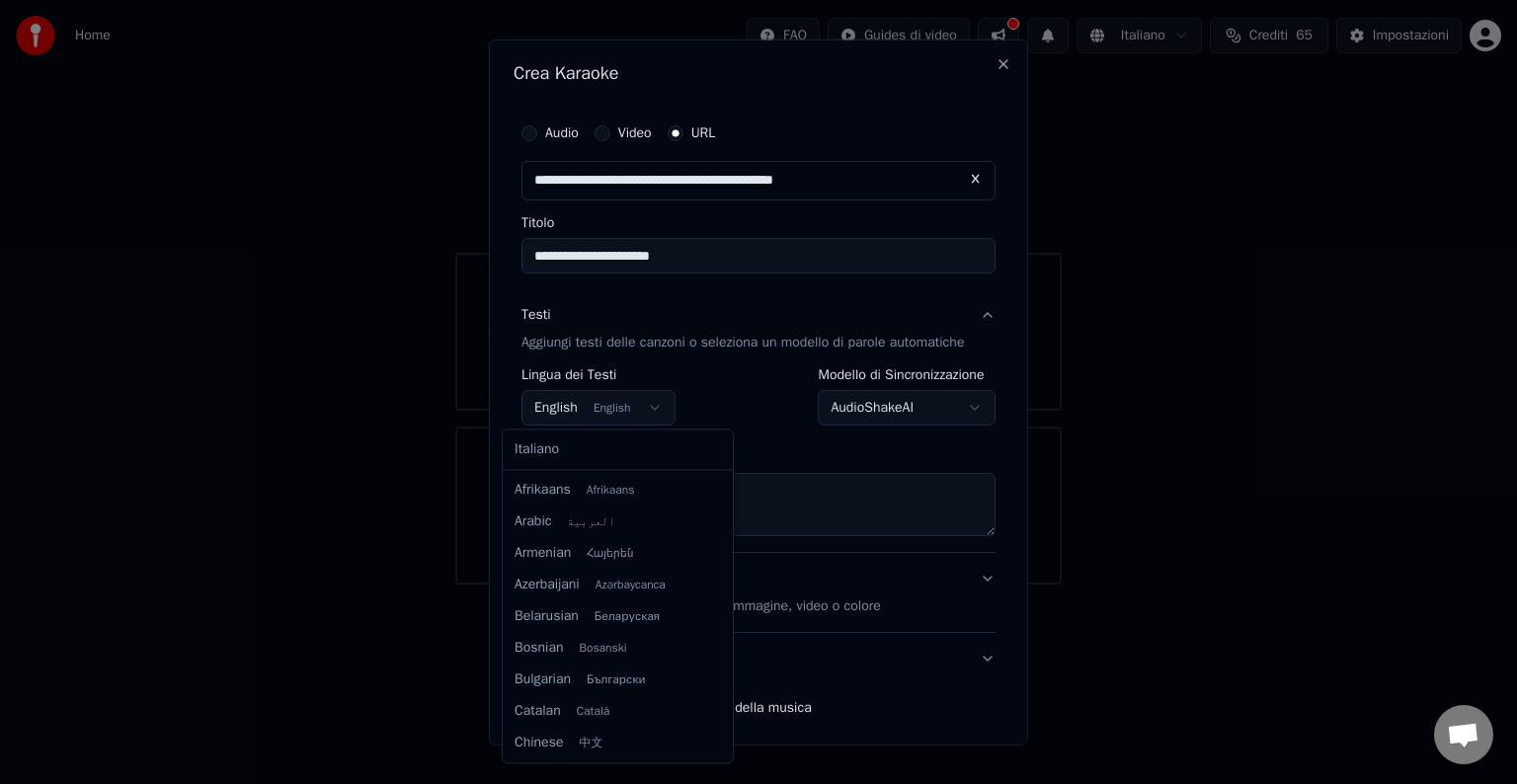 click on "**********" at bounding box center [758, 292] 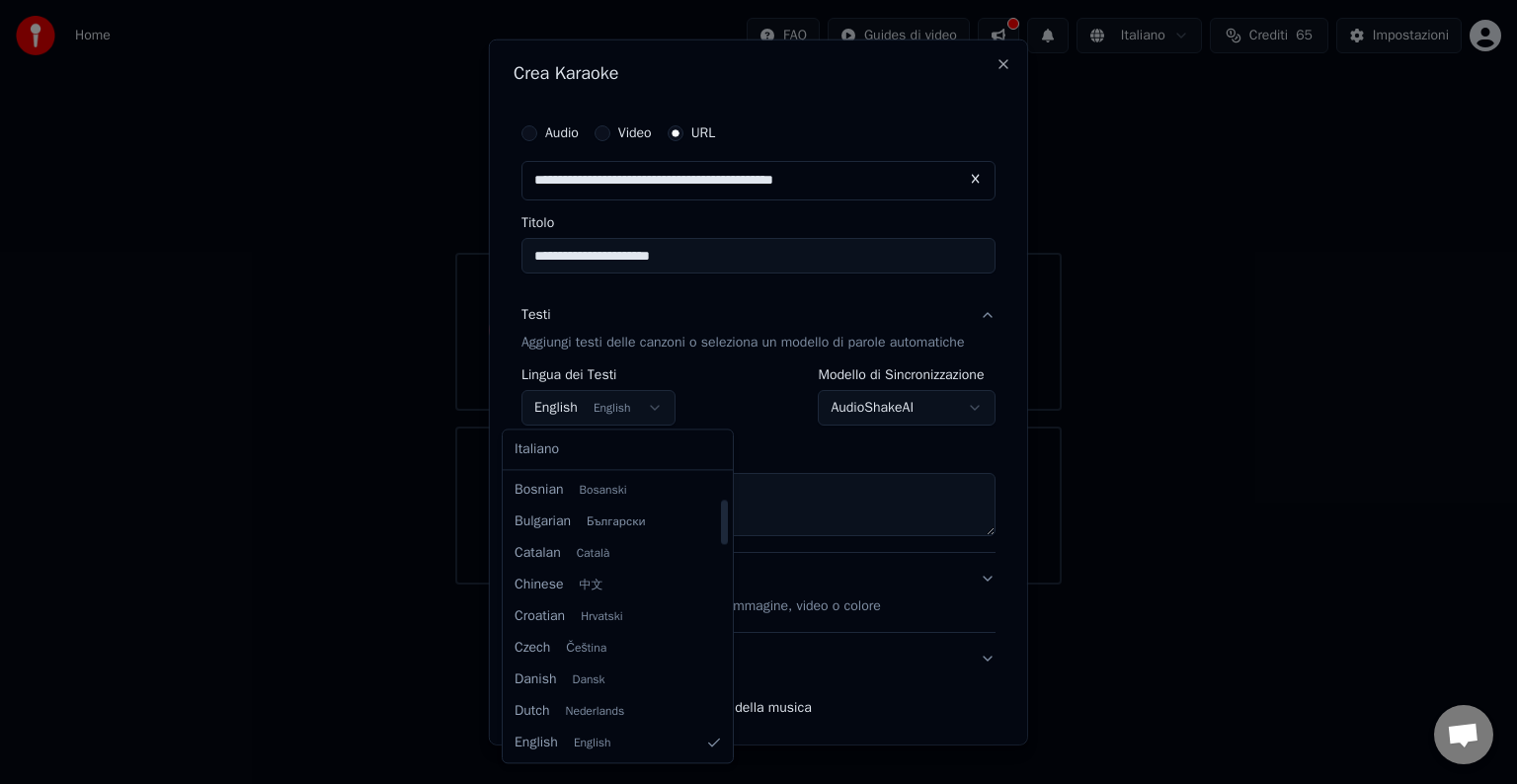 select on "**" 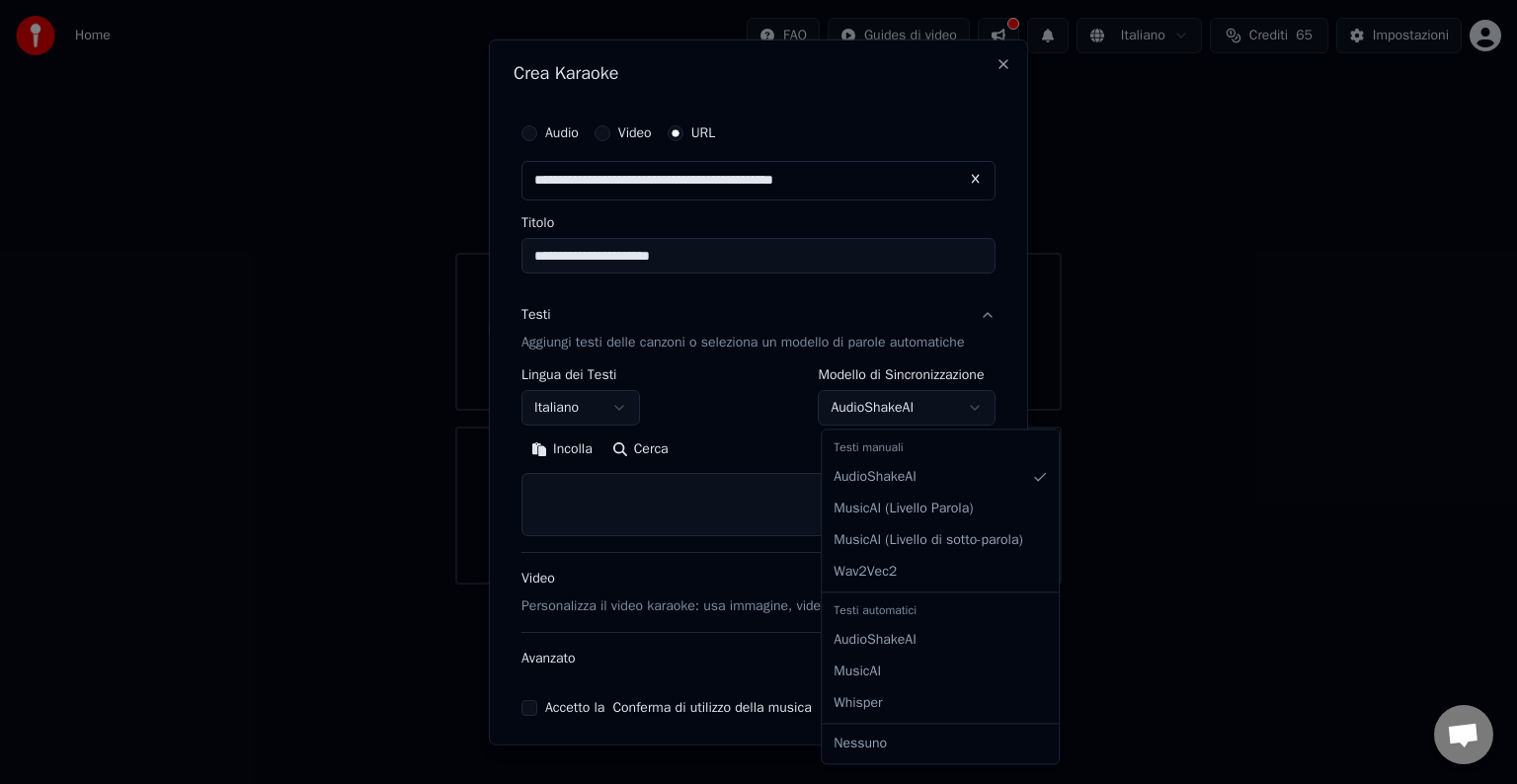 click on "**********" at bounding box center (758, 292) 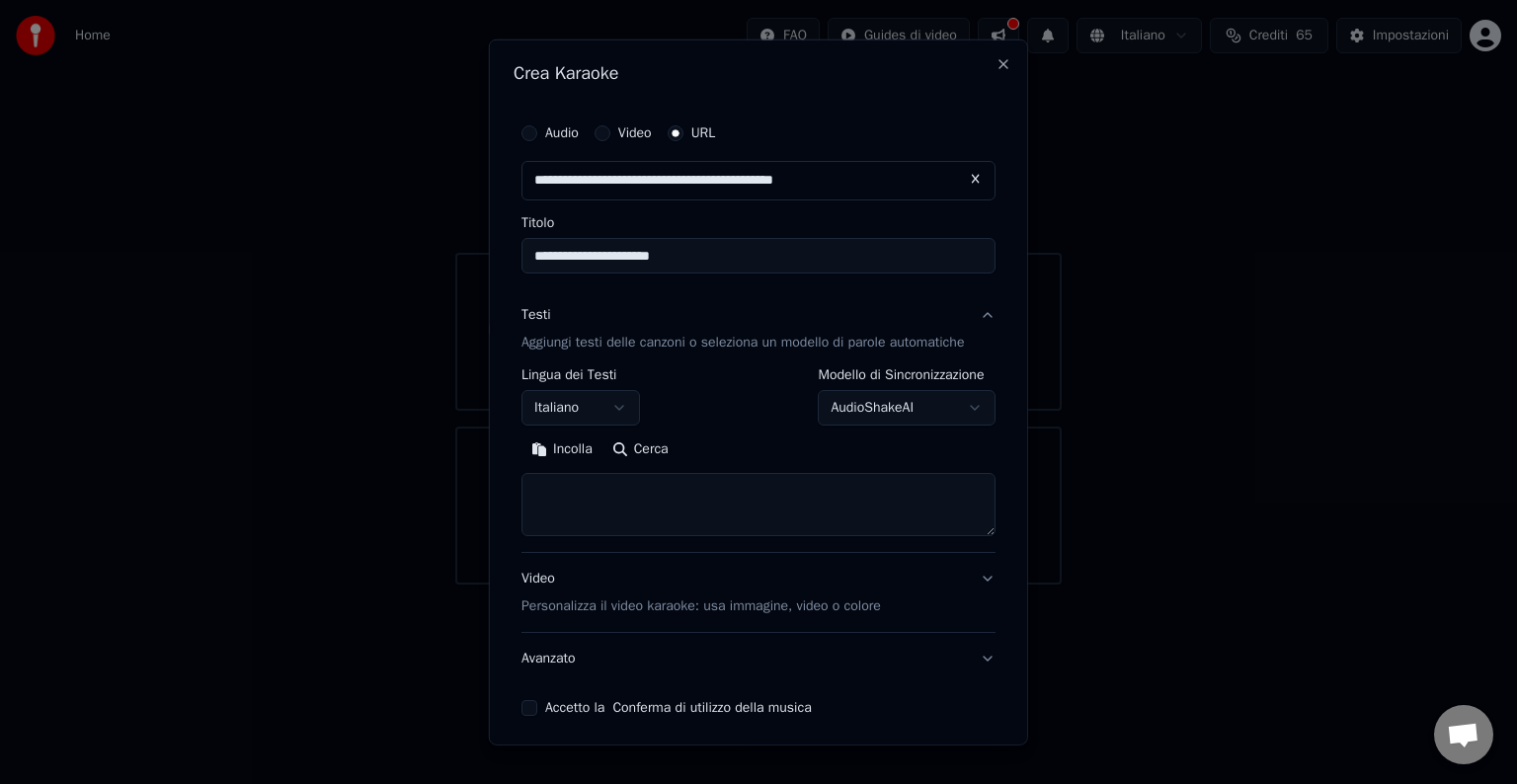 click on "Video Personalizza il video karaoke: usa immagine, video o colore" at bounding box center (701, 592) 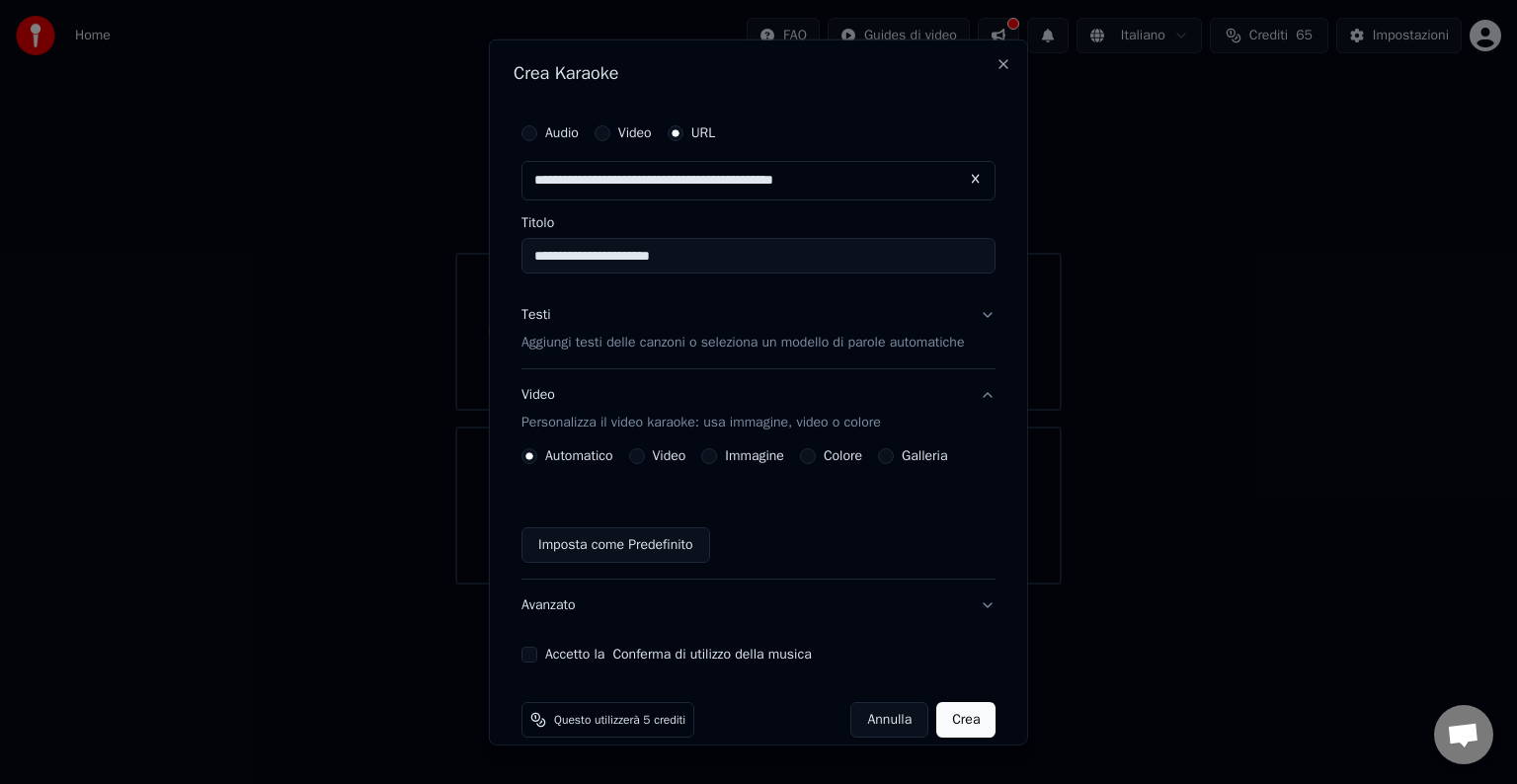 click on "Colore" at bounding box center (808, 456) 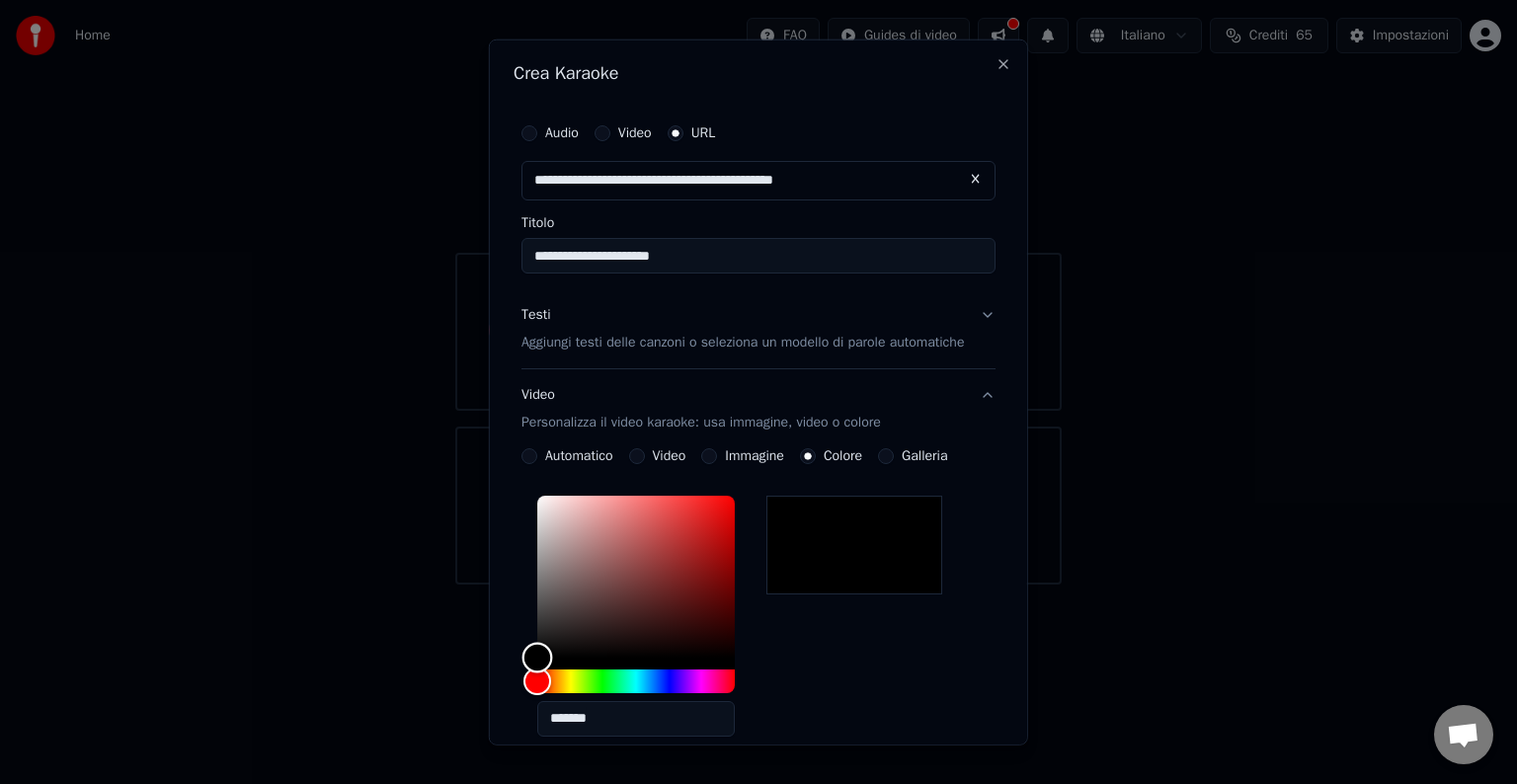 type on "*******" 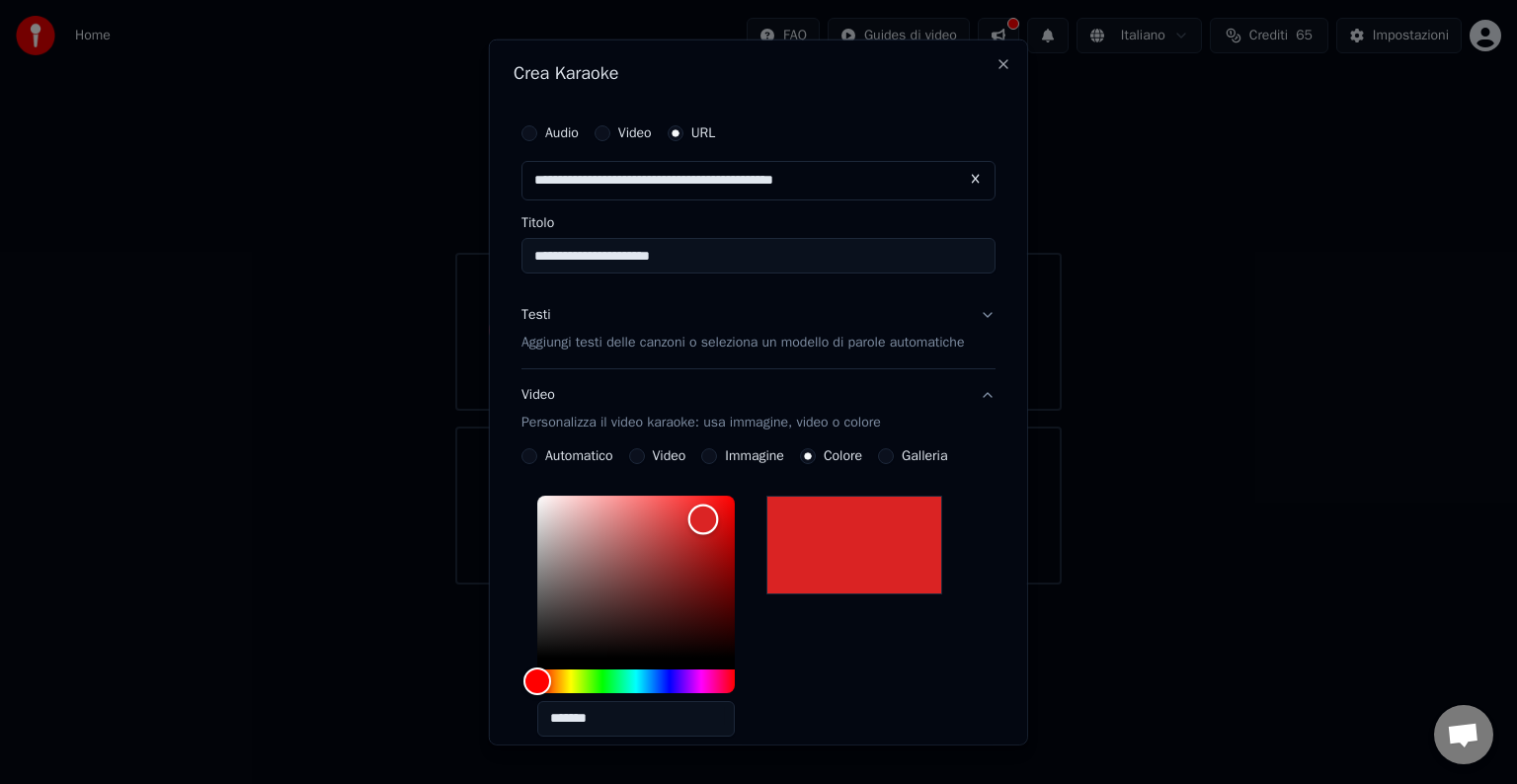 click at bounding box center (636, 577) 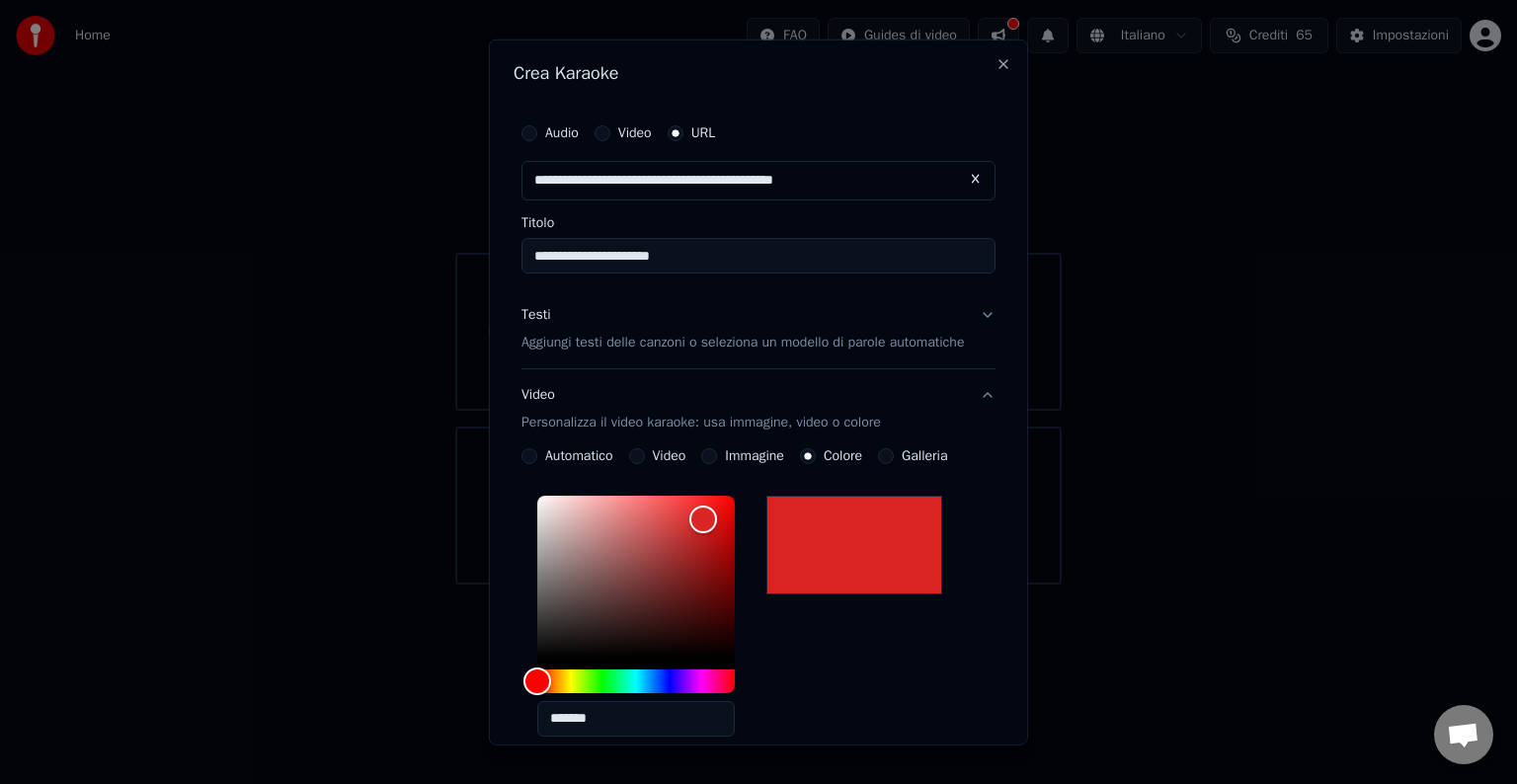 click on "*******" at bounding box center (758, 620) 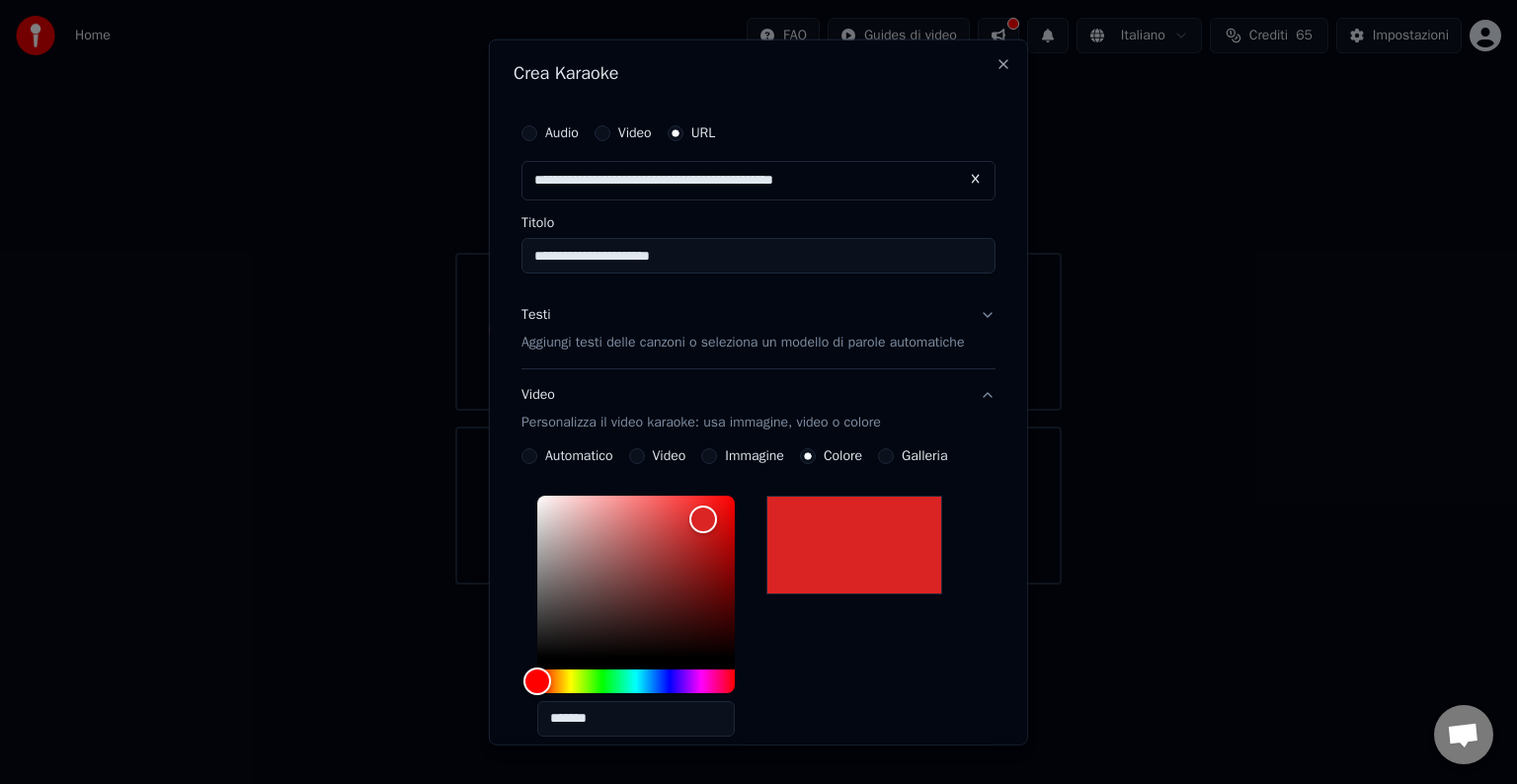 scroll, scrollTop: 138, scrollLeft: 0, axis: vertical 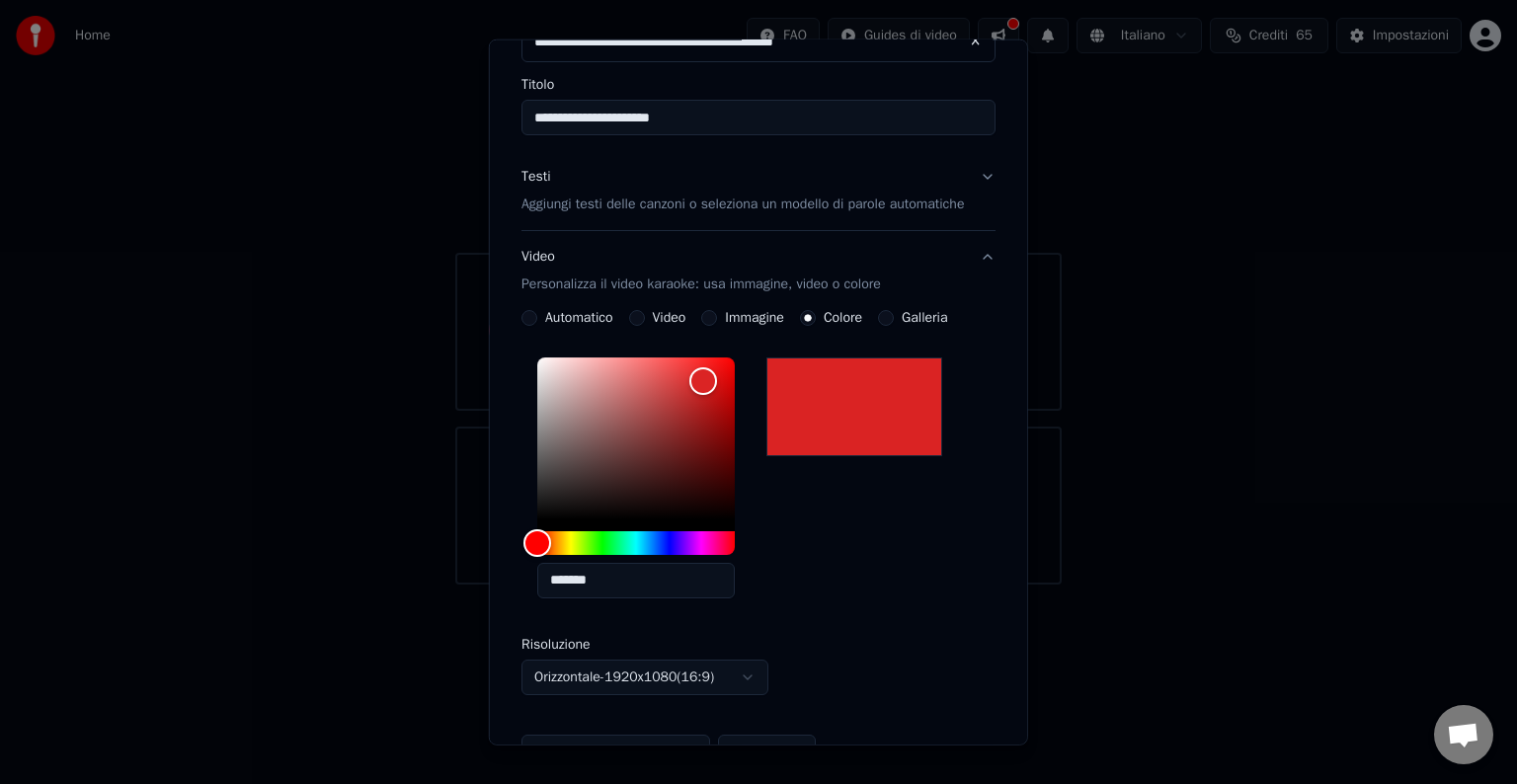 click on "*******" at bounding box center [758, 482] 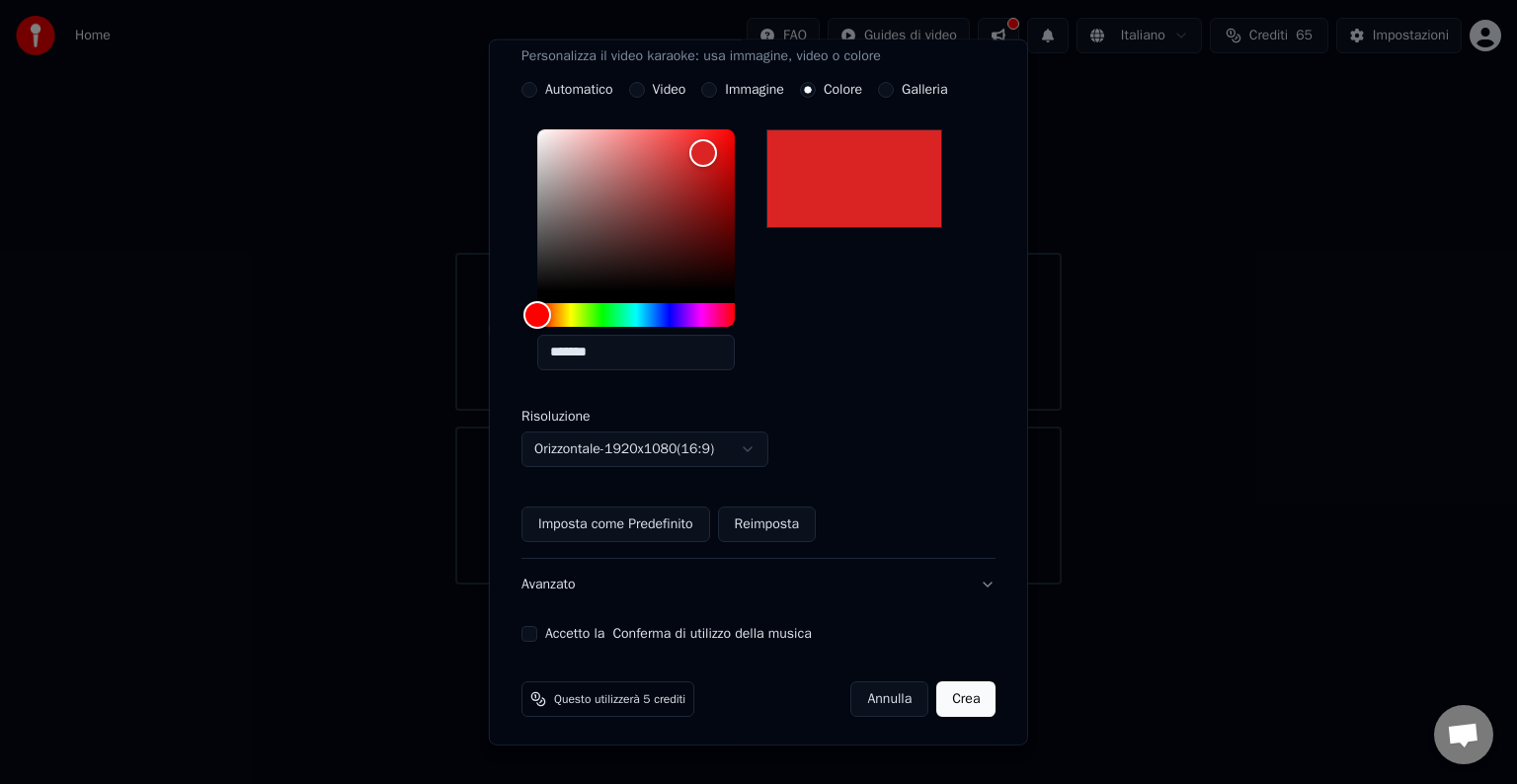 scroll, scrollTop: 369, scrollLeft: 0, axis: vertical 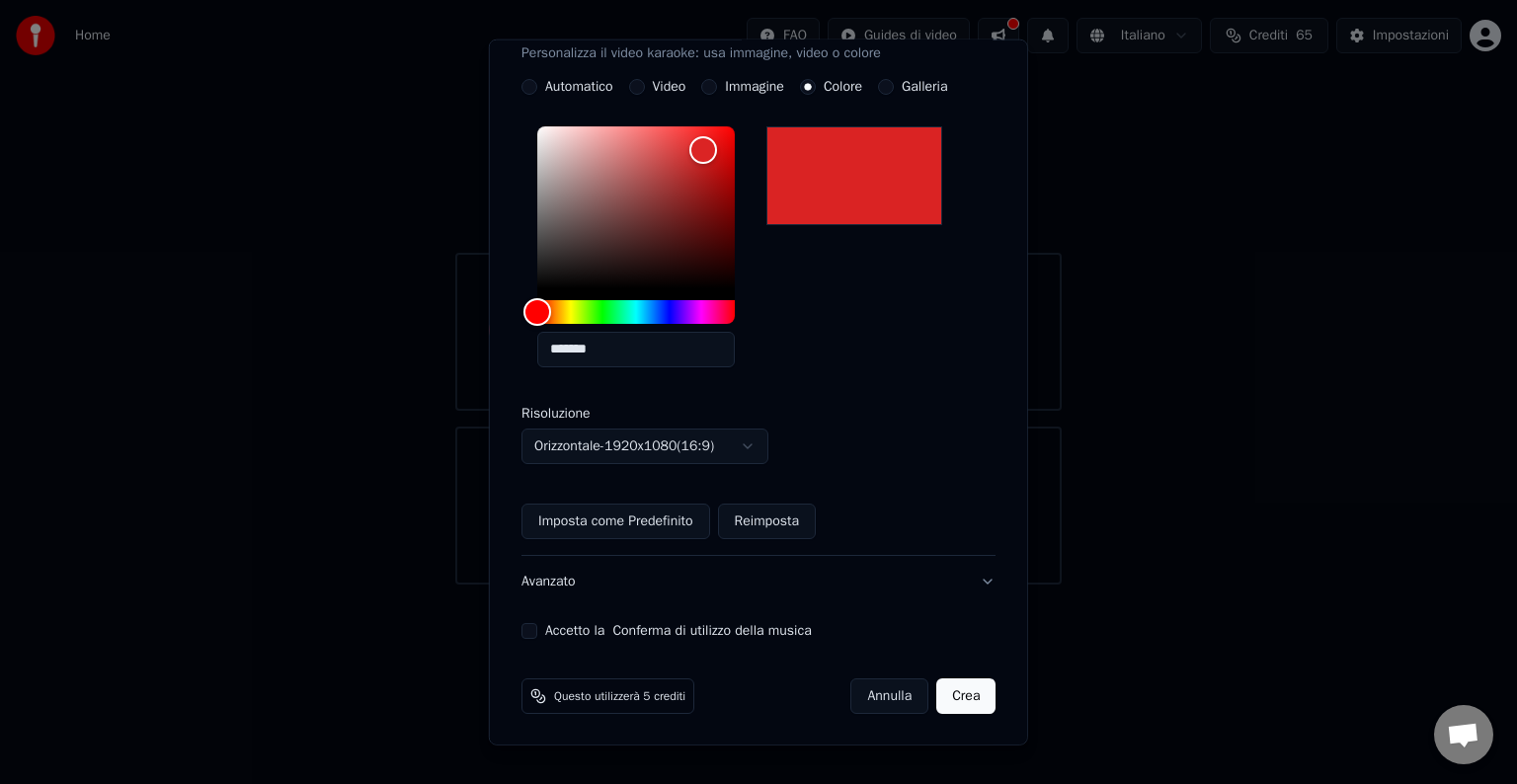 click on "Accetto la   Conferma di utilizzo della musica" at bounding box center [529, 631] 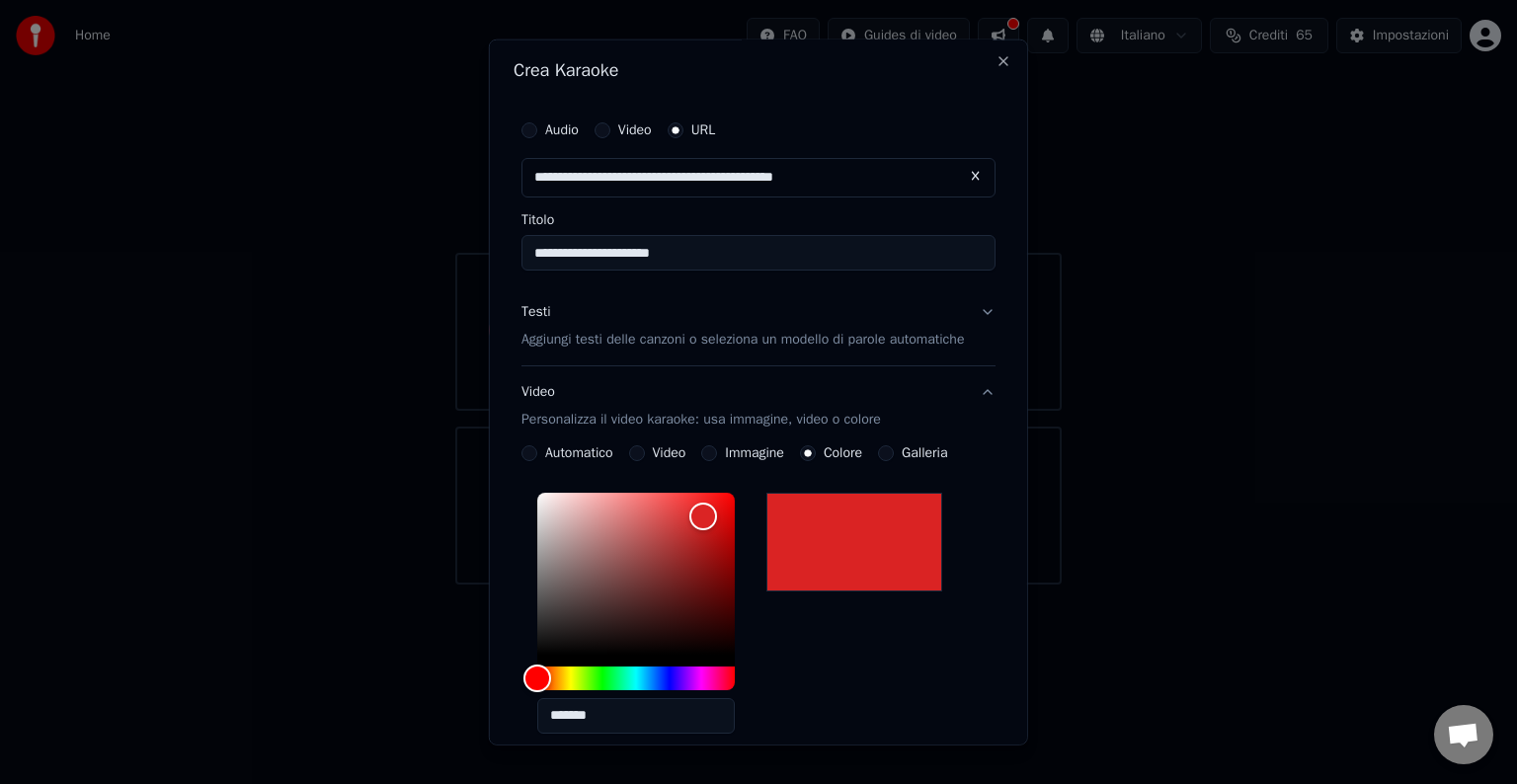 scroll, scrollTop: 0, scrollLeft: 0, axis: both 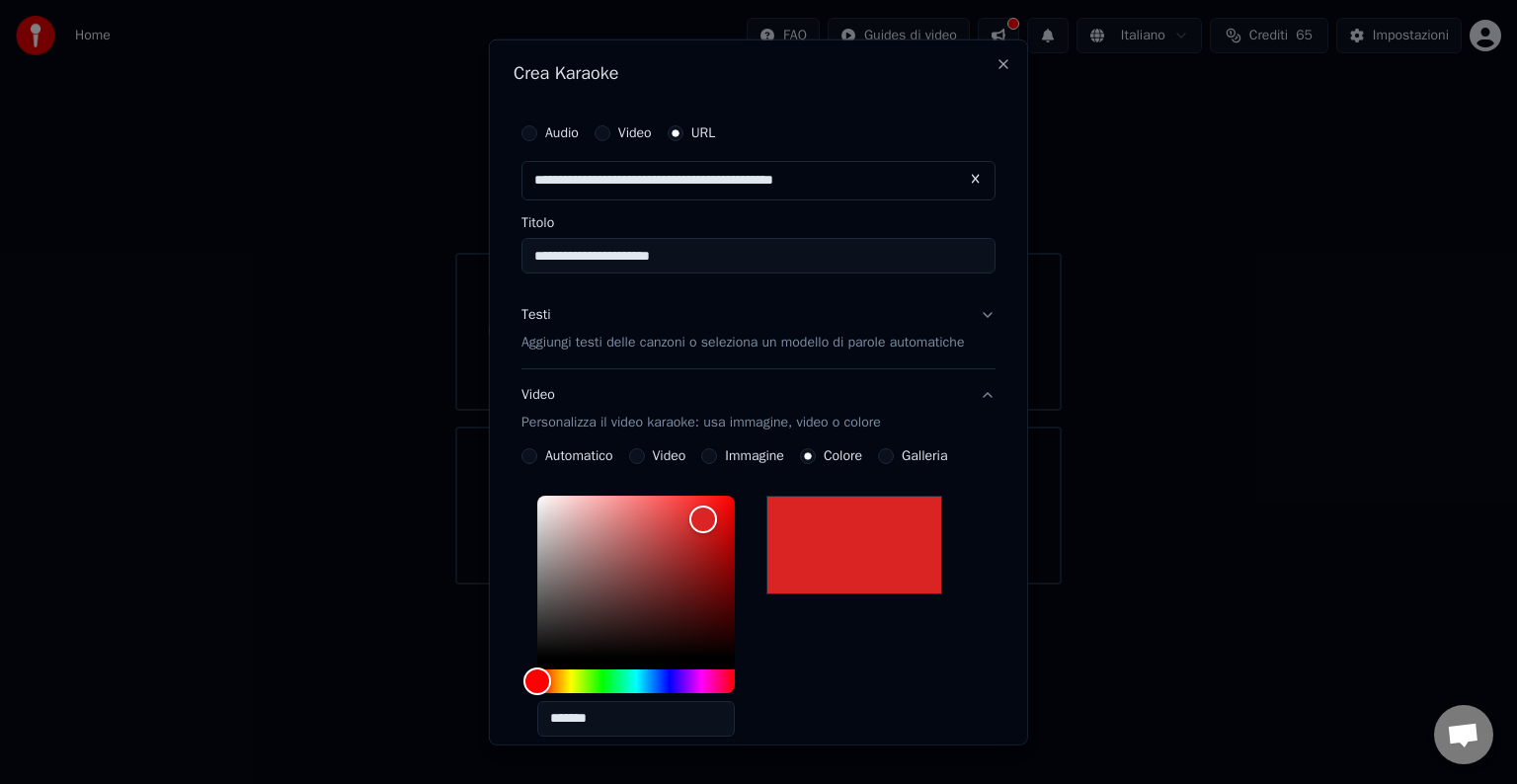 click on "Aggiungi testi delle canzoni o seleziona un modello di parole automatiche" at bounding box center [743, 343] 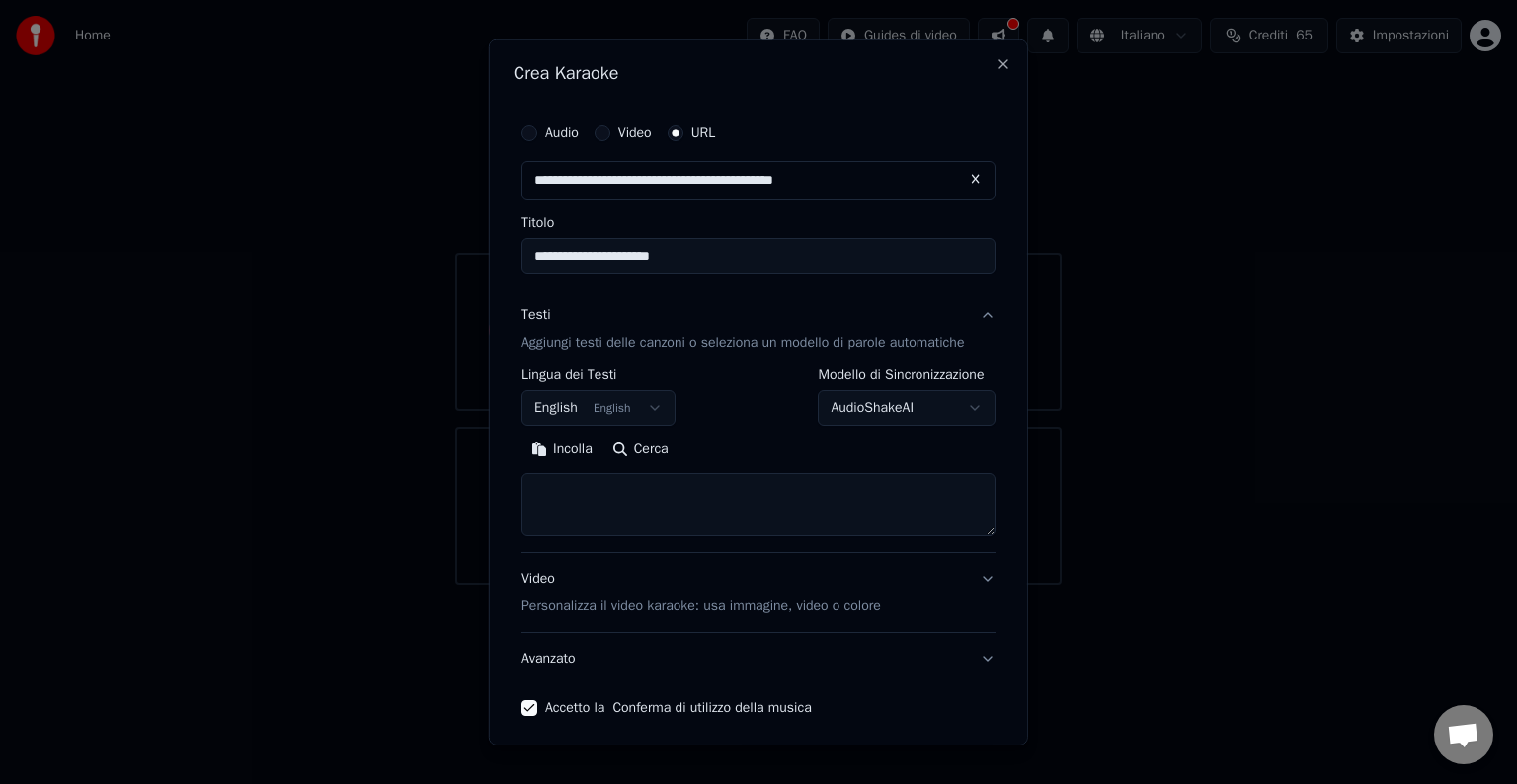 scroll, scrollTop: 77, scrollLeft: 0, axis: vertical 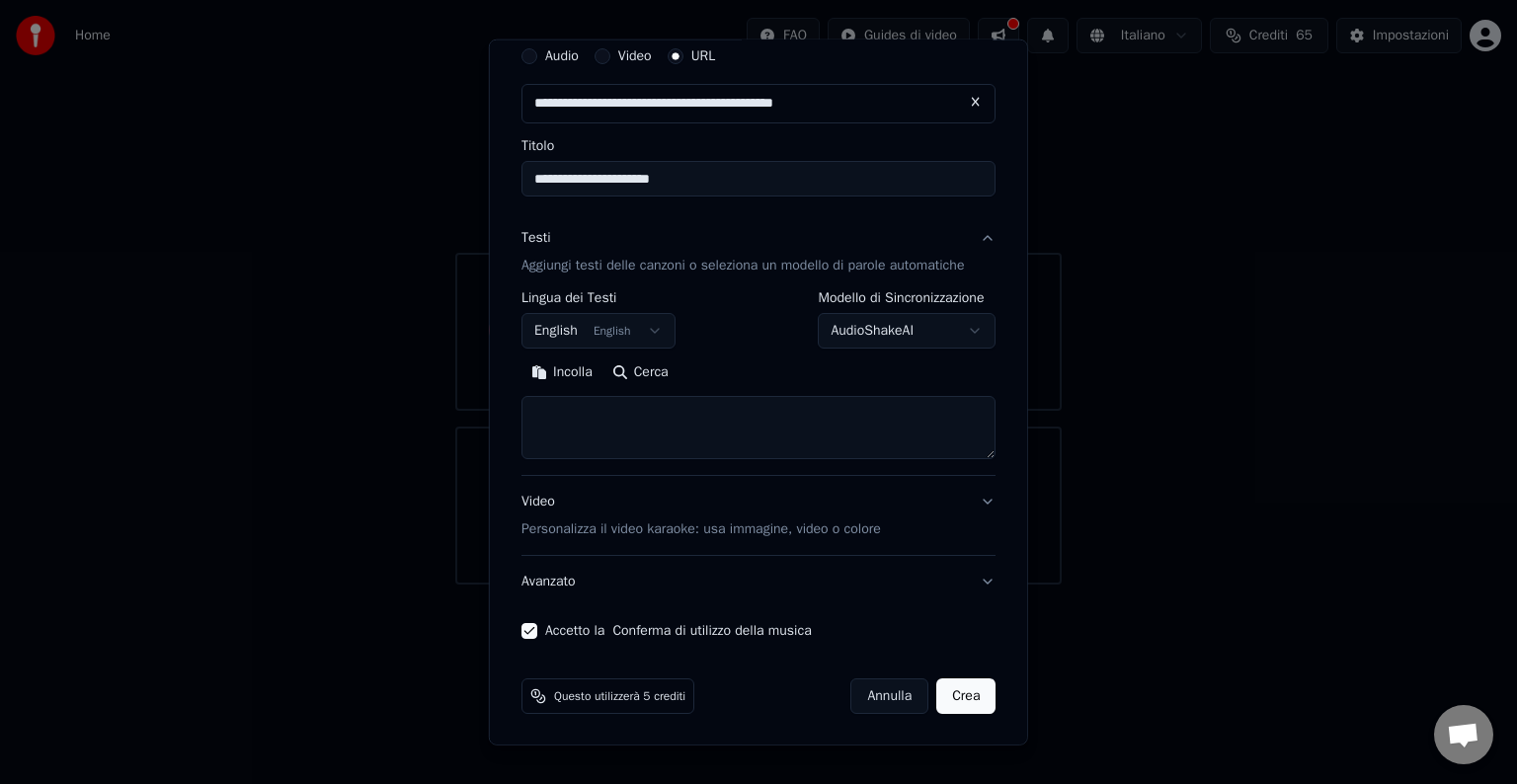click at bounding box center (758, 428) 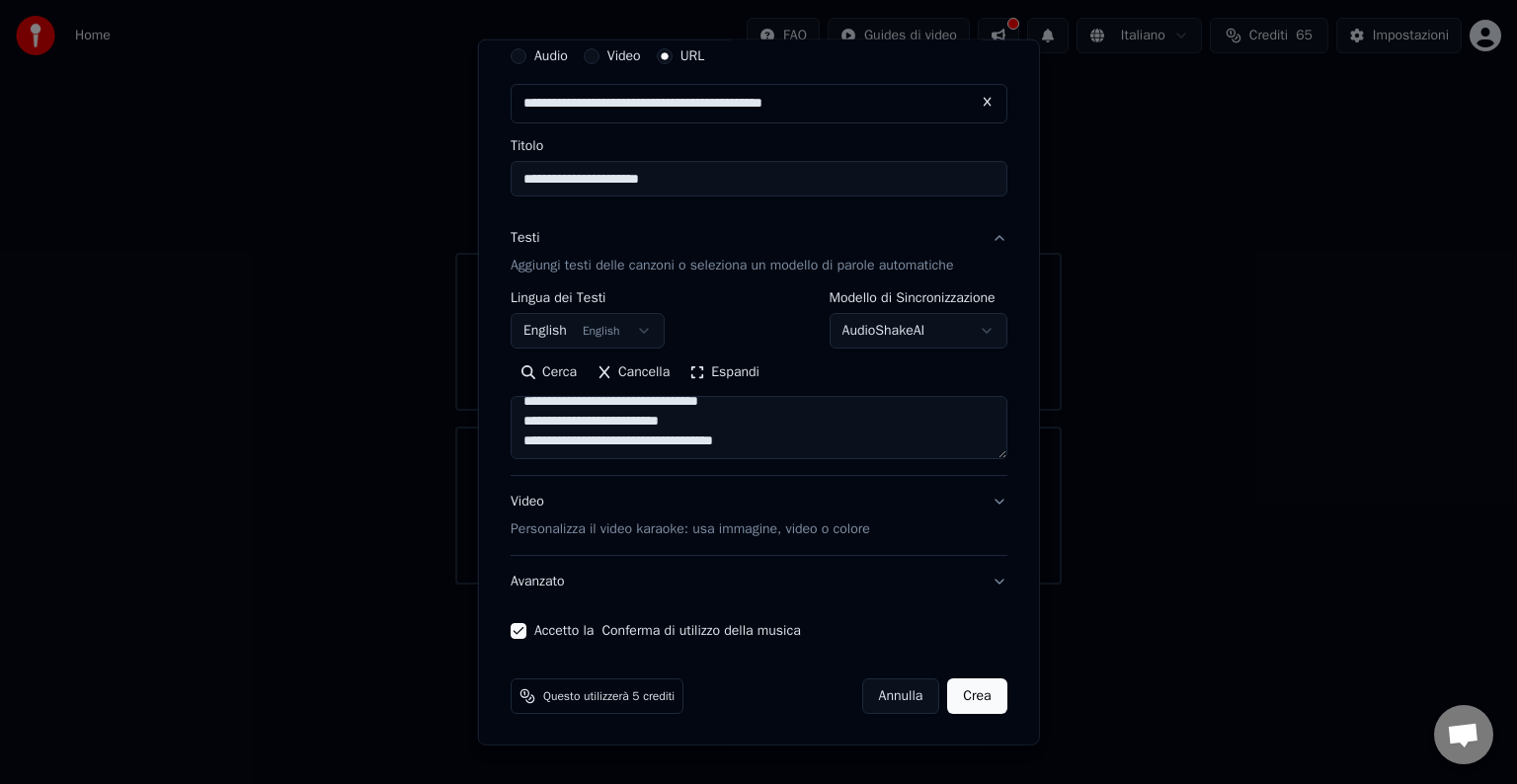 scroll, scrollTop: 162, scrollLeft: 0, axis: vertical 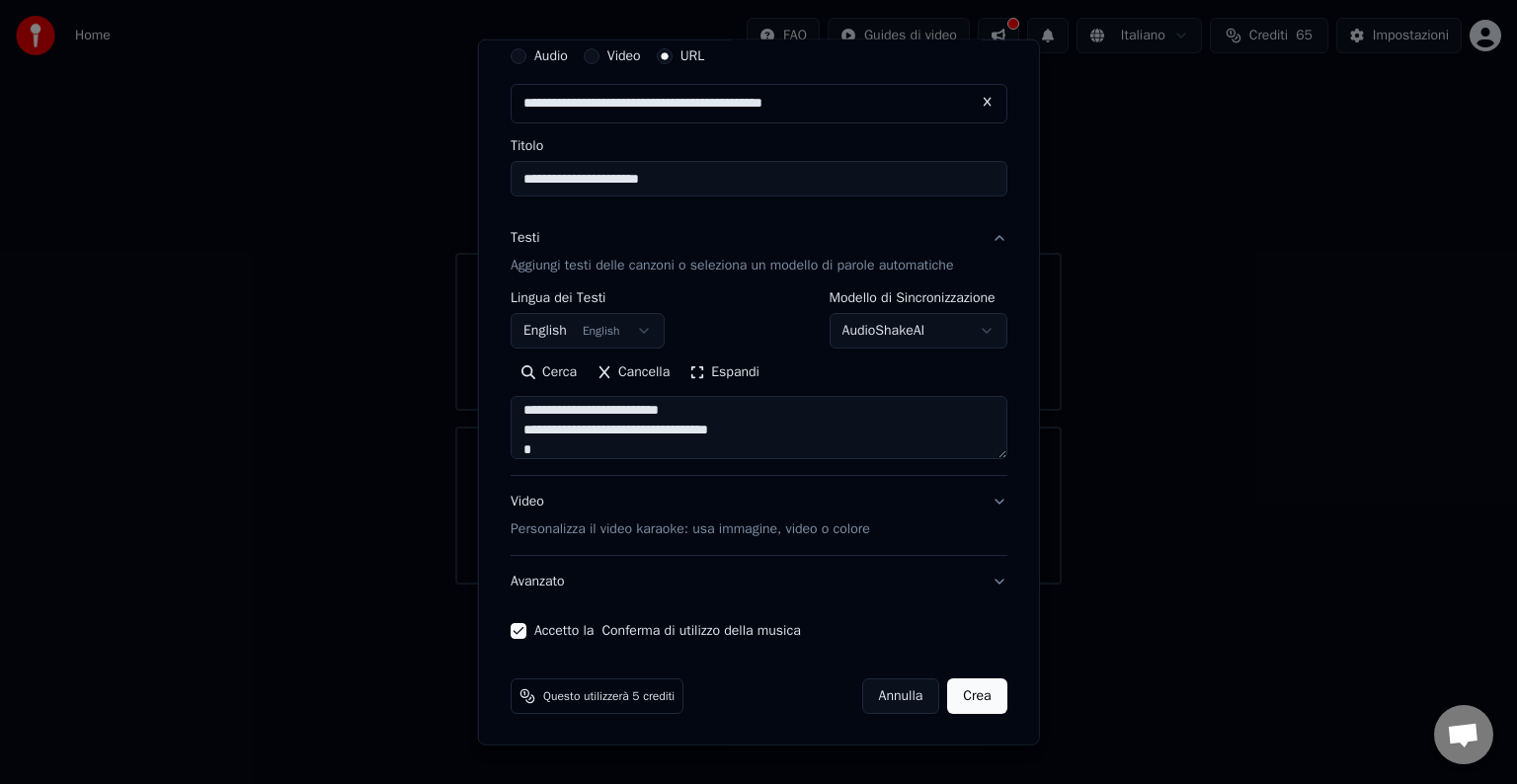 paste on "**********" 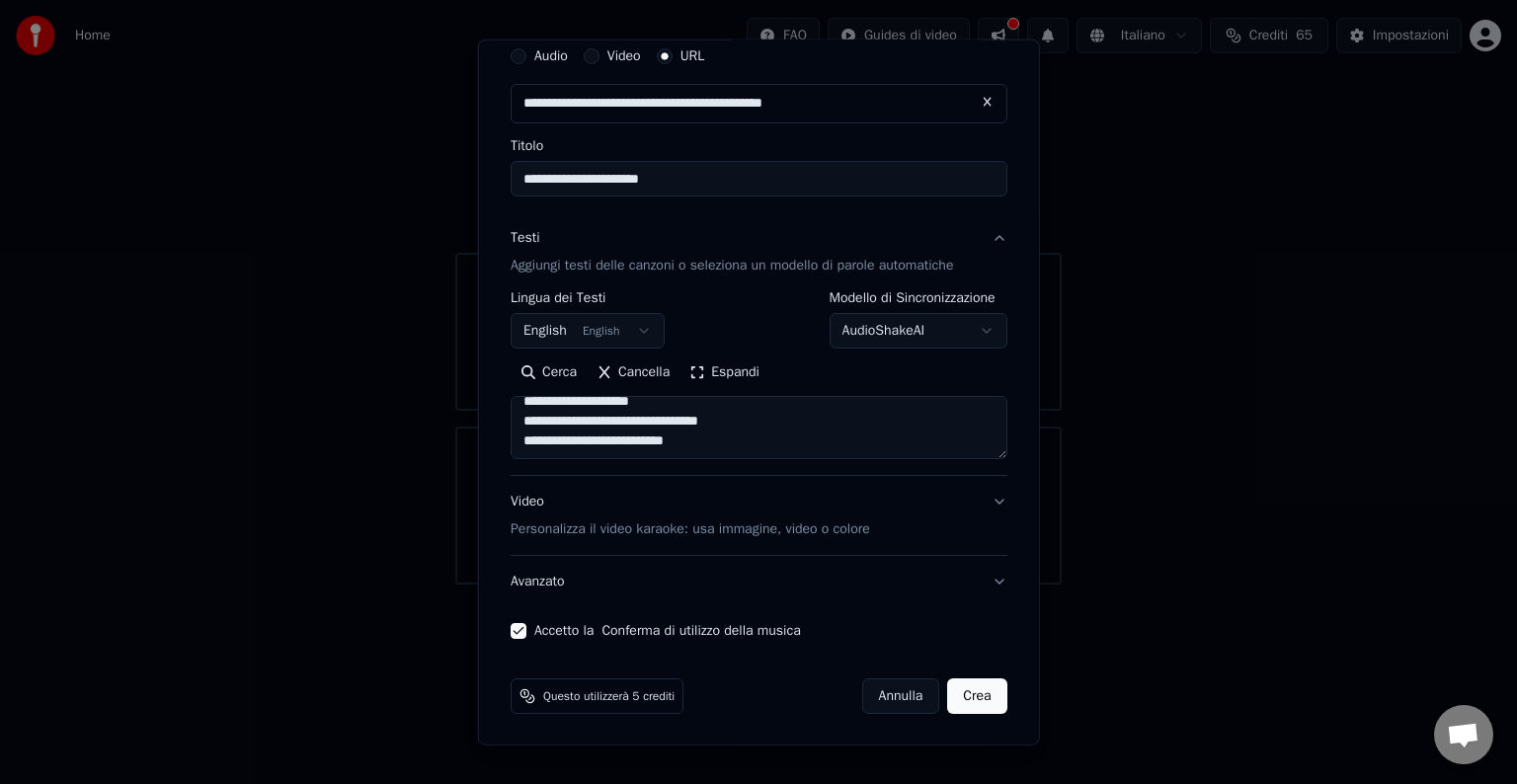 scroll, scrollTop: 517, scrollLeft: 0, axis: vertical 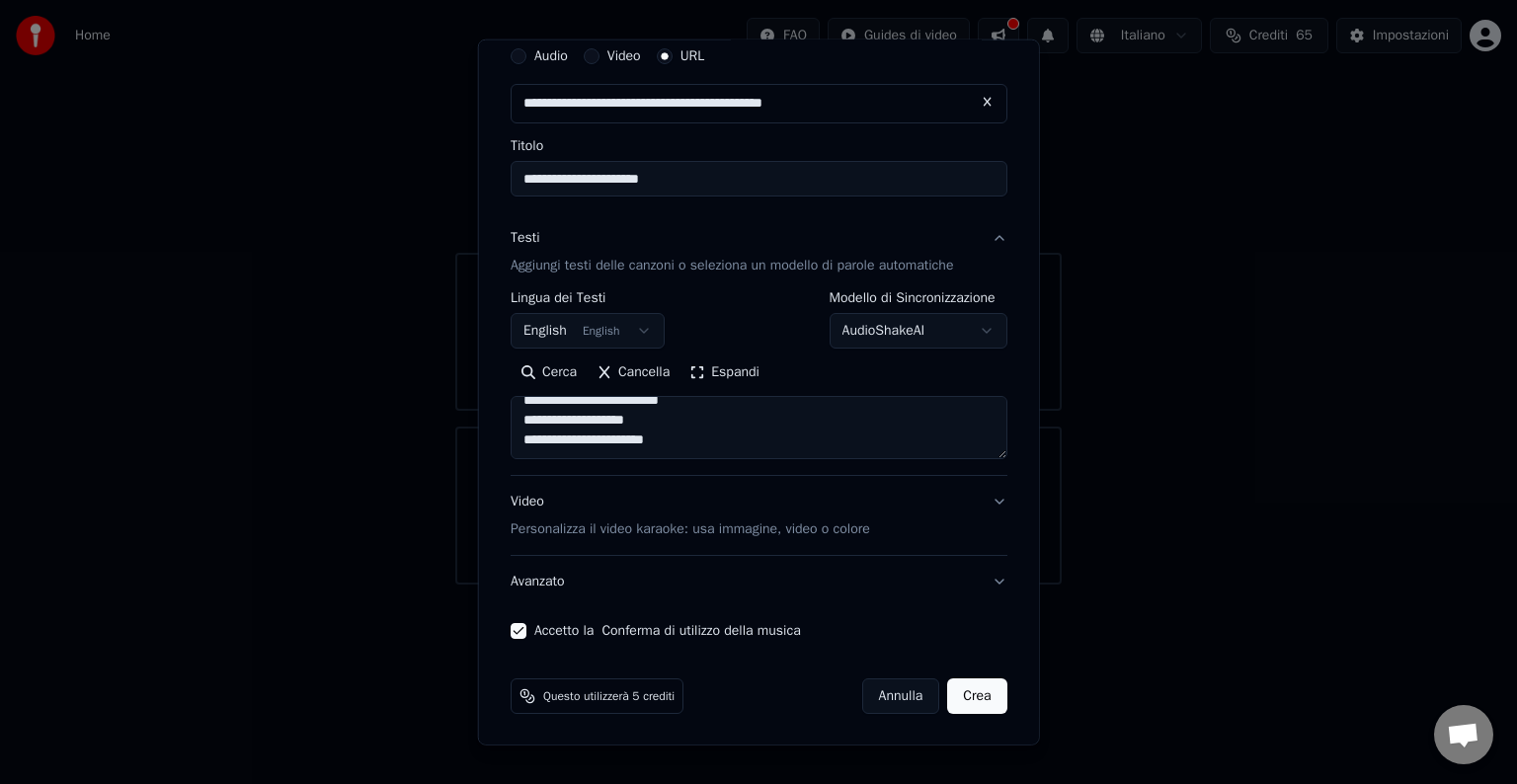 paste on "**********" 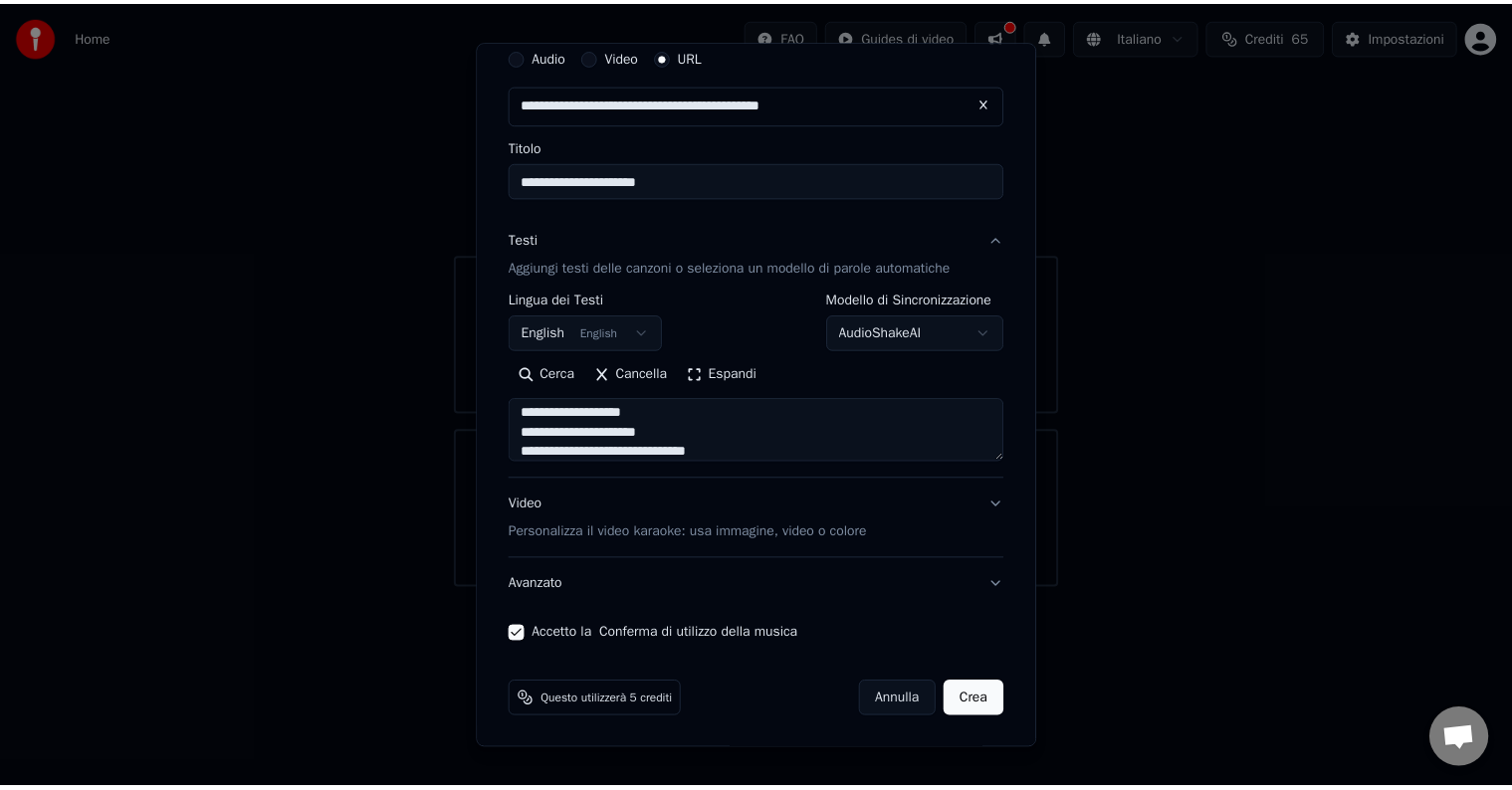 scroll, scrollTop: 800, scrollLeft: 0, axis: vertical 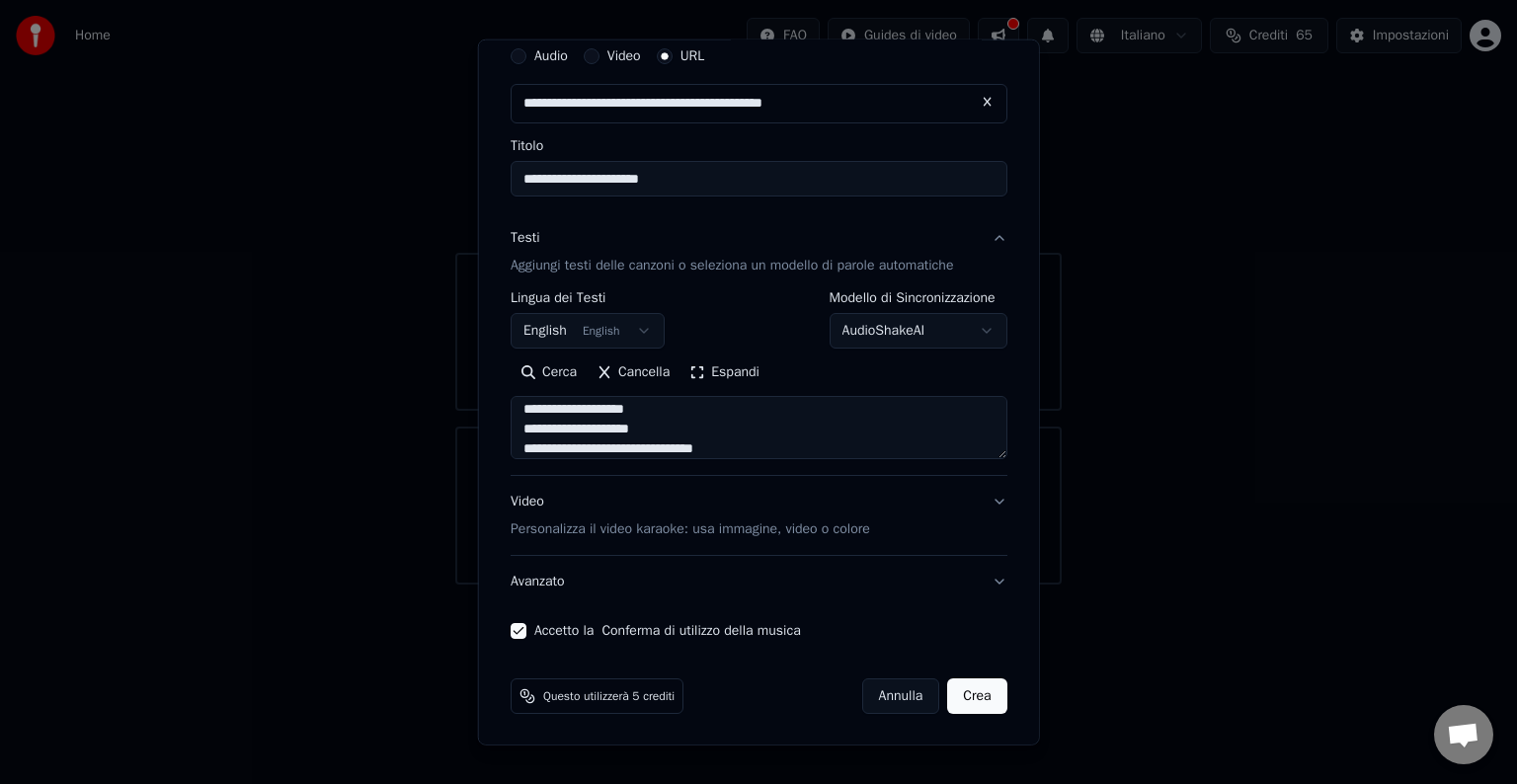 type on "**********" 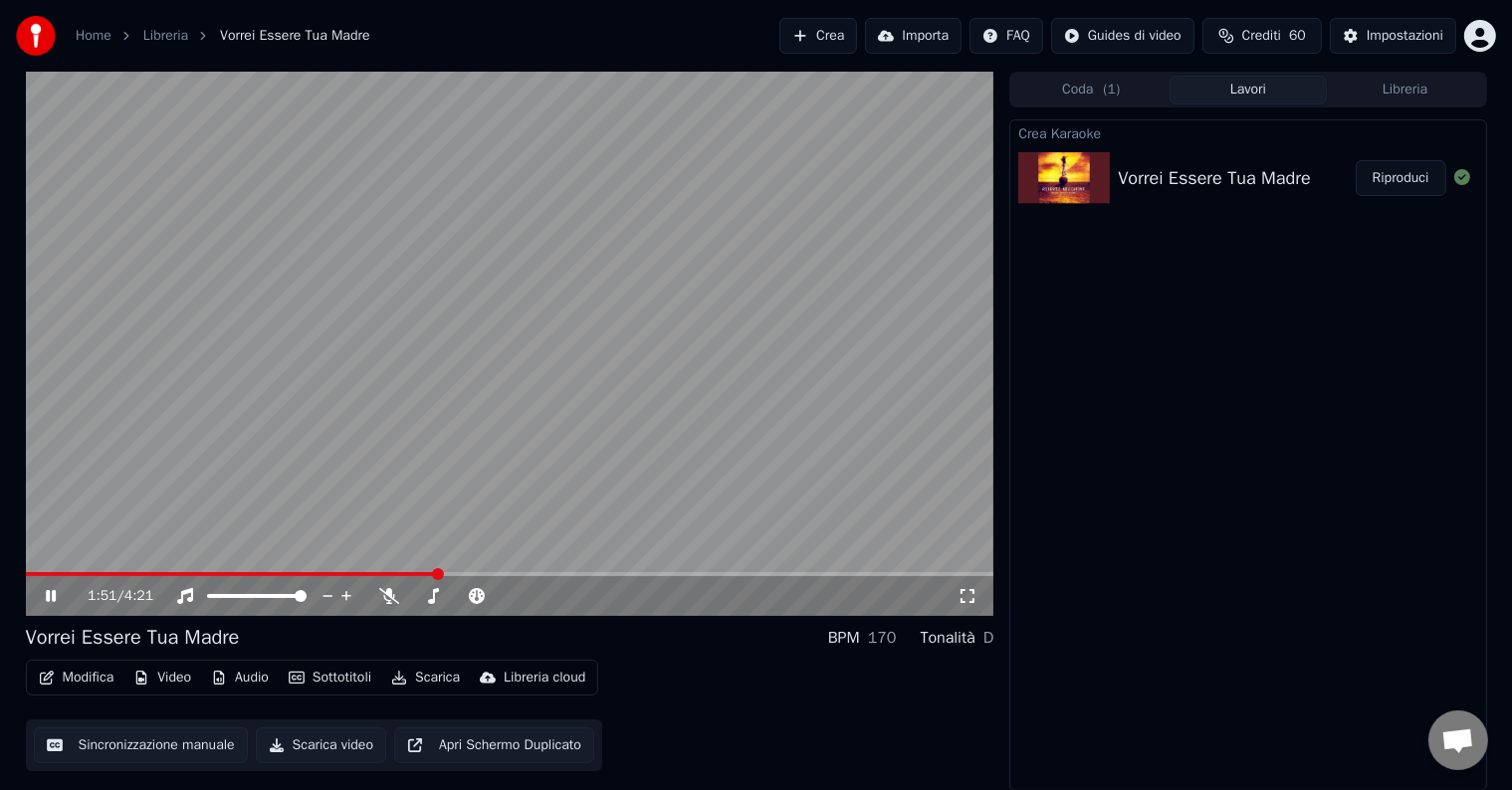 click at bounding box center (510, 343) 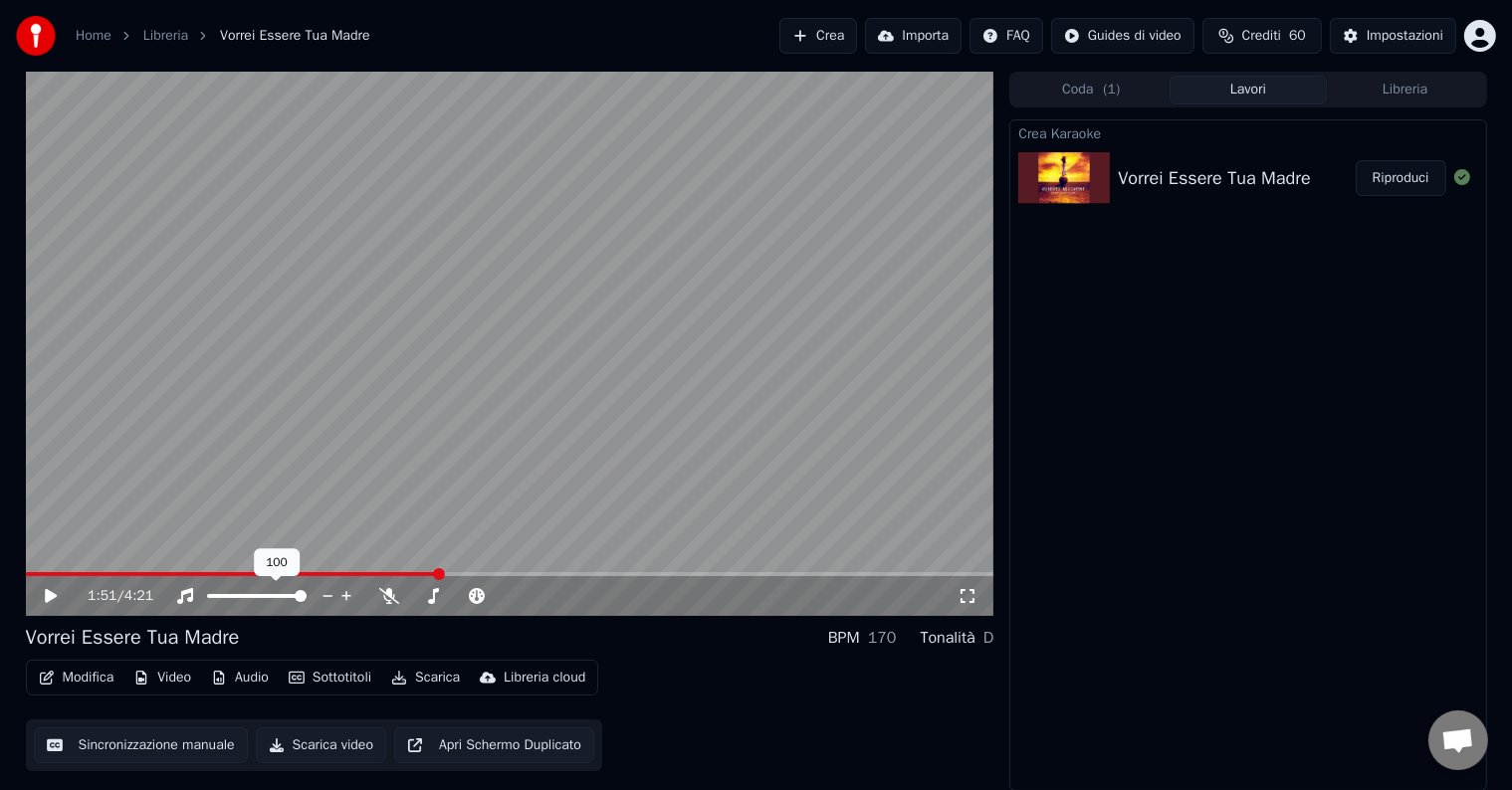 click at bounding box center (301, 596) 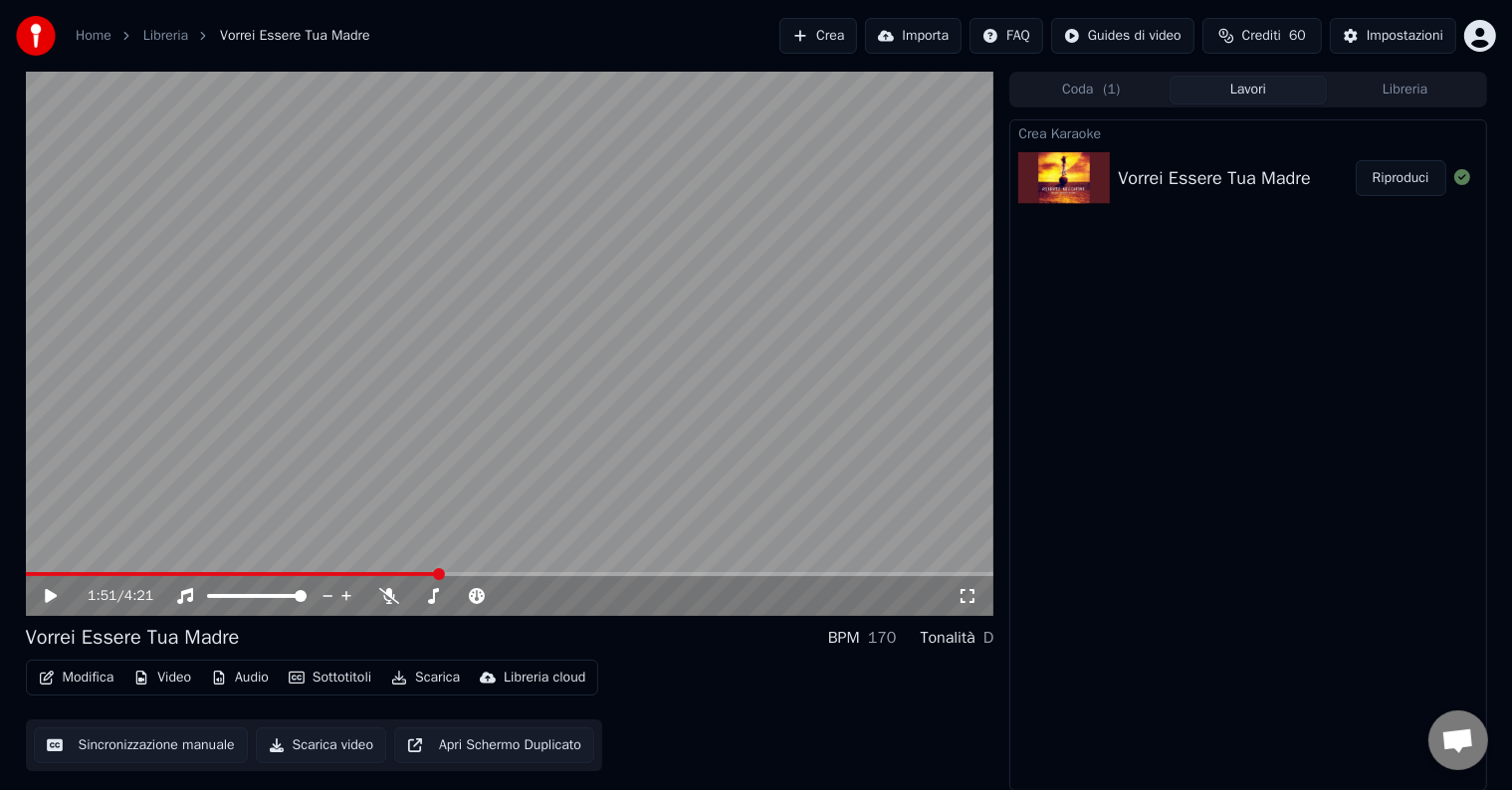 click on "Scarica" at bounding box center [425, 678] 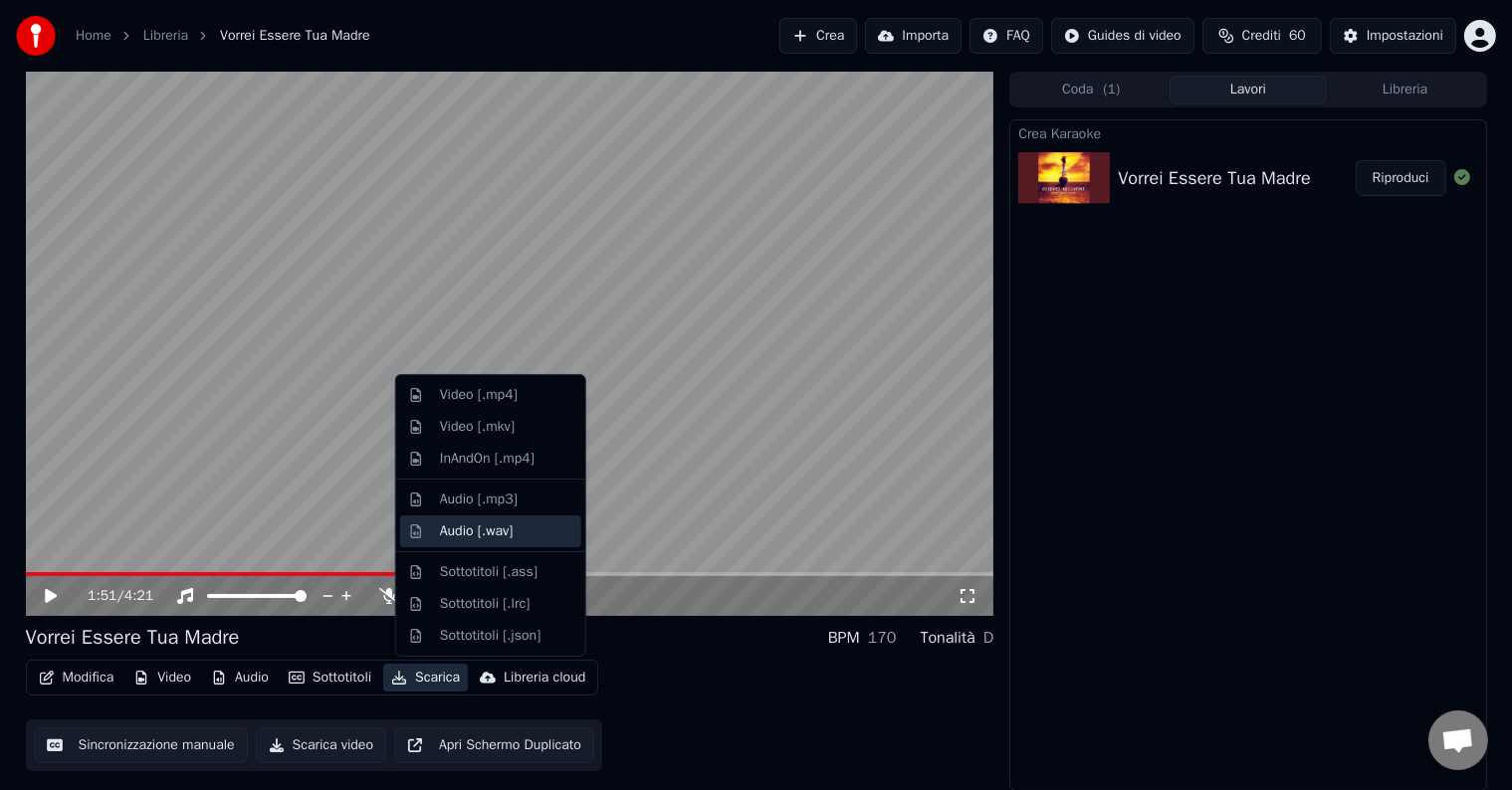 click on "Audio [.wav]" at bounding box center [507, 531] 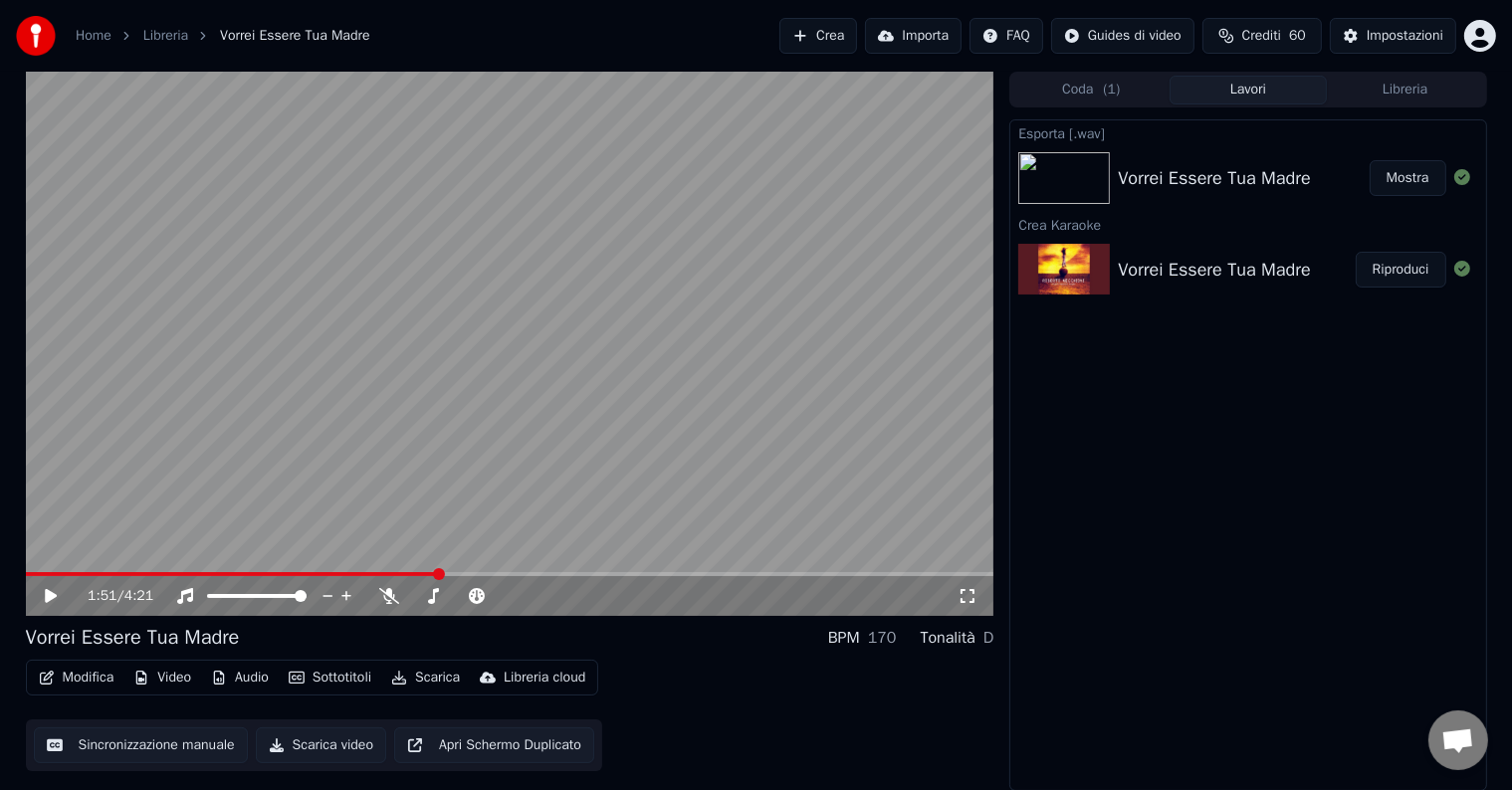 click on "Mostra" at bounding box center [1407, 178] 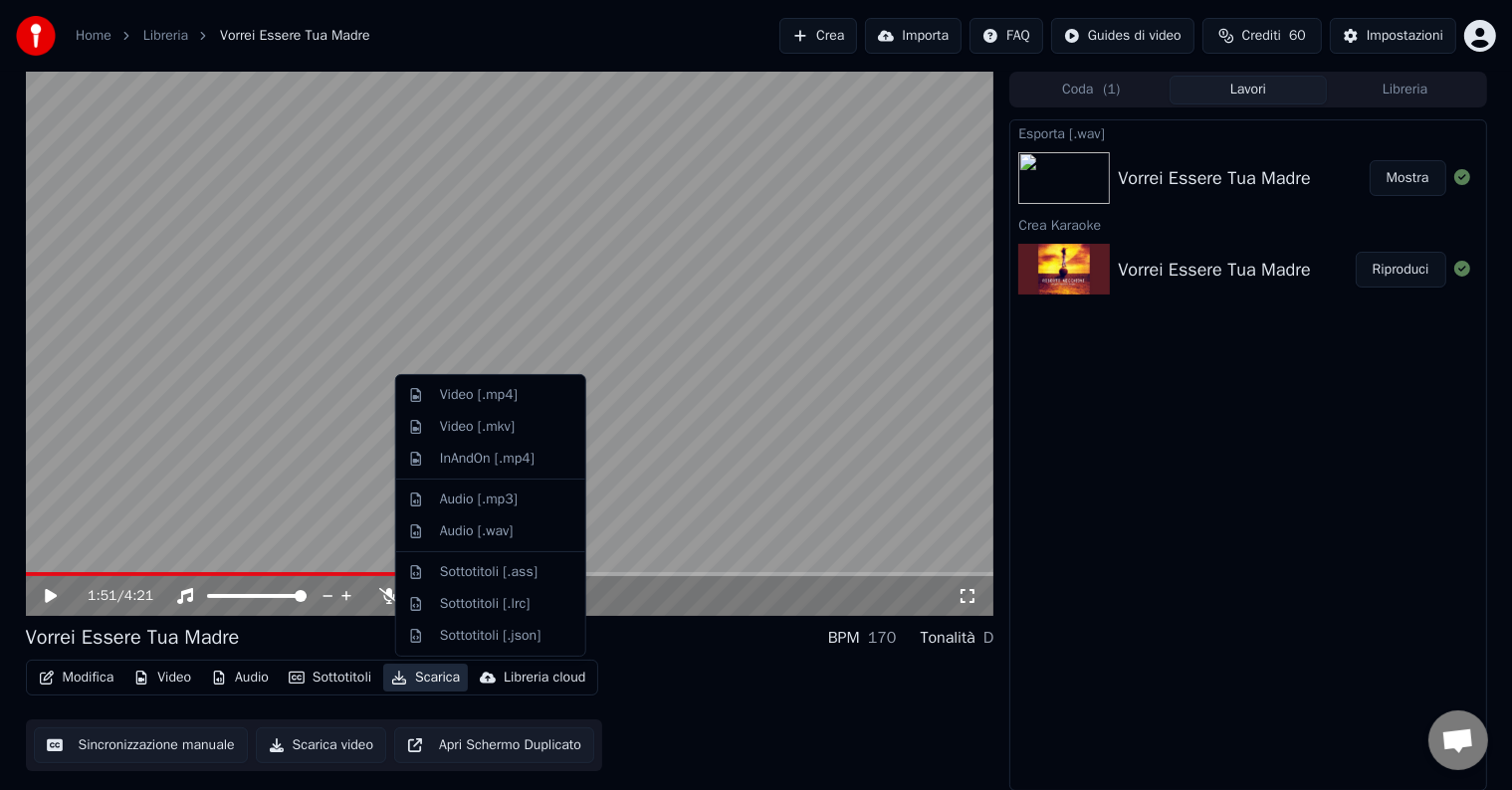 click on "Scarica" at bounding box center (425, 678) 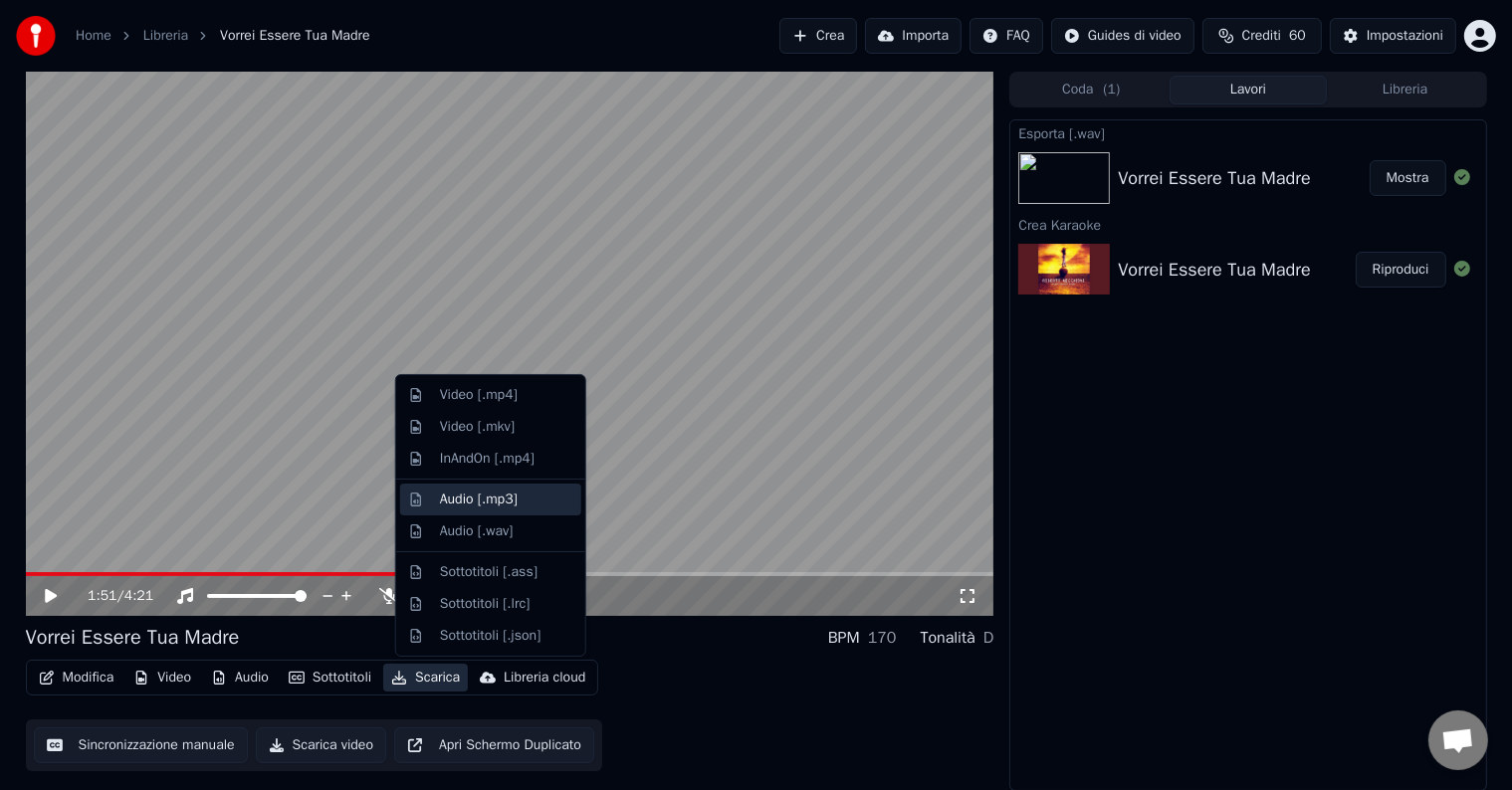 click on "Audio [.mp3]" at bounding box center (507, 499) 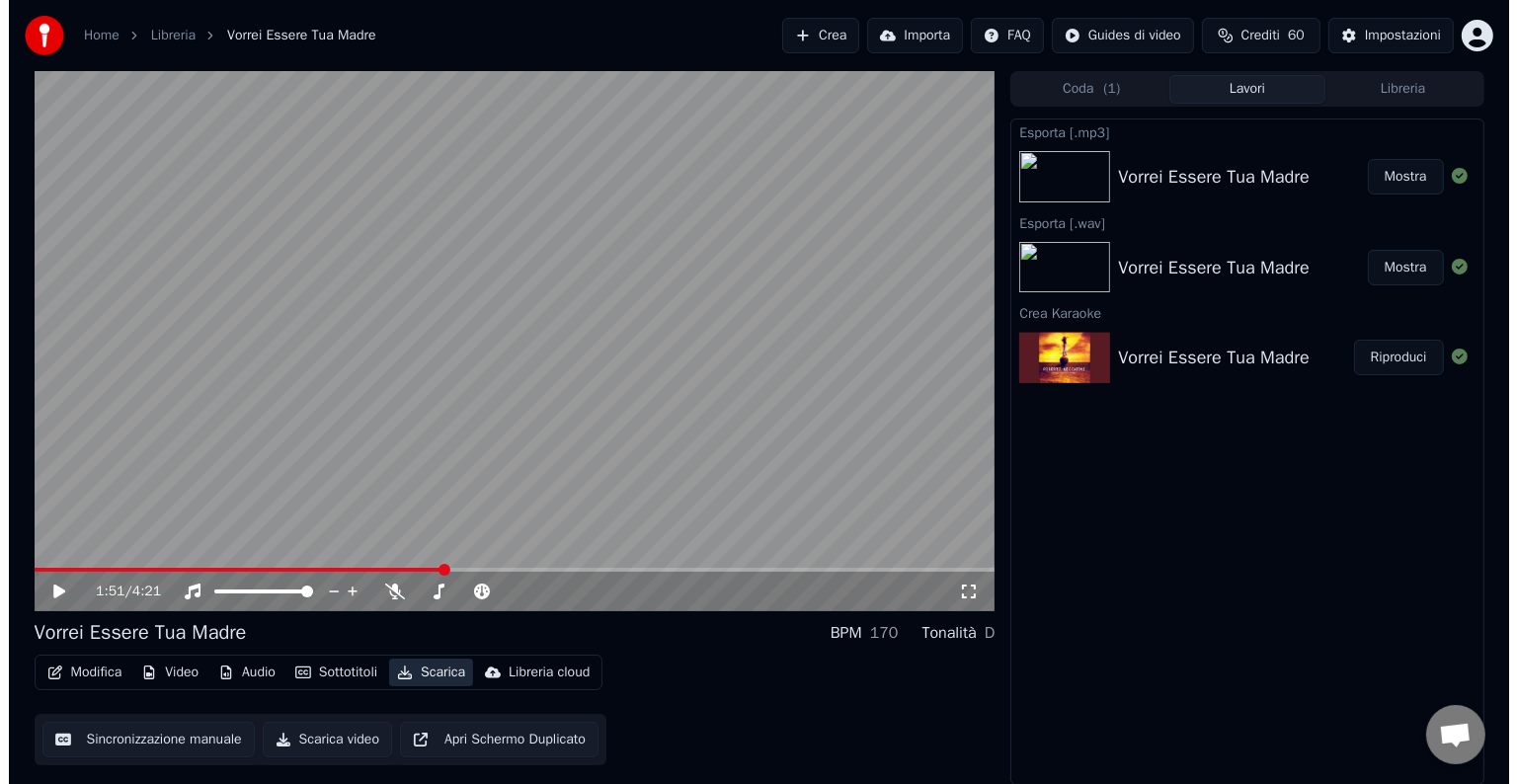 scroll, scrollTop: 0, scrollLeft: 0, axis: both 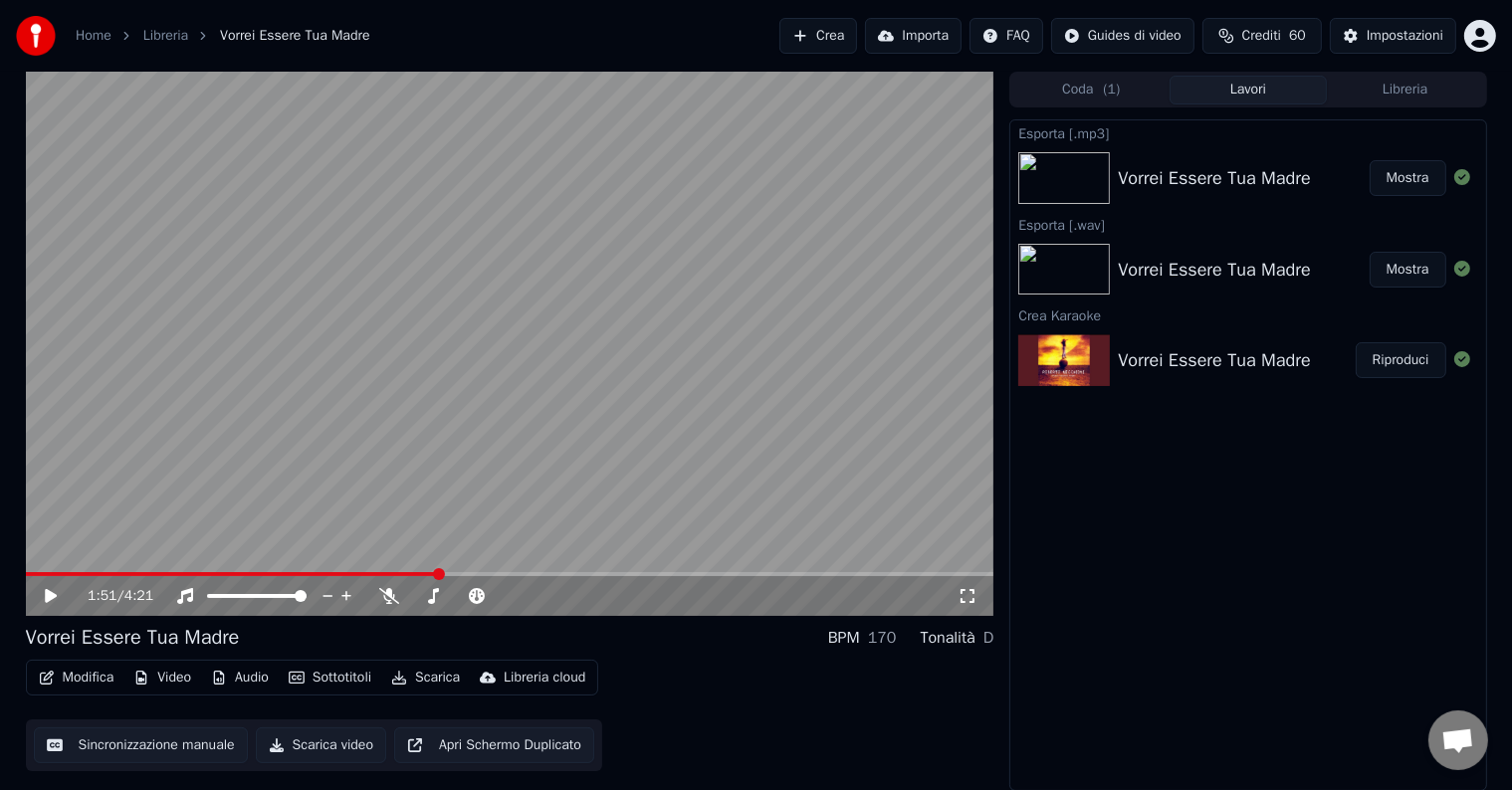 click on "Crea" at bounding box center [818, 36] 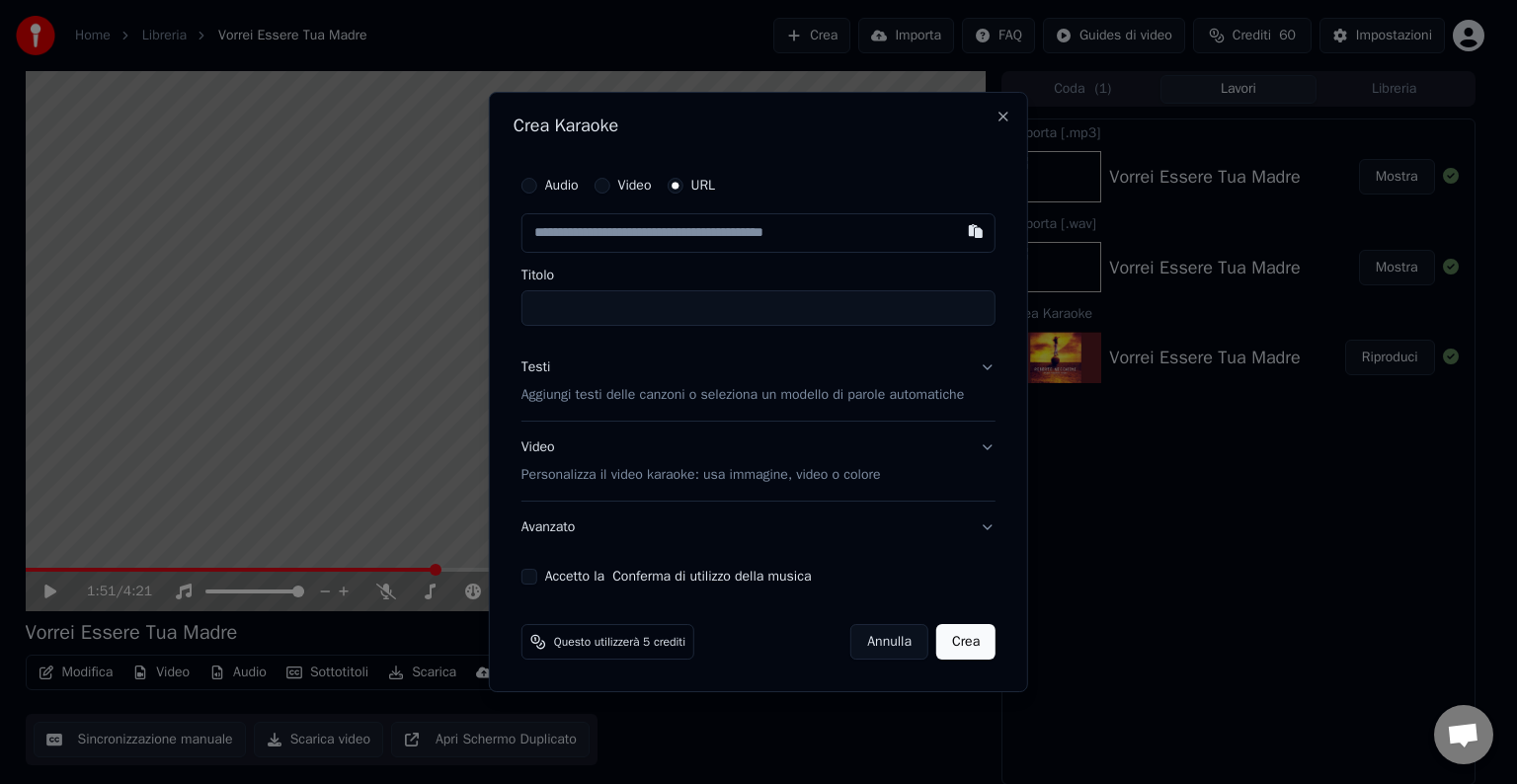 paste on "**********" 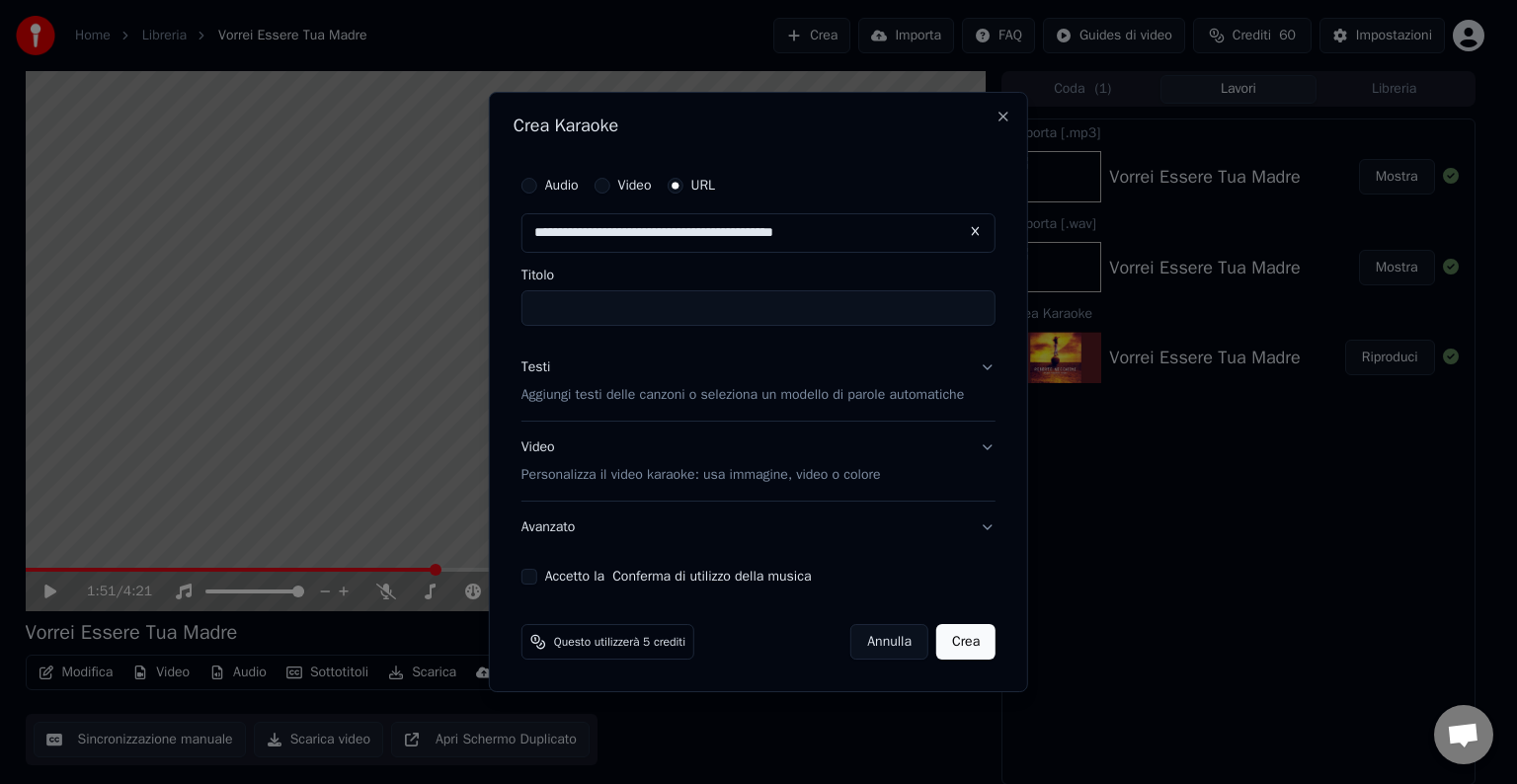 type on "**********" 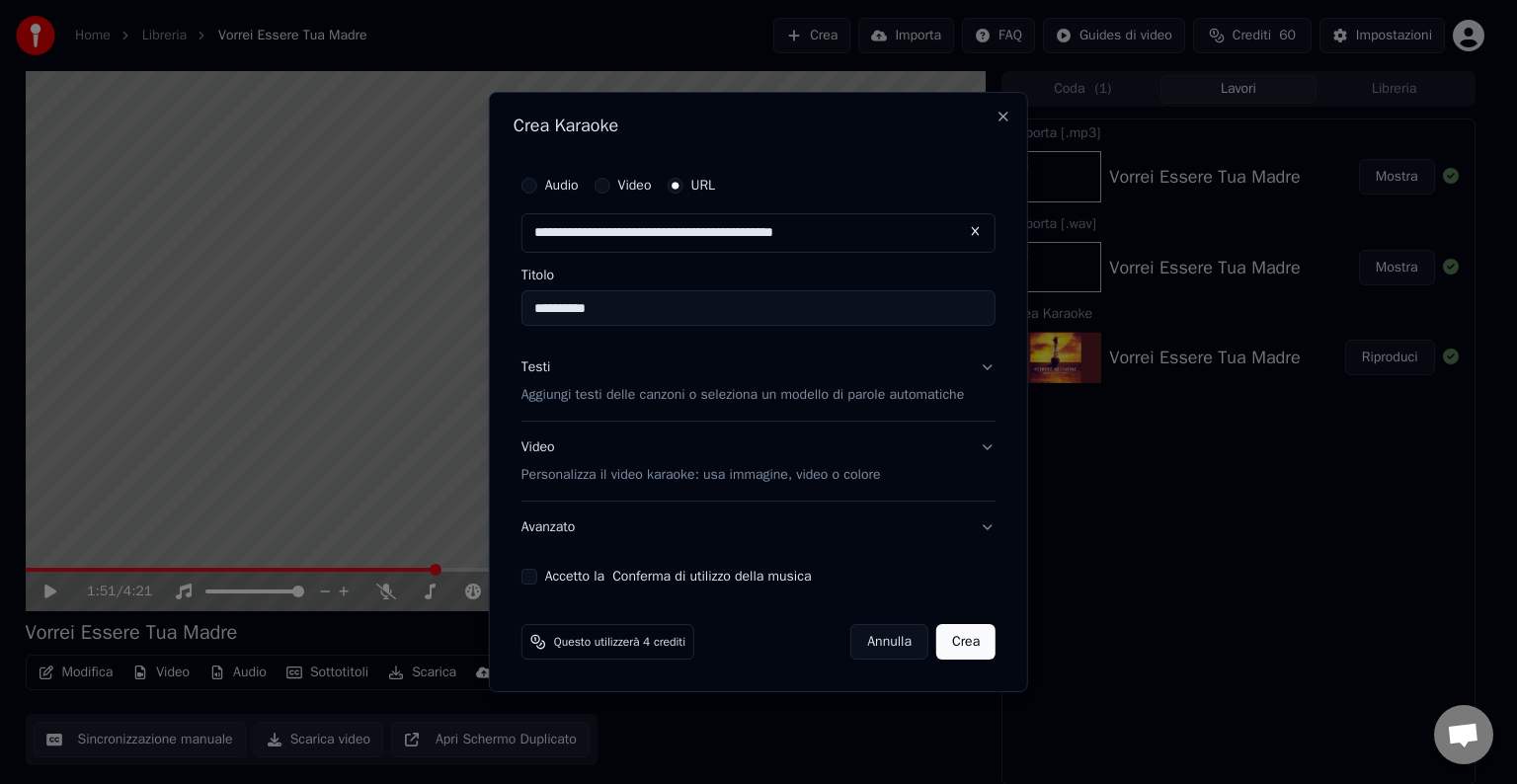 type on "**********" 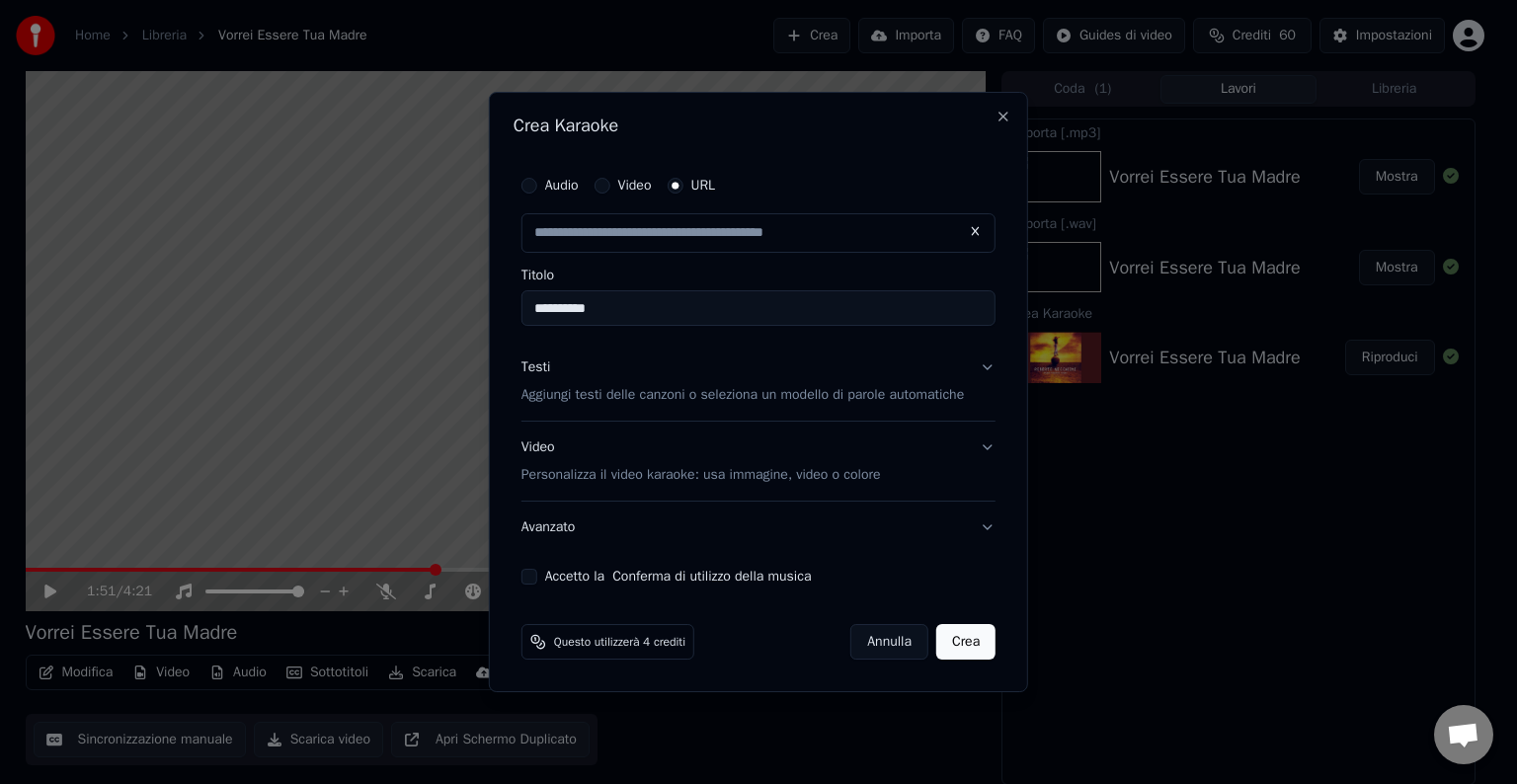 click on "Accetto la   Conferma di utilizzo della musica" at bounding box center (529, 577) 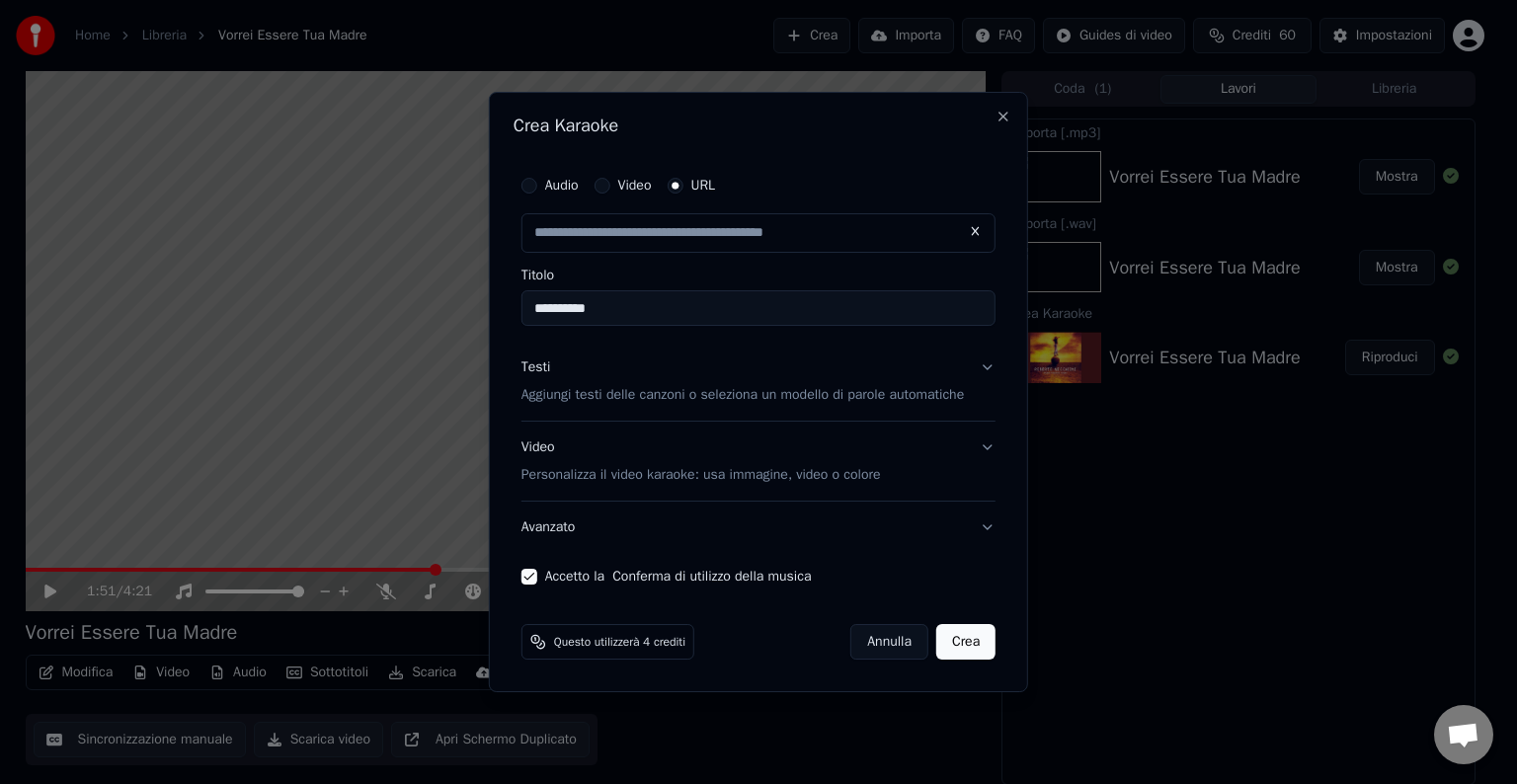click on "Crea" at bounding box center (966, 642) 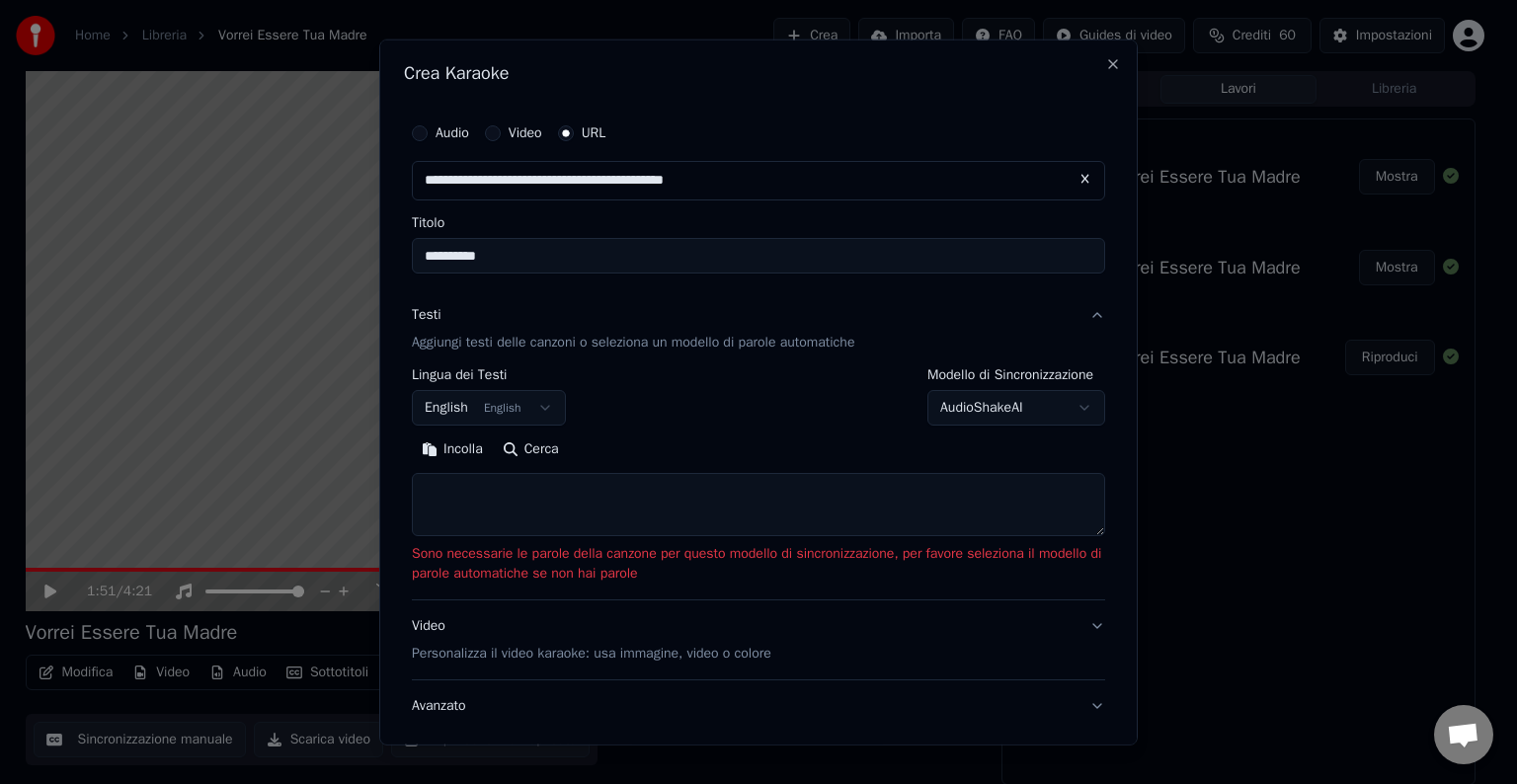 click at bounding box center (758, 505) 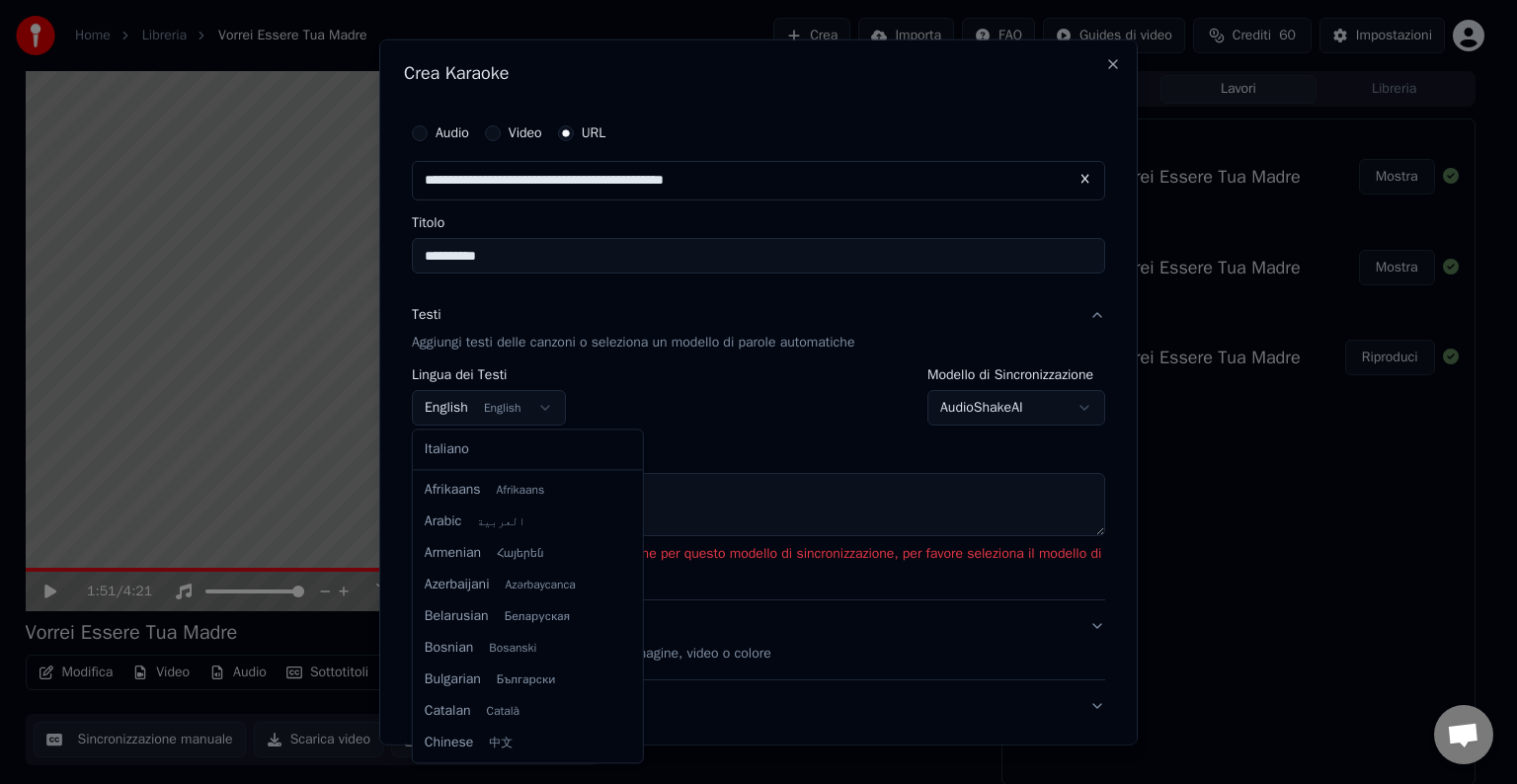 scroll, scrollTop: 158, scrollLeft: 0, axis: vertical 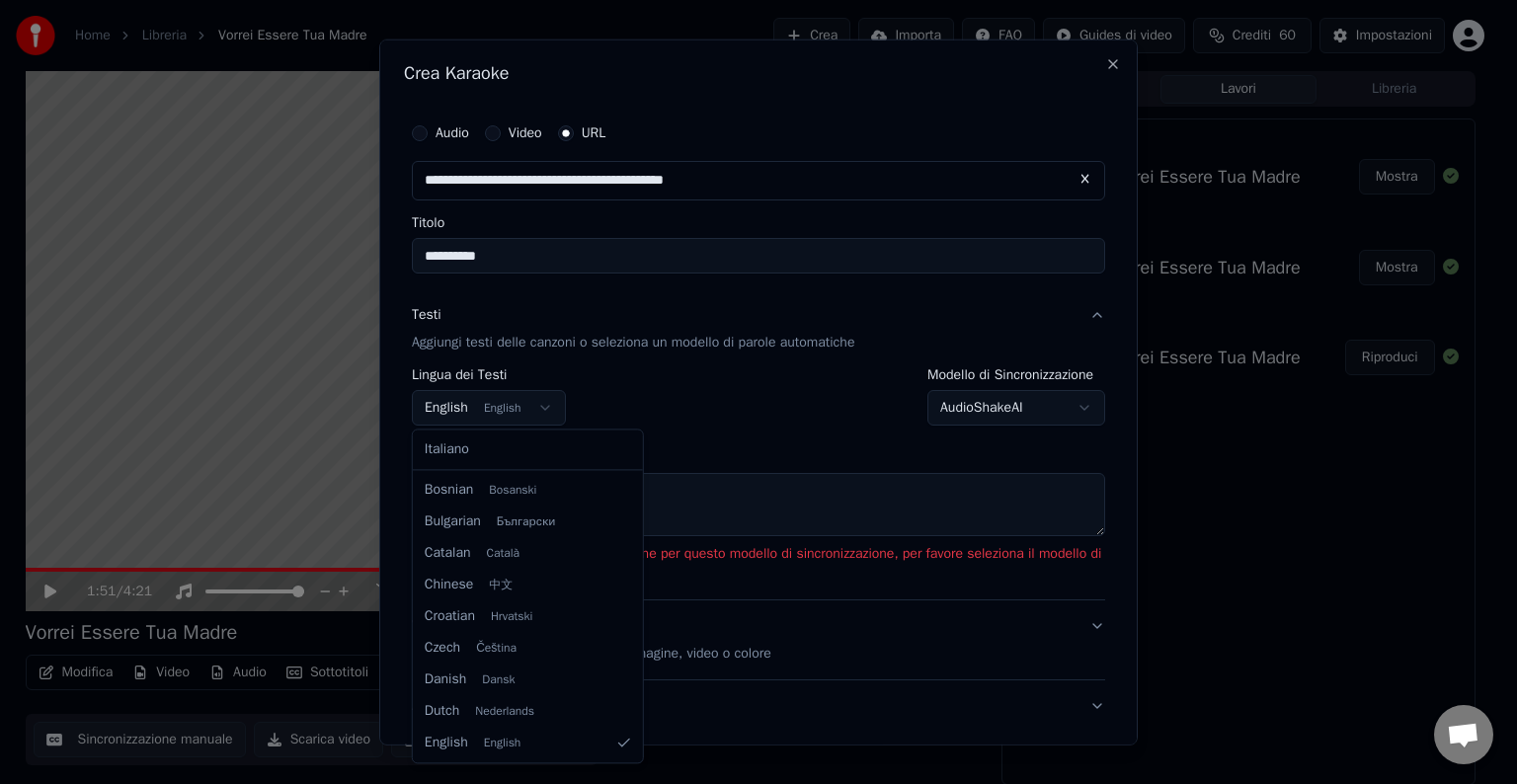 select on "**" 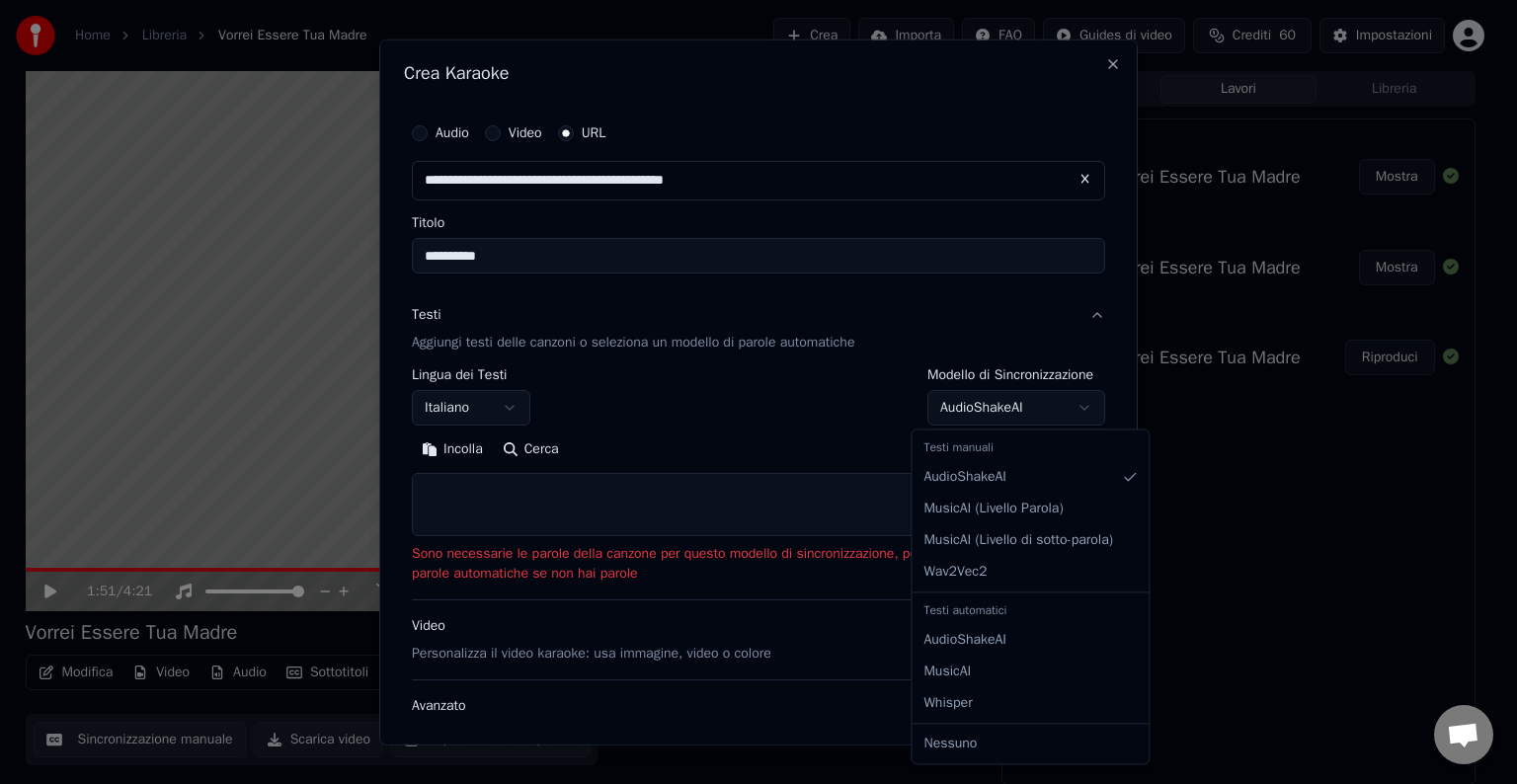 click on "**********" at bounding box center (750, 392) 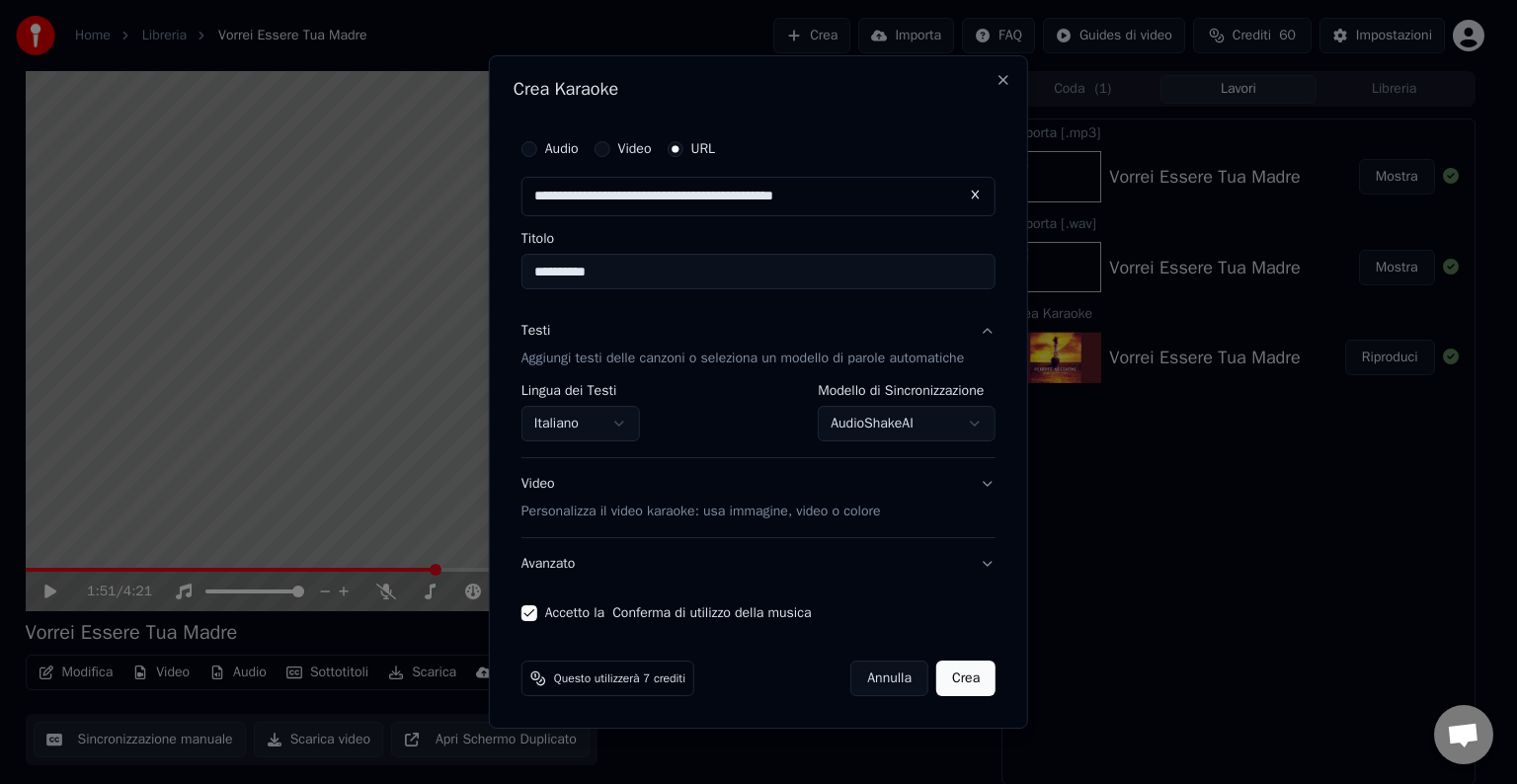 click on "Crea" at bounding box center (966, 678) 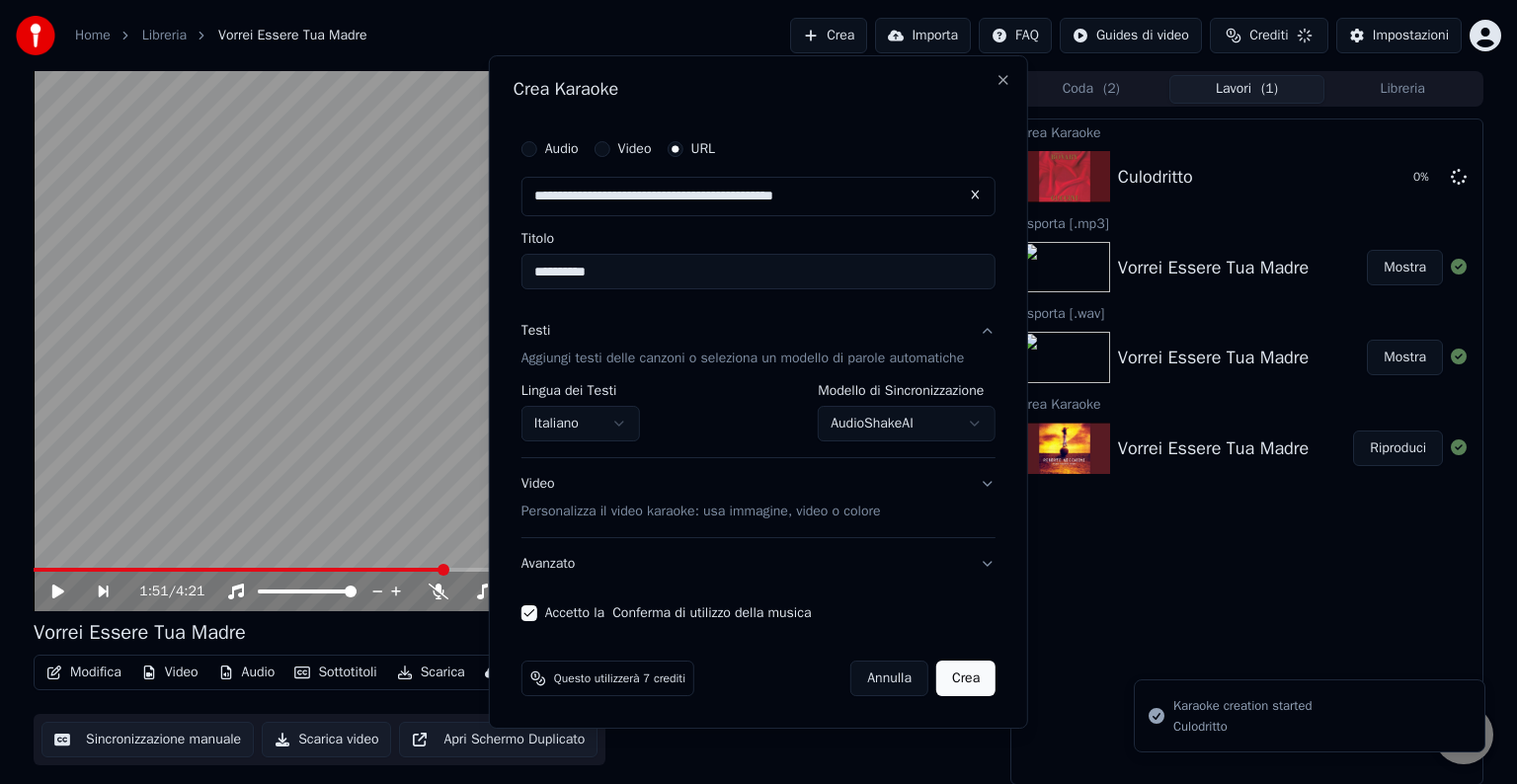 select on "**********" 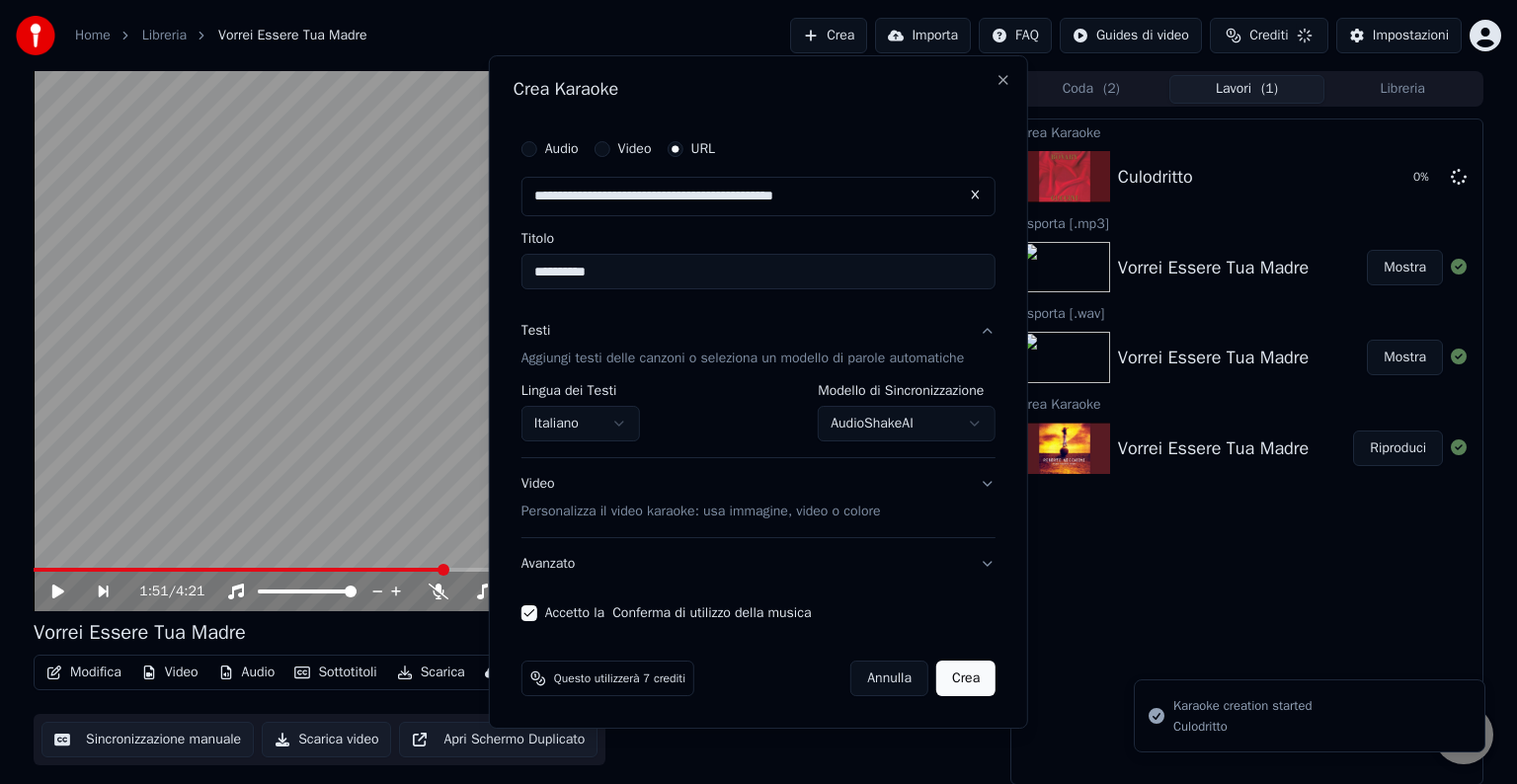 type 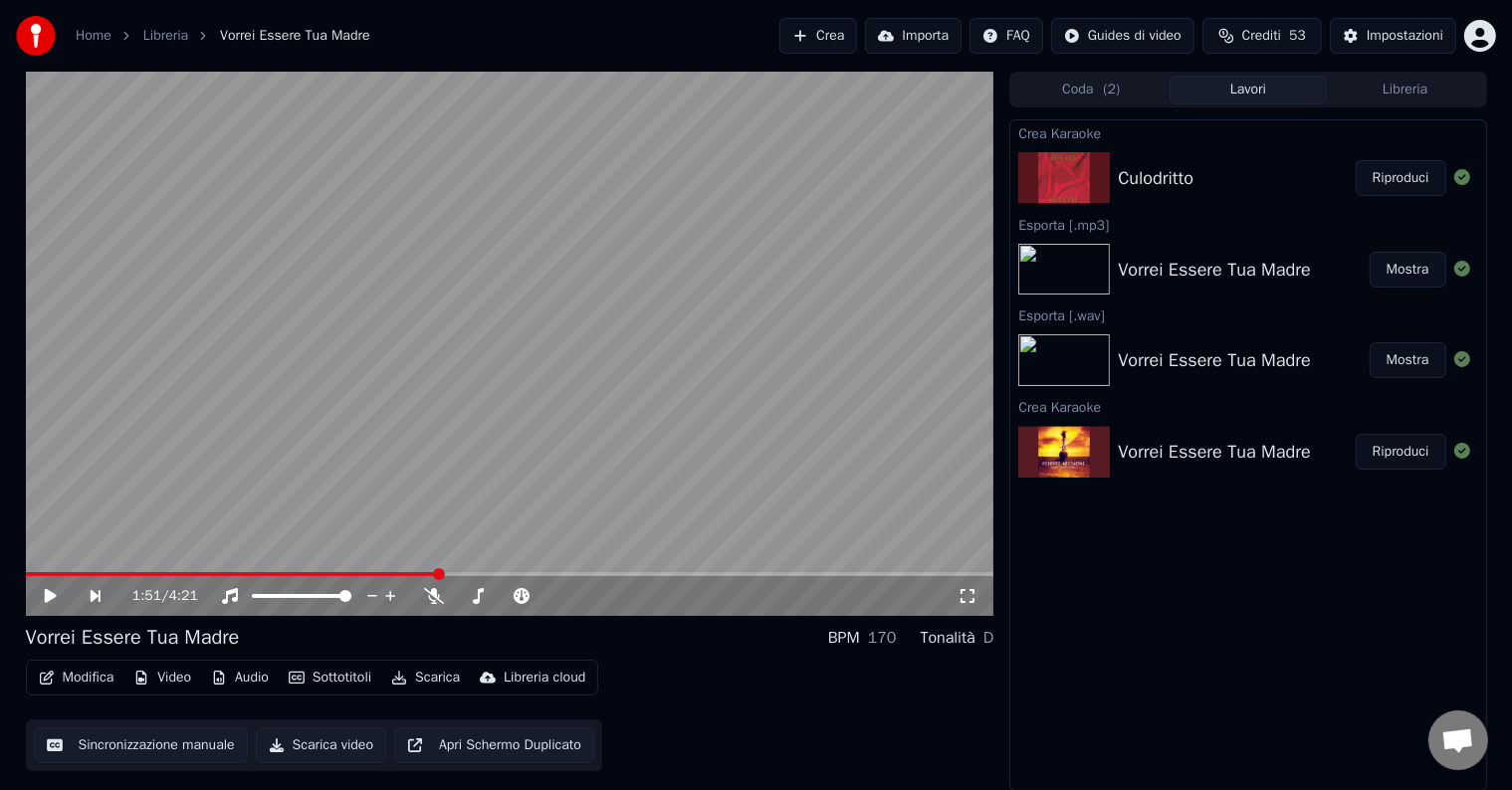 click on "Riproduci" at bounding box center (1401, 178) 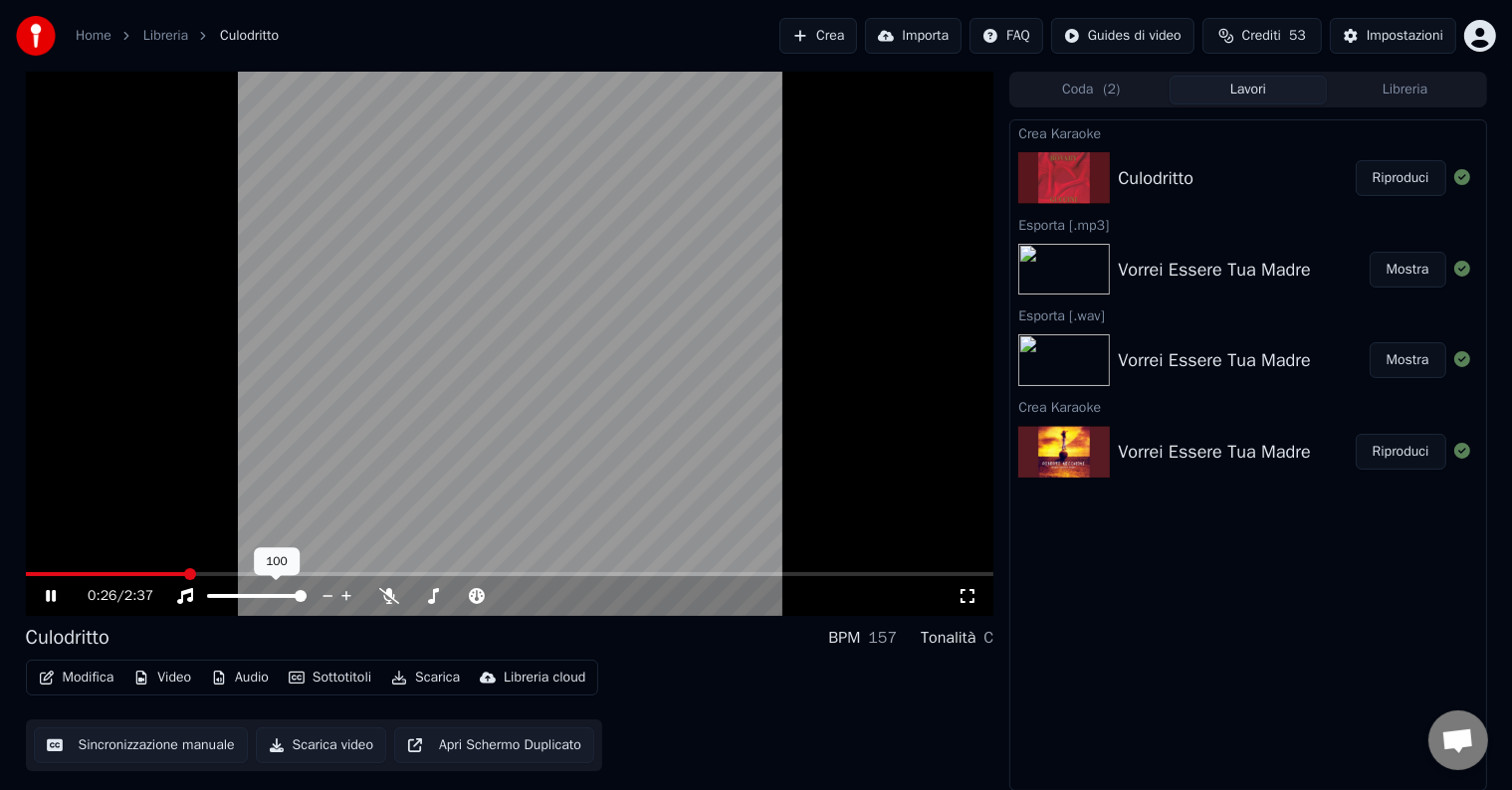 click 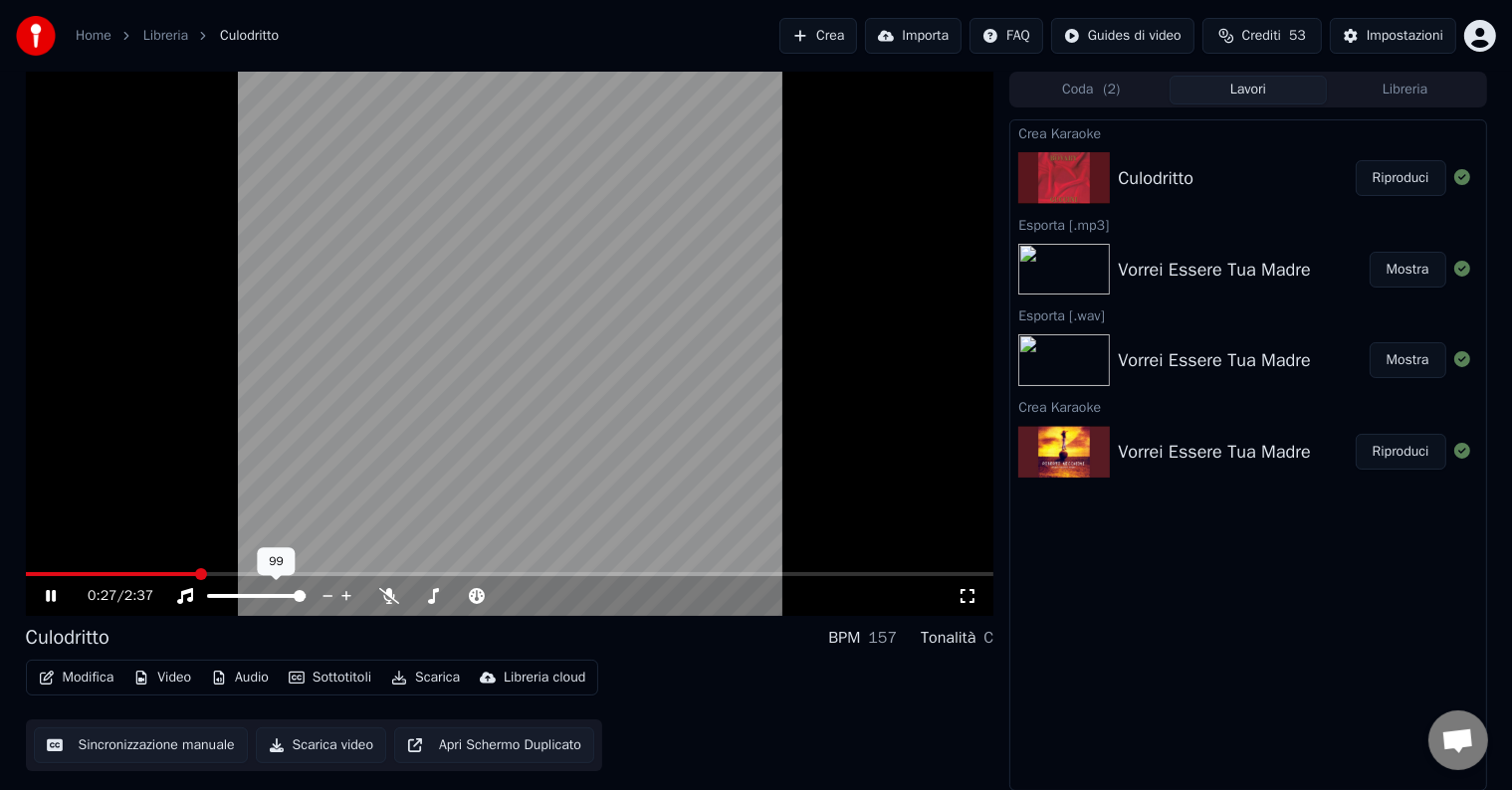 click 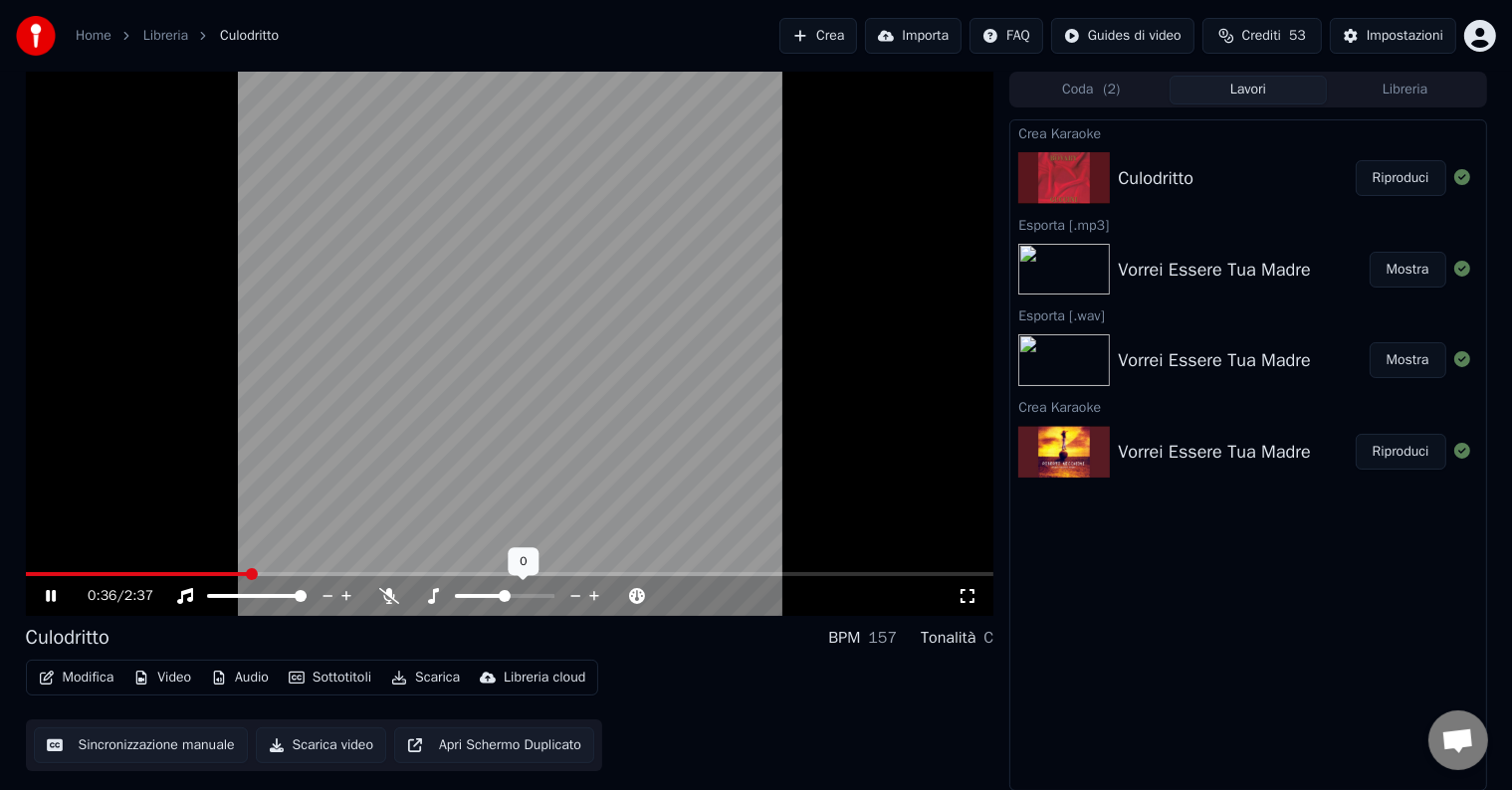 click 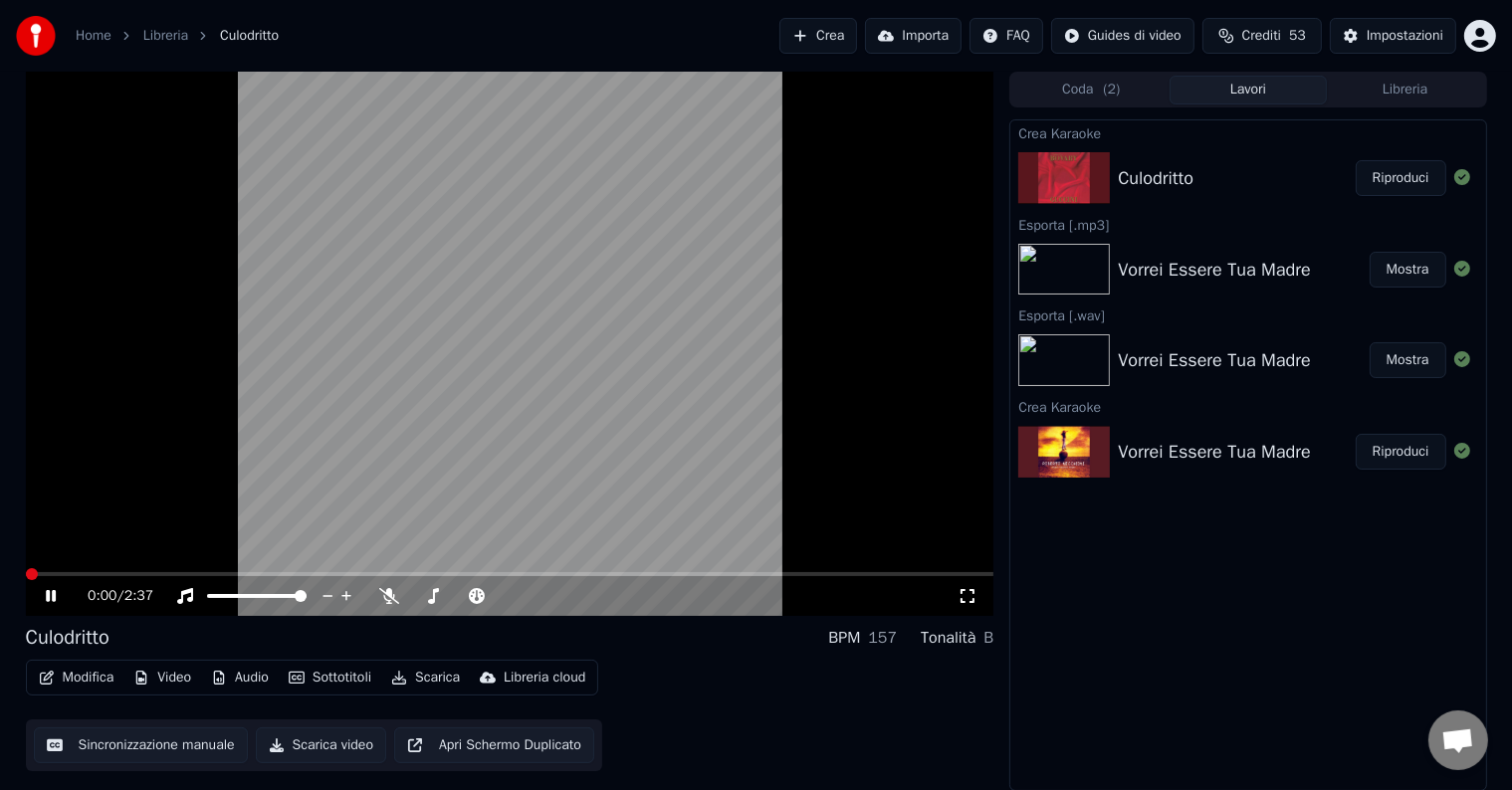click at bounding box center (32, 574) 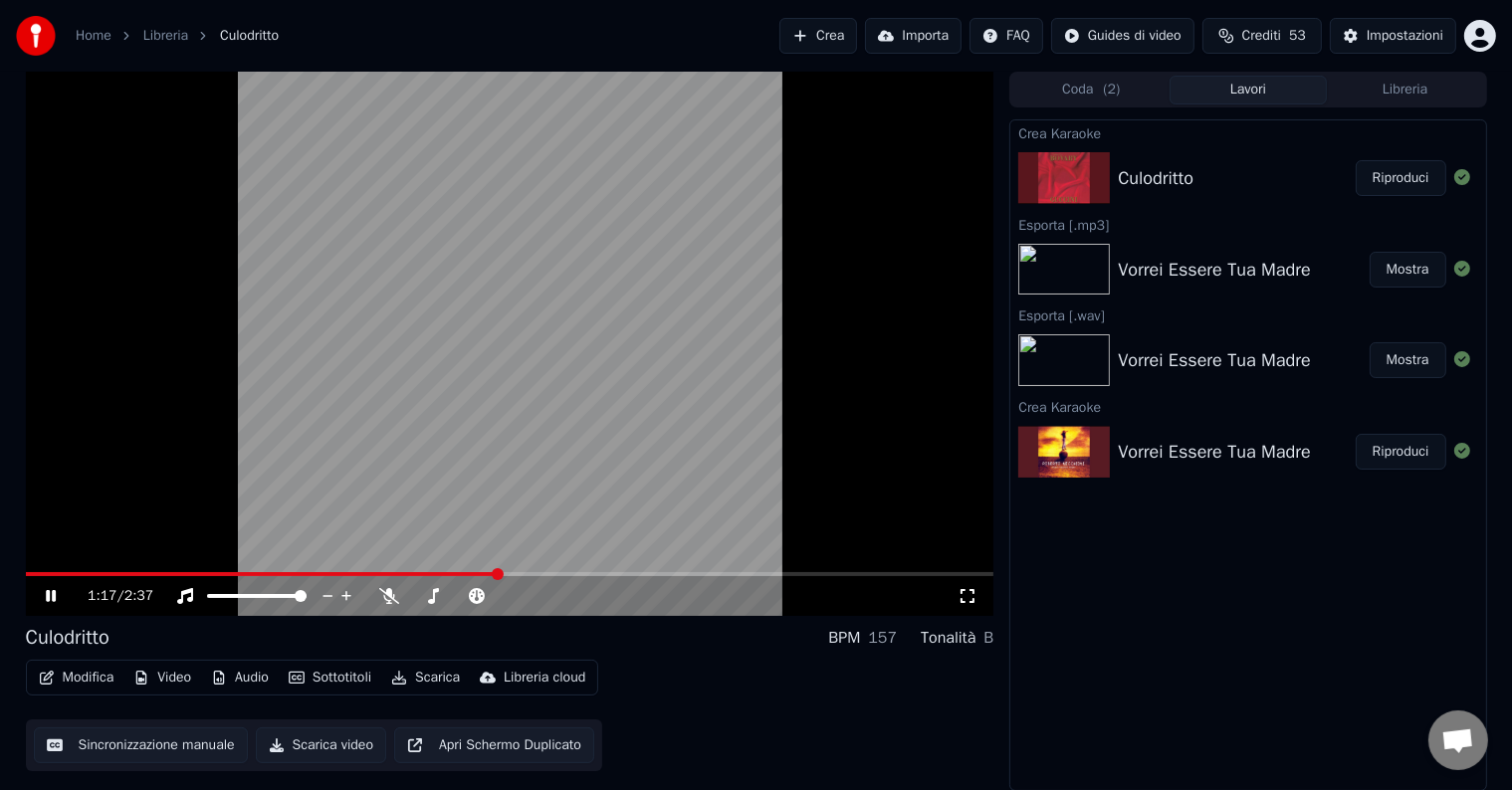click at bounding box center (510, 343) 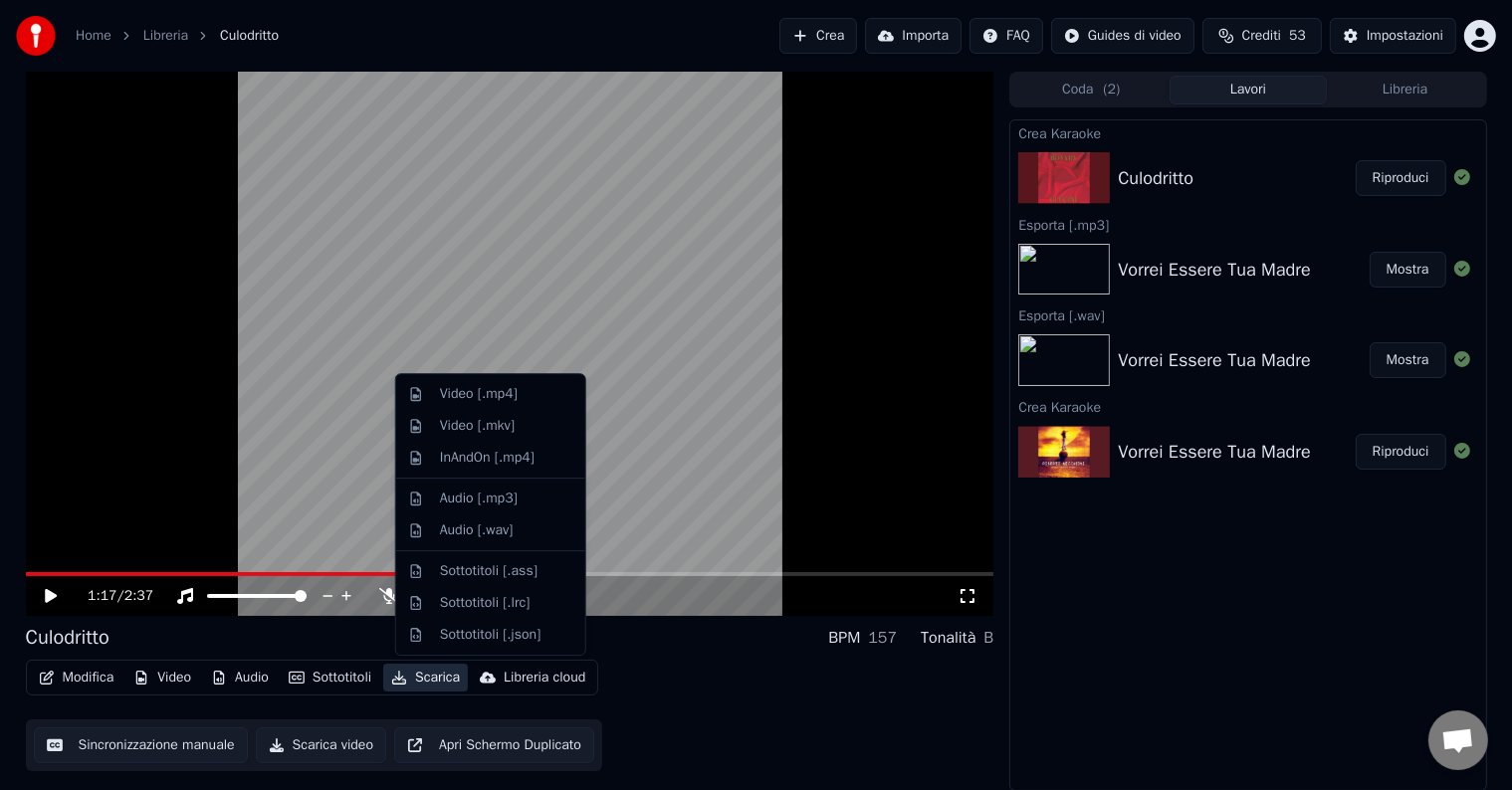 click on "Scarica" at bounding box center [425, 678] 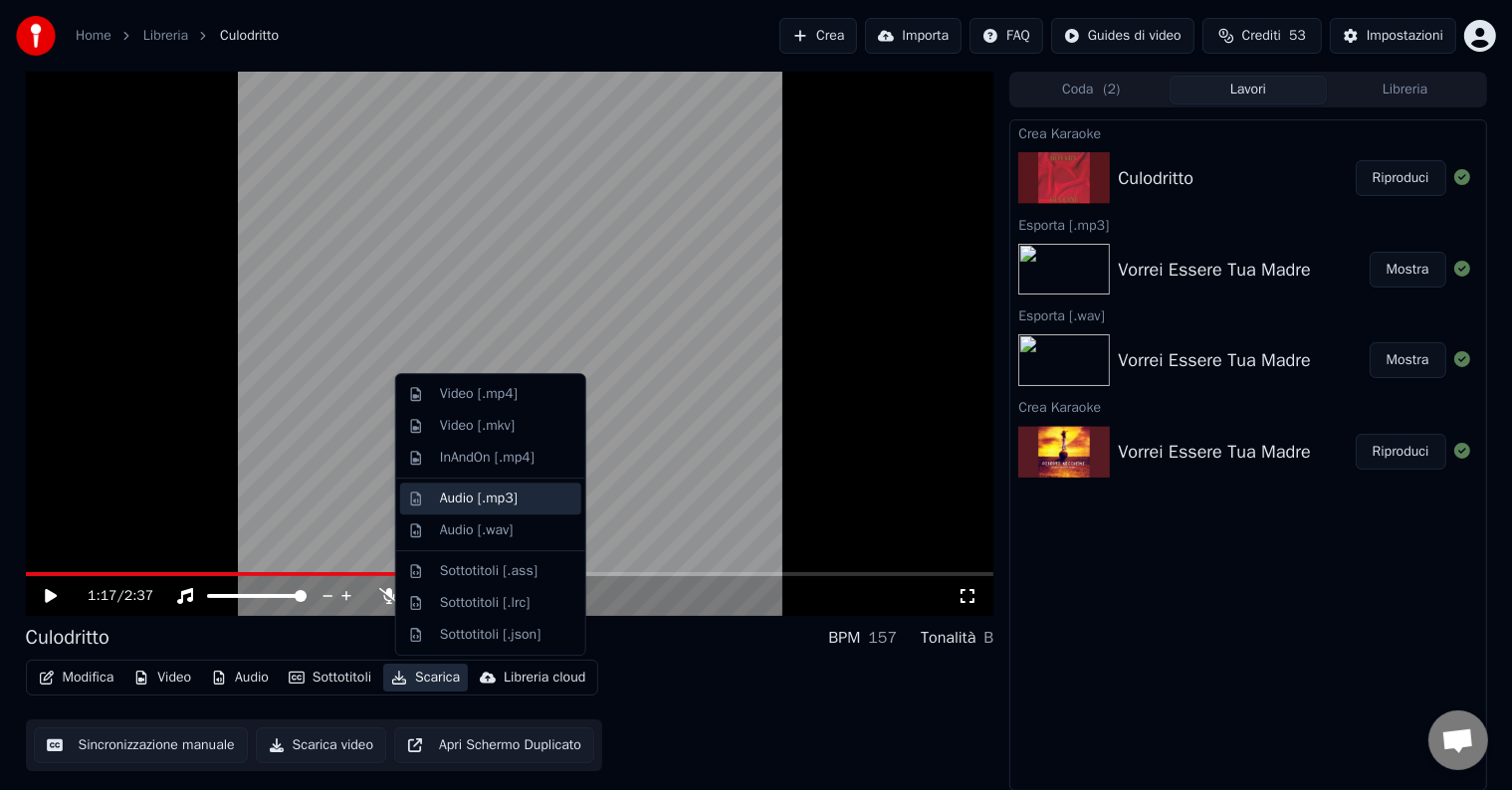 click on "Audio [.mp3]" at bounding box center [479, 498] 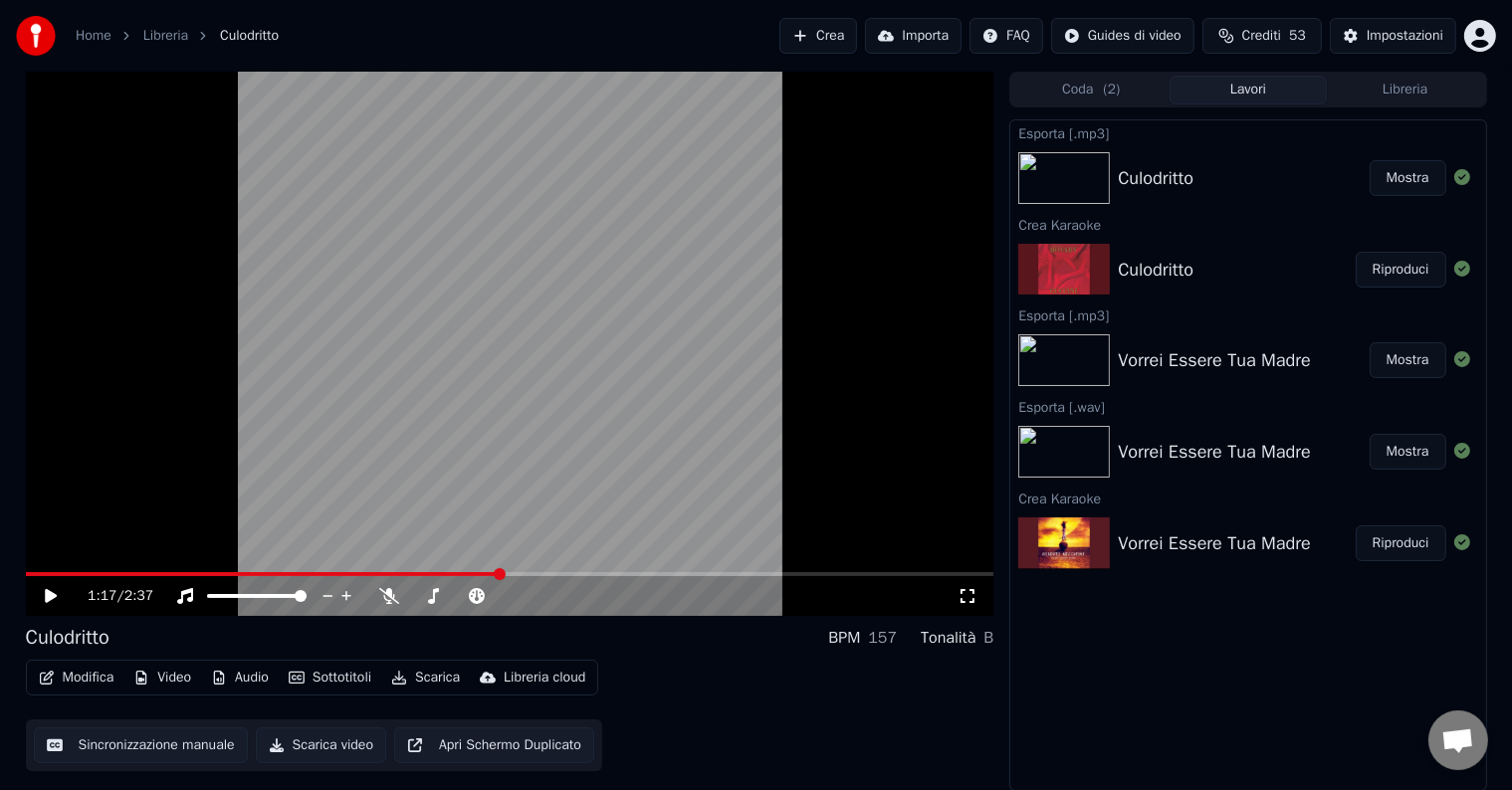 click on "Scarica" at bounding box center [425, 678] 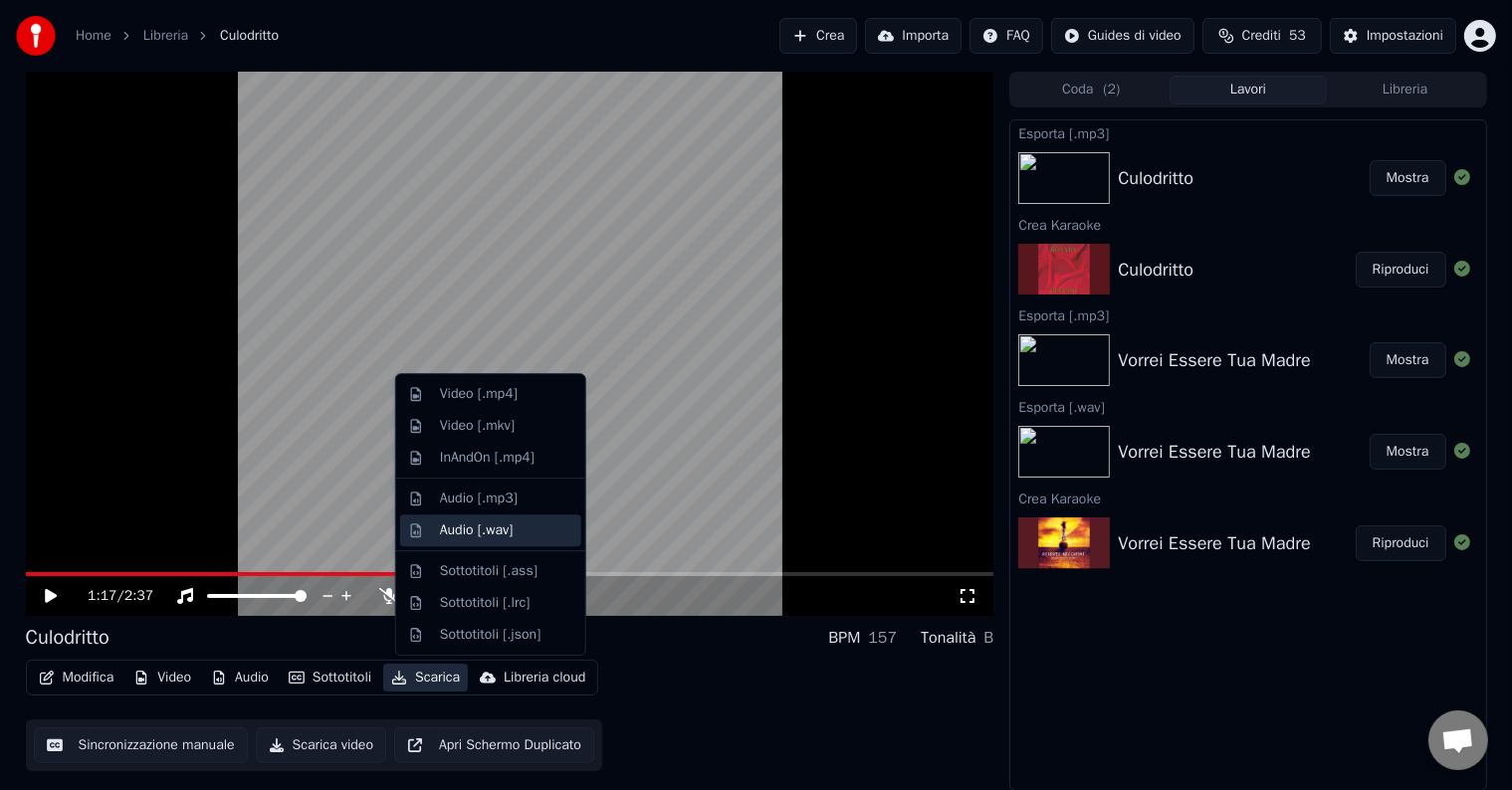 click on "Audio [.wav]" at bounding box center (491, 530) 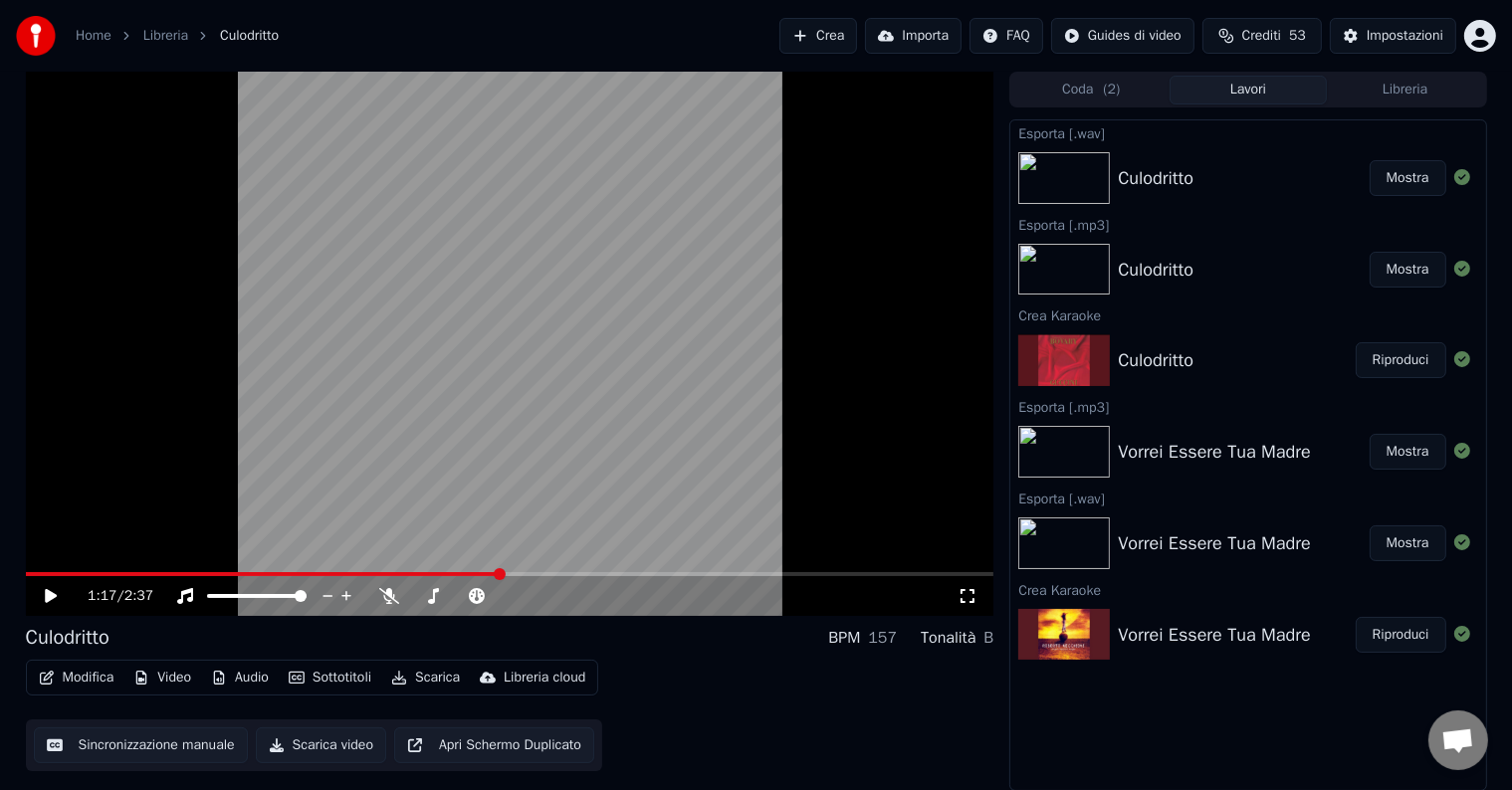 click on "Crea" at bounding box center (818, 36) 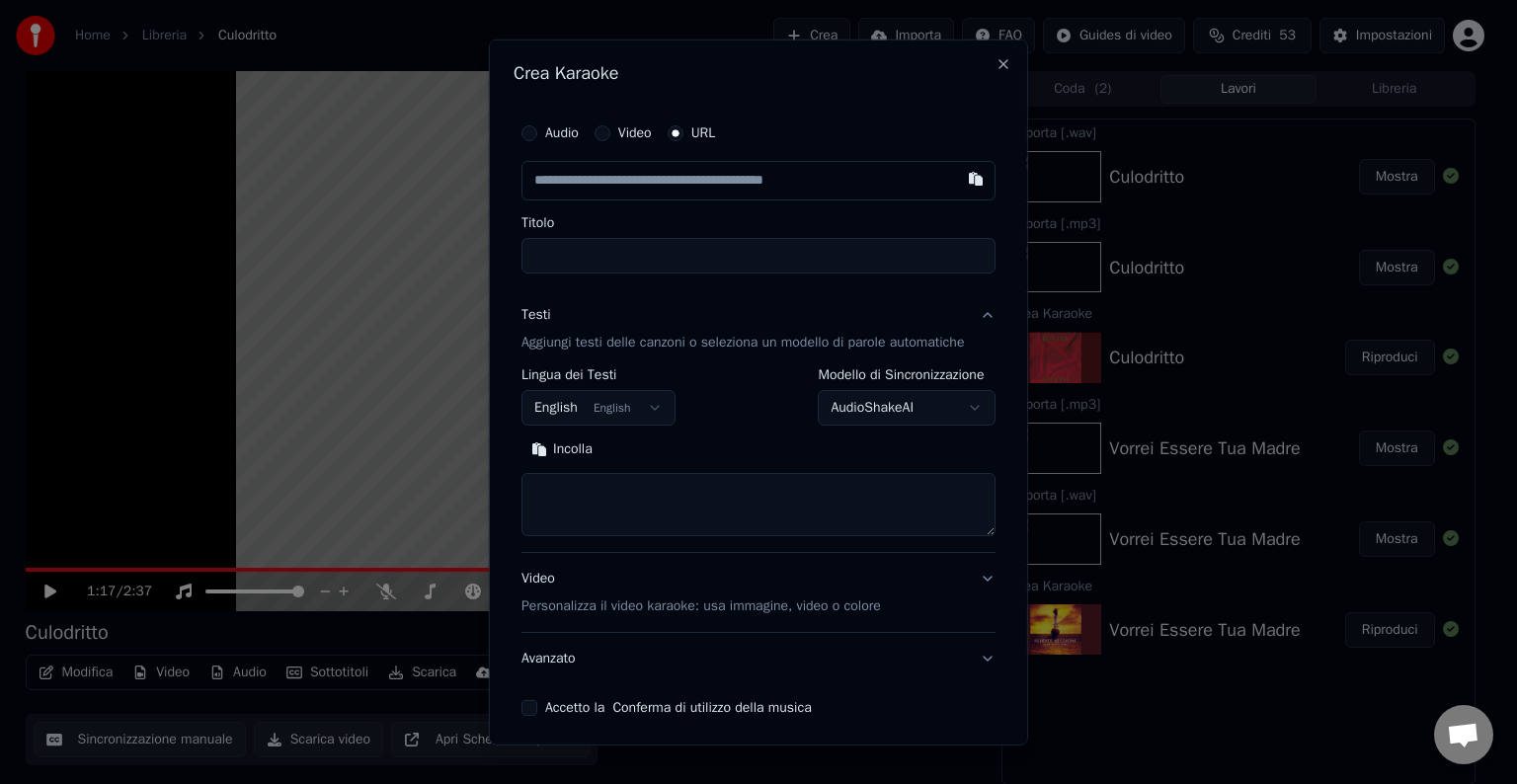type on "*" 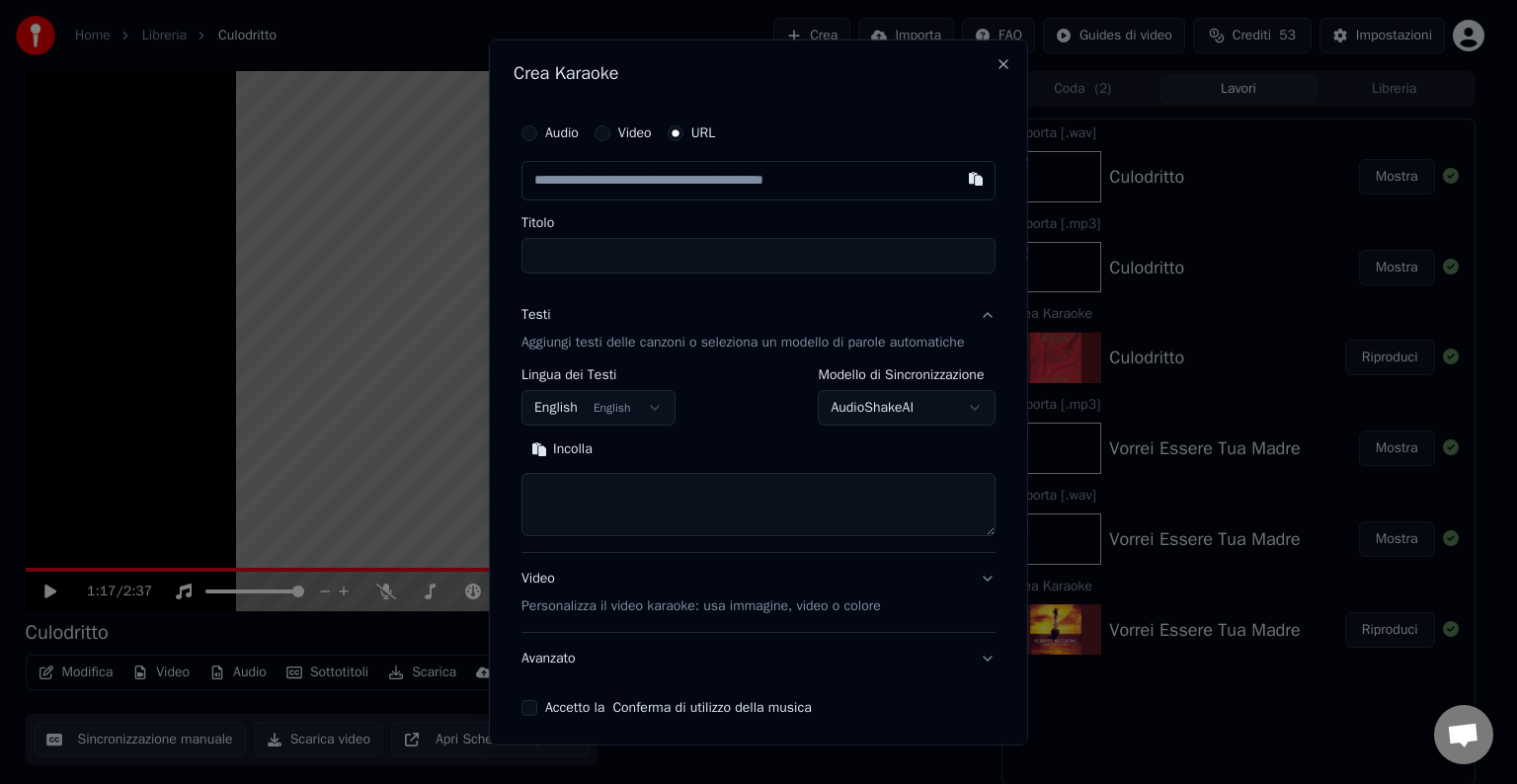 type on "**********" 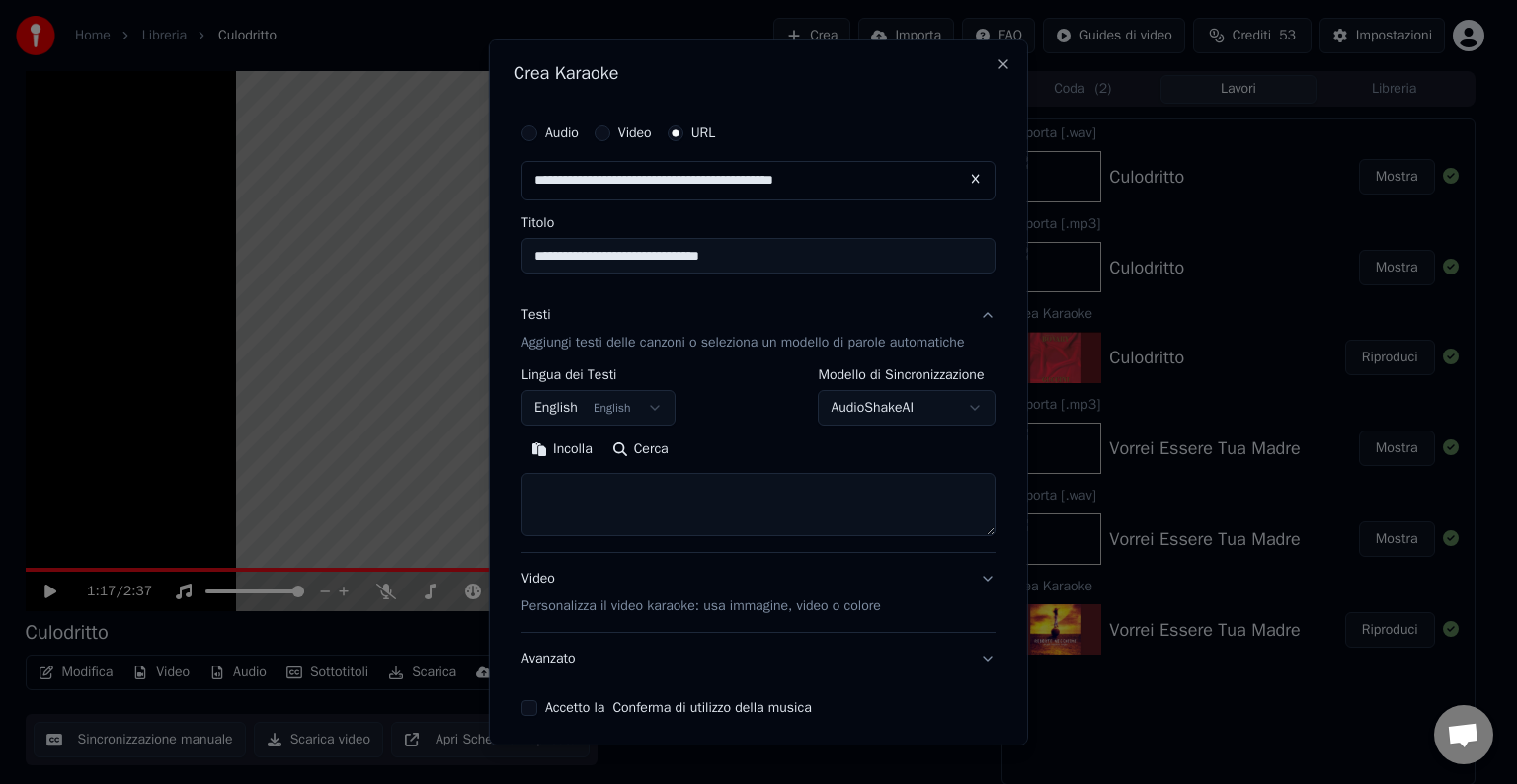 type on "**********" 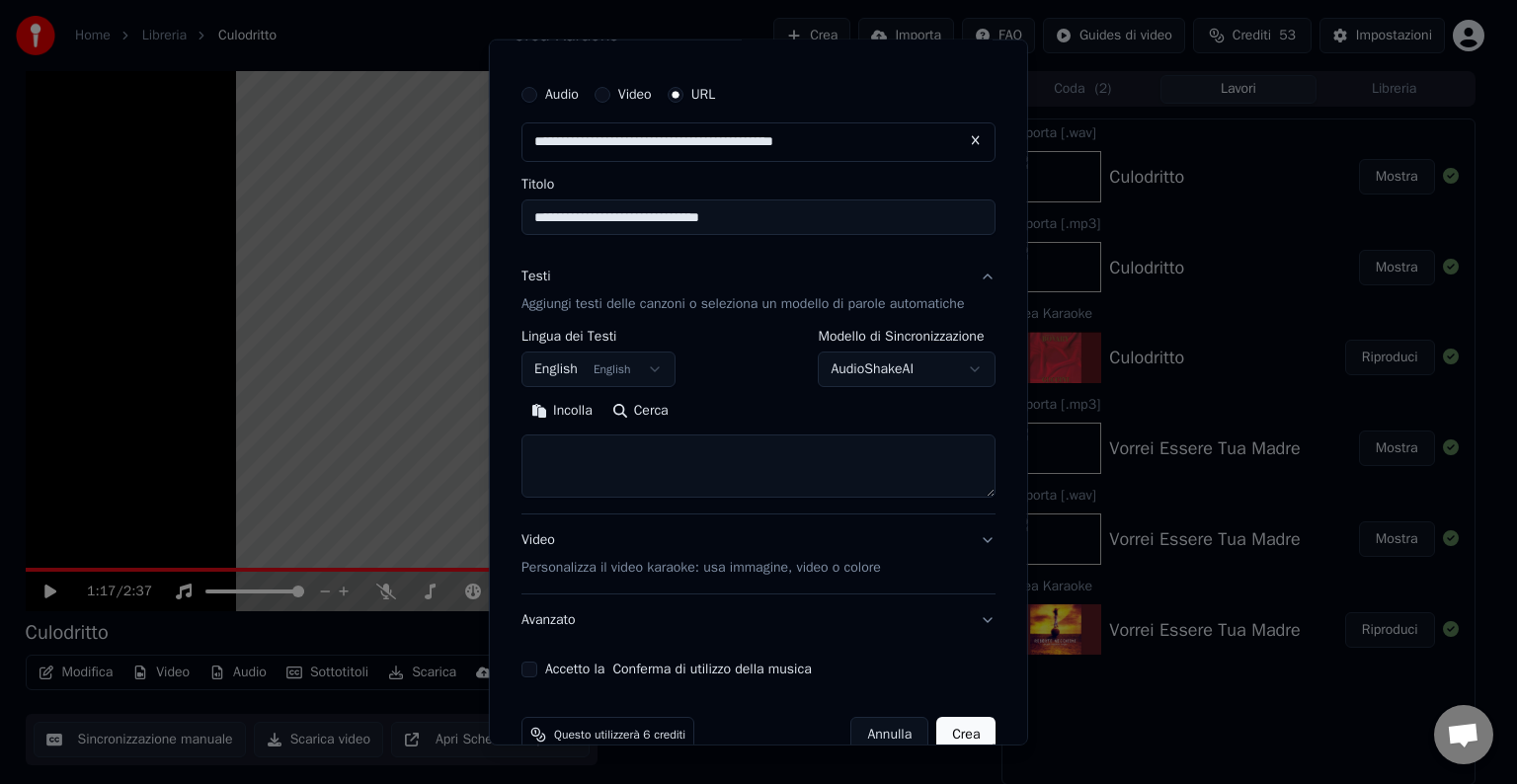 scroll, scrollTop: 39, scrollLeft: 0, axis: vertical 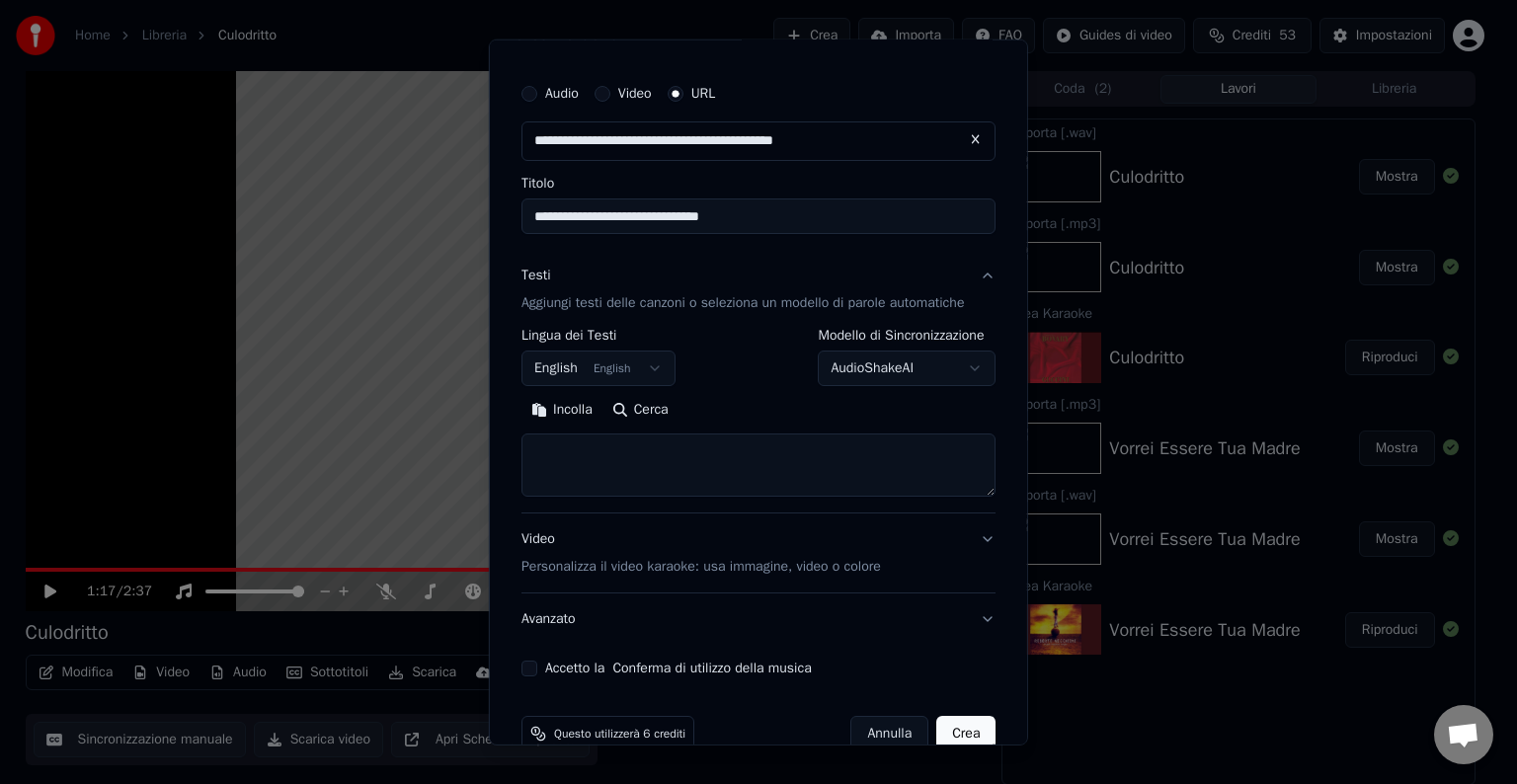 type on "**********" 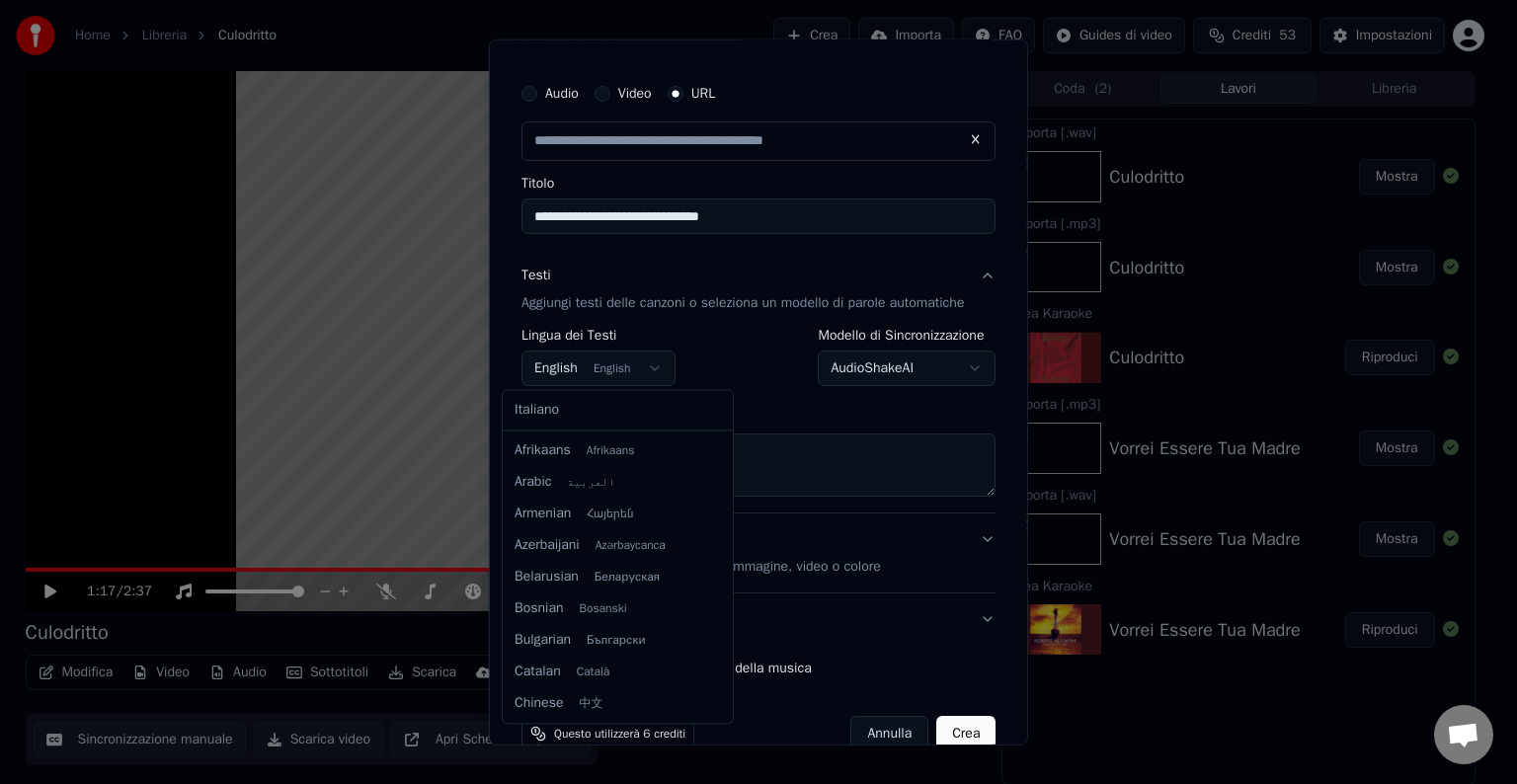 click on "**********" at bounding box center (750, 392) 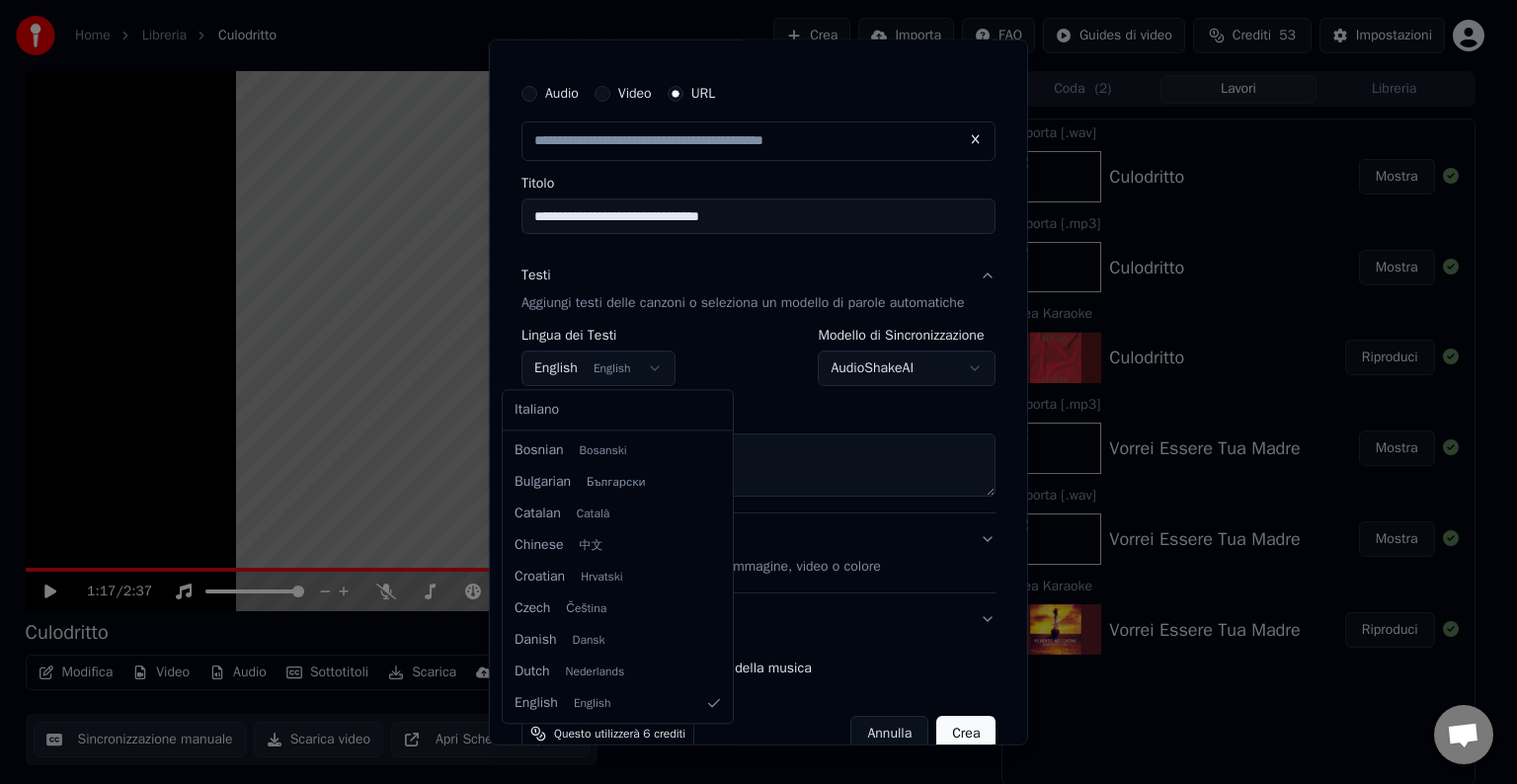 select on "**" 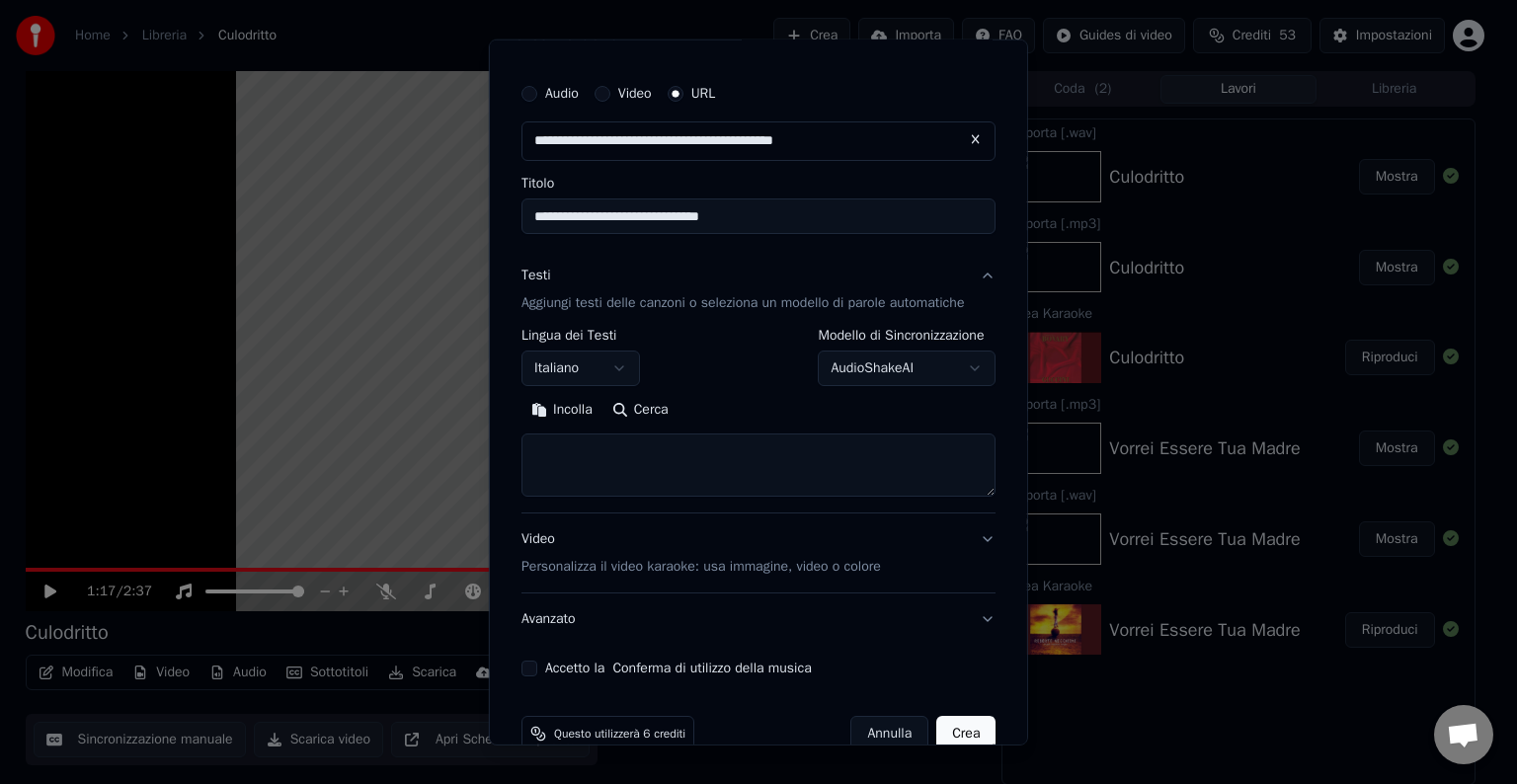 click on "**********" at bounding box center (750, 392) 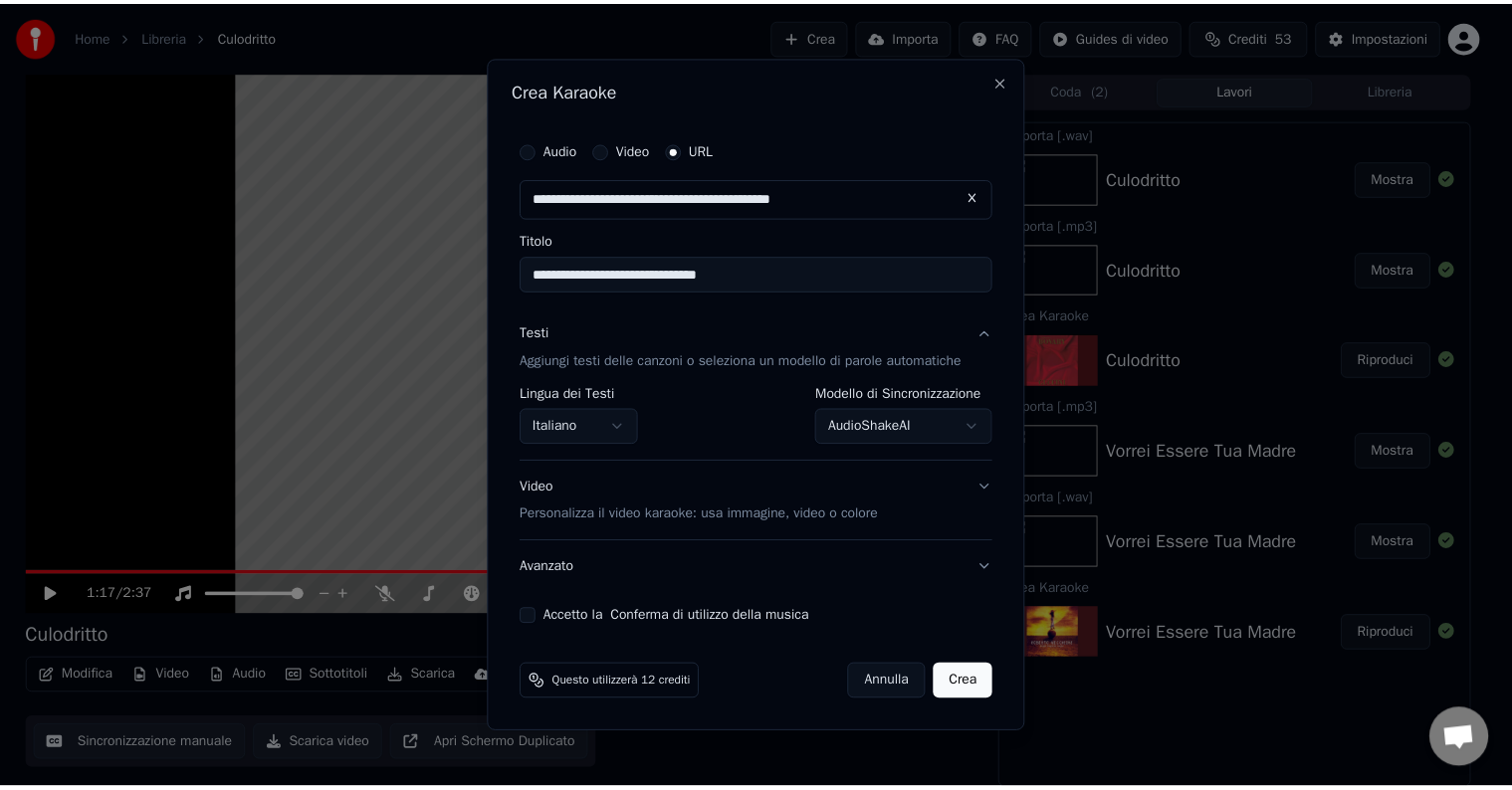 scroll, scrollTop: 0, scrollLeft: 0, axis: both 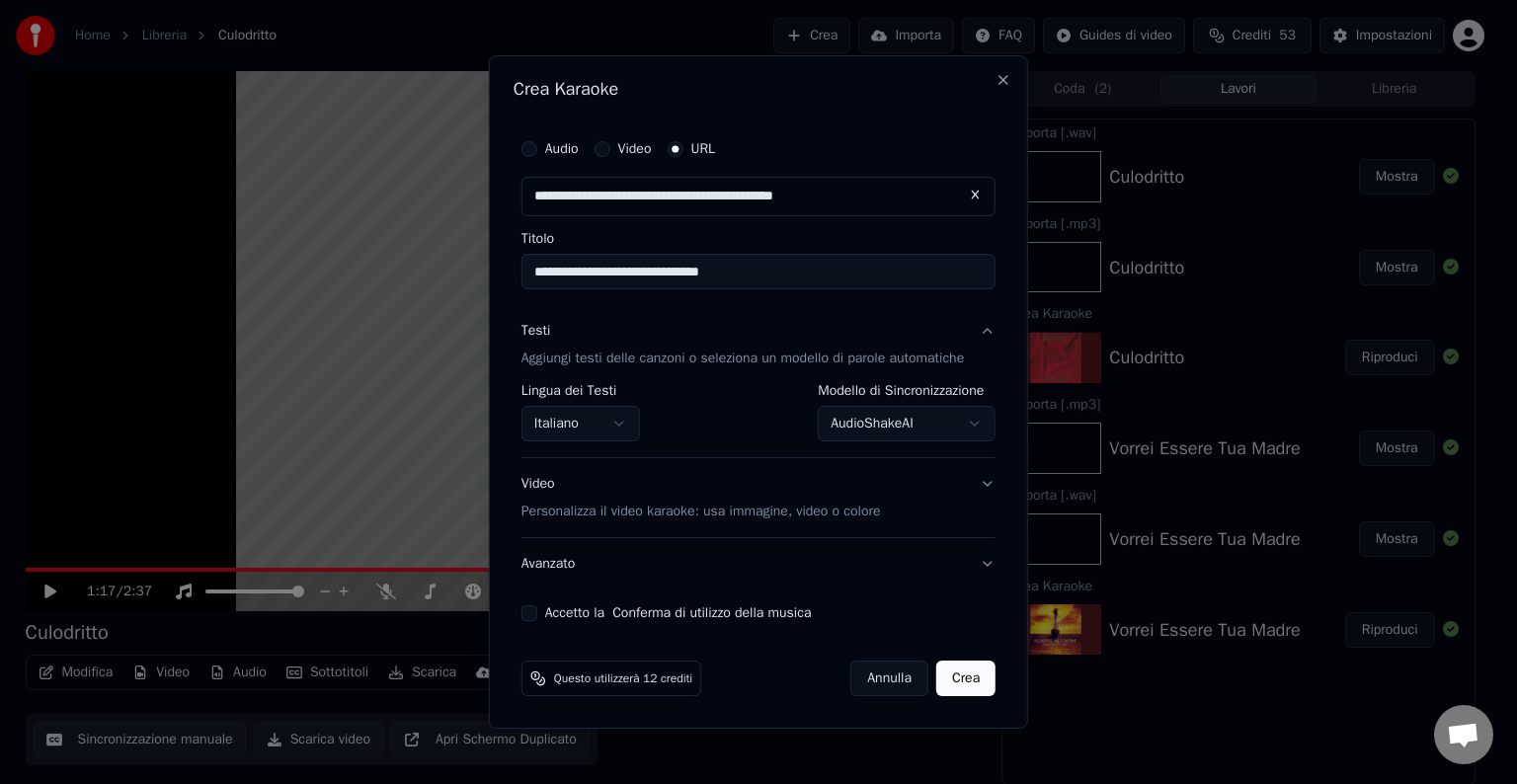click on "Accetto la   Conferma di utilizzo della musica" at bounding box center (529, 613) 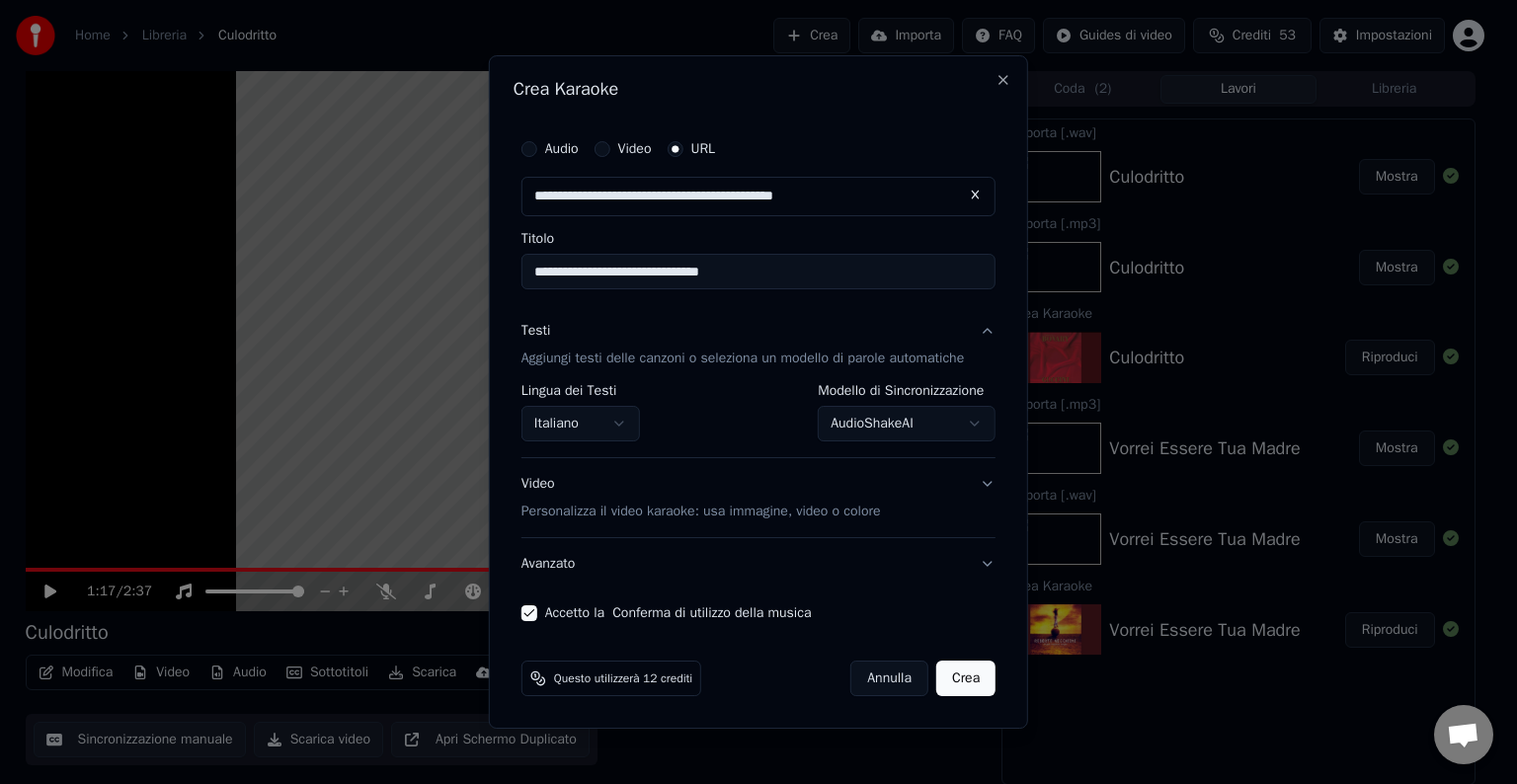 click on "Crea" at bounding box center [966, 678] 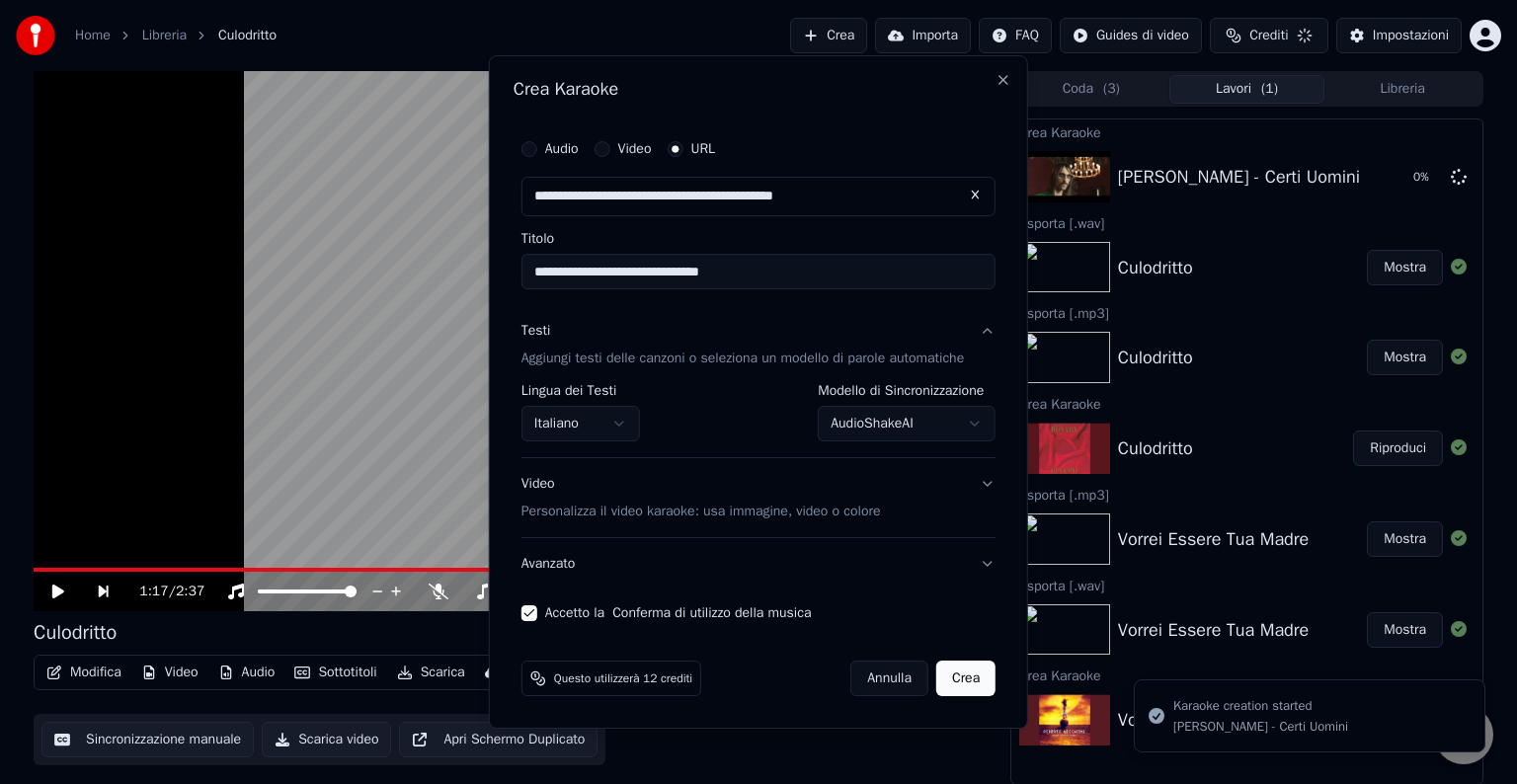 select on "**********" 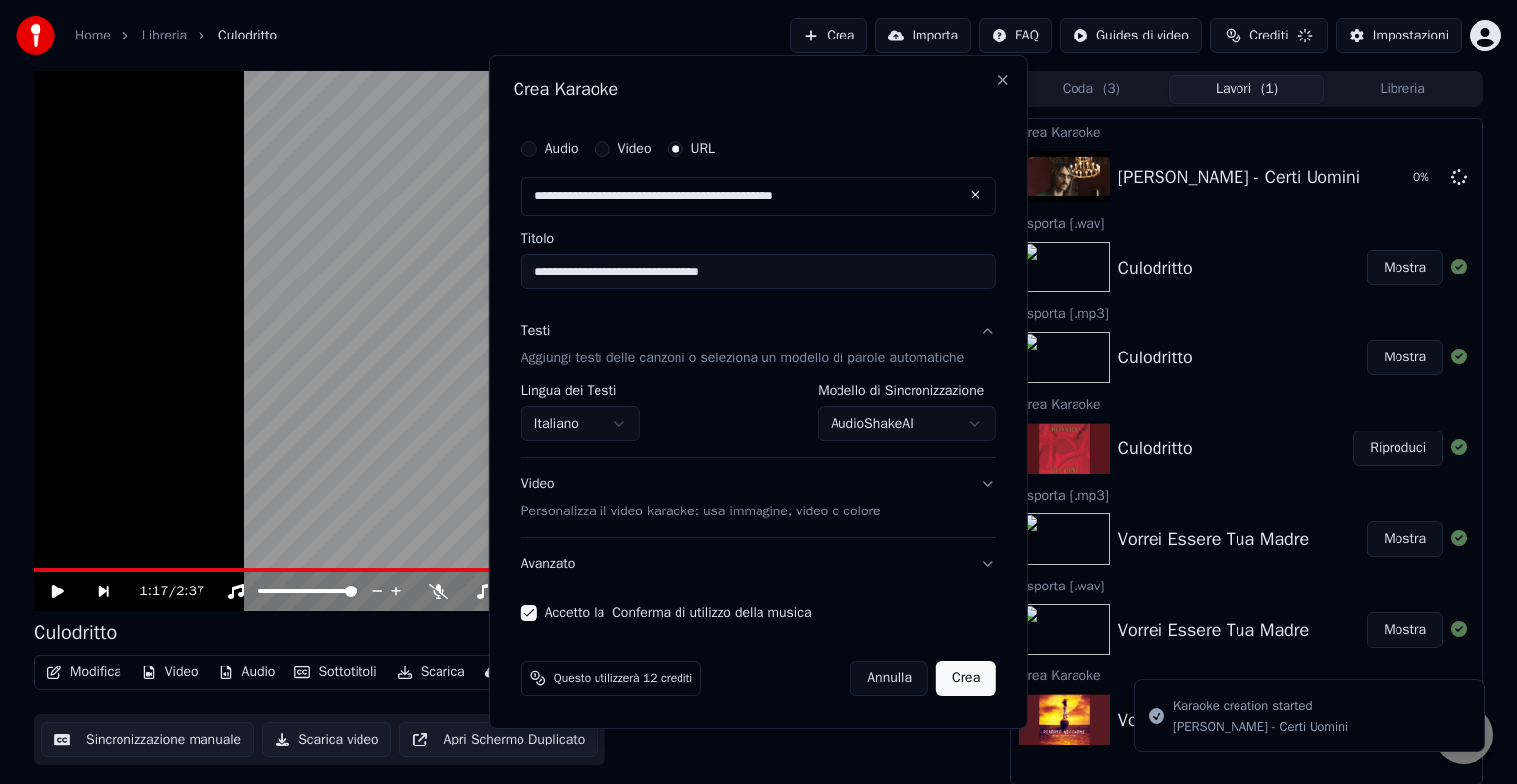 type 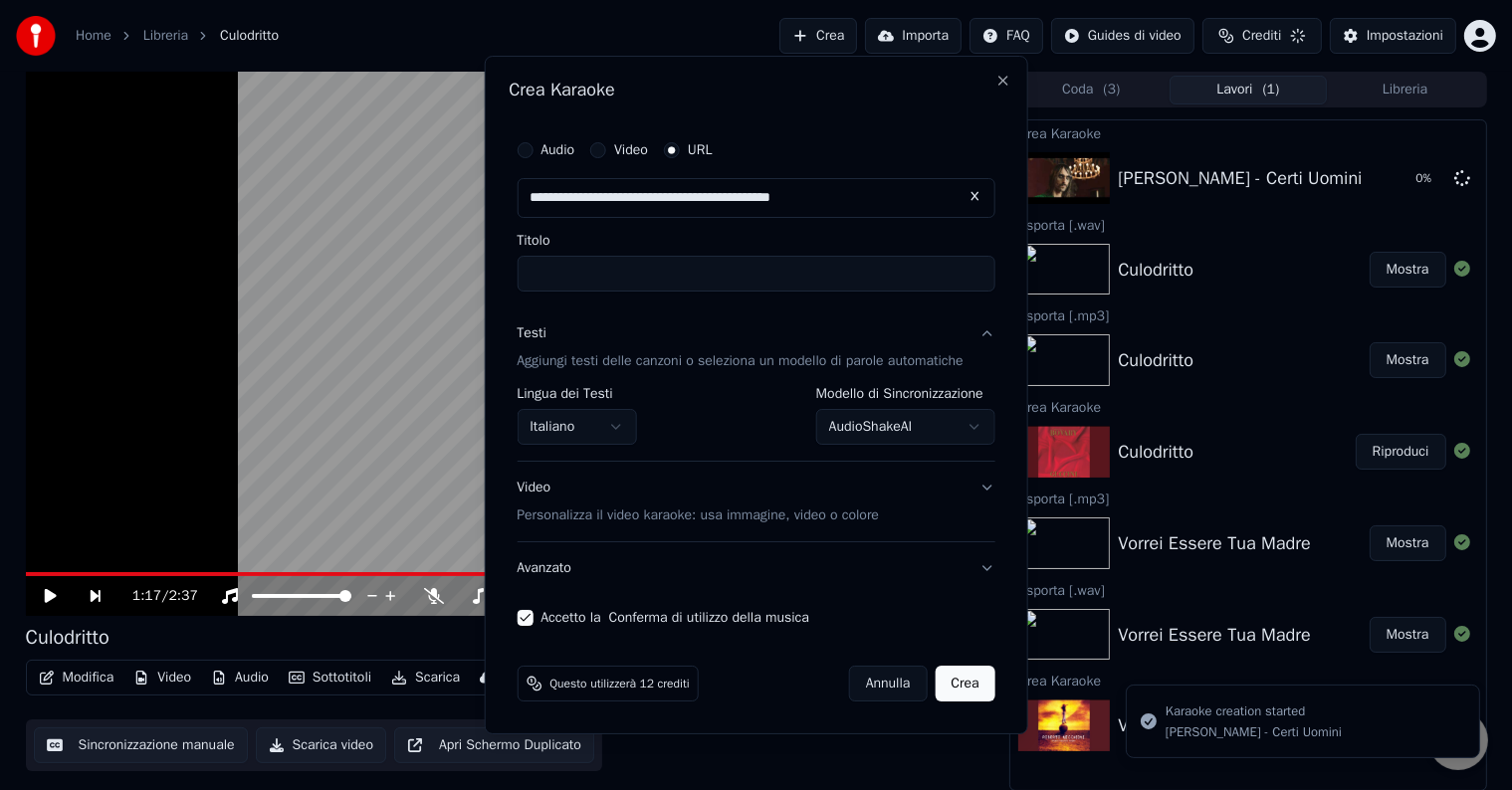 select 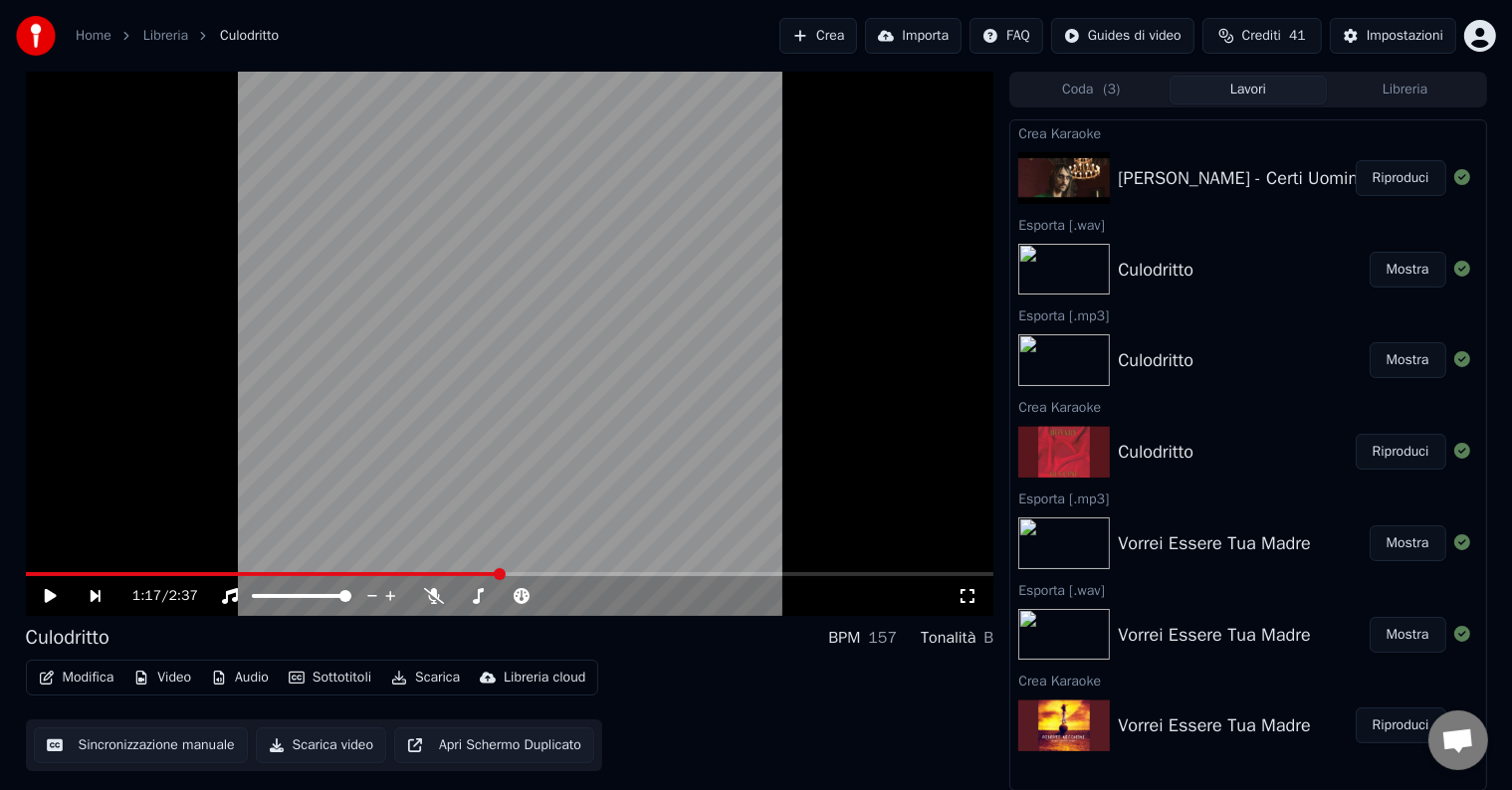 click on "[PERSON_NAME] - Certi Uomini" at bounding box center [1239, 178] 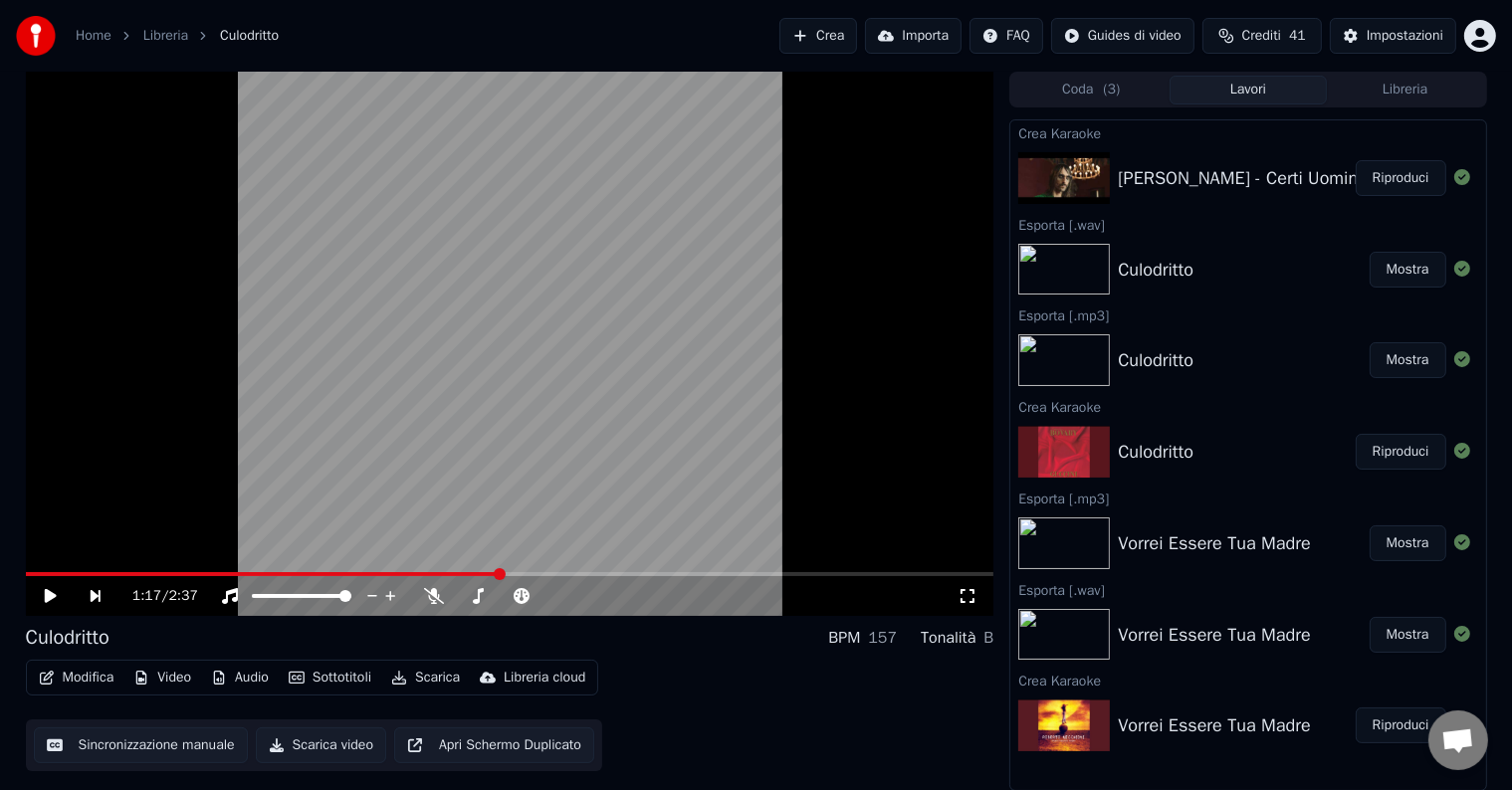 click on "Riproduci" at bounding box center [1401, 178] 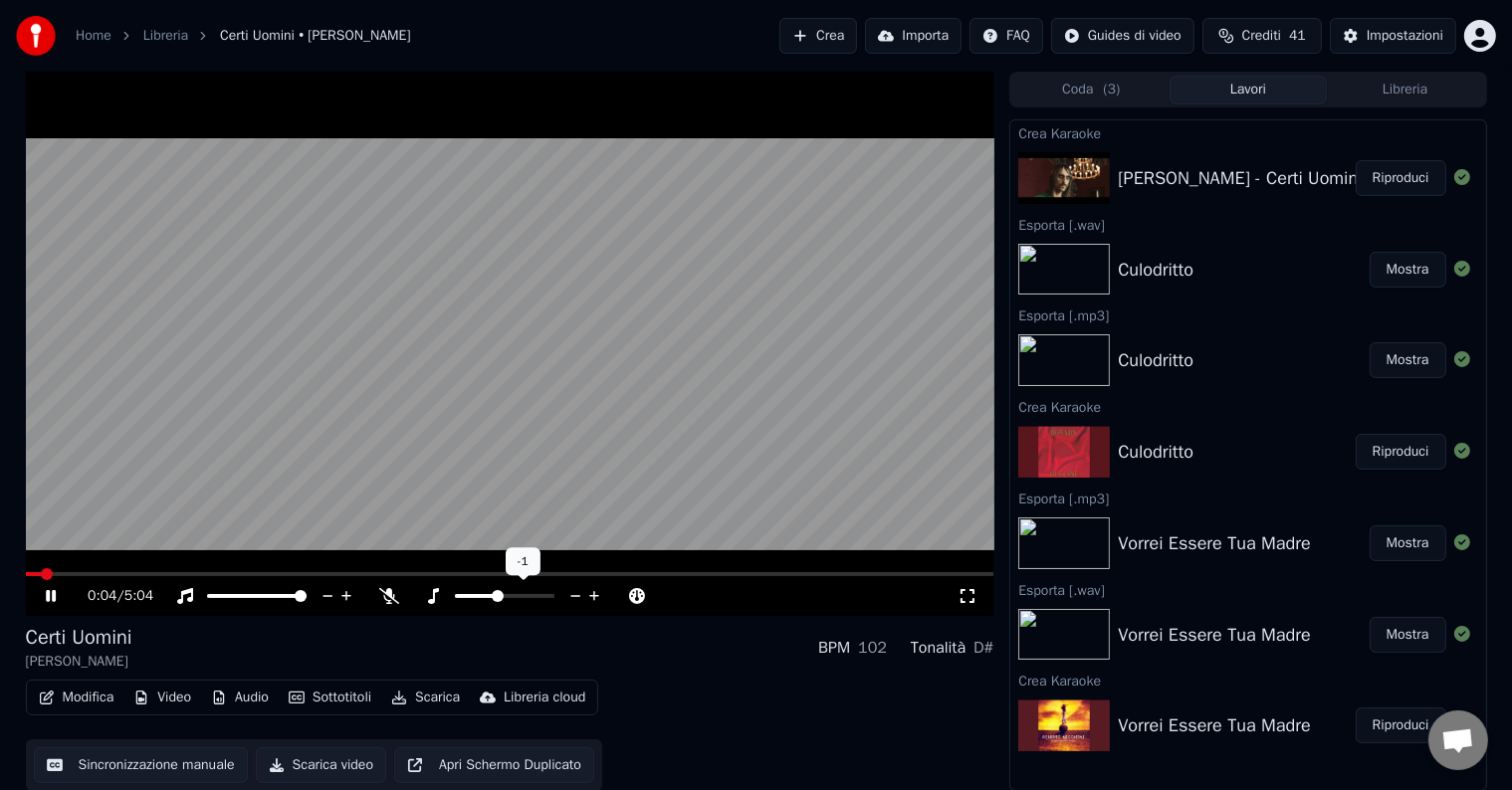 click 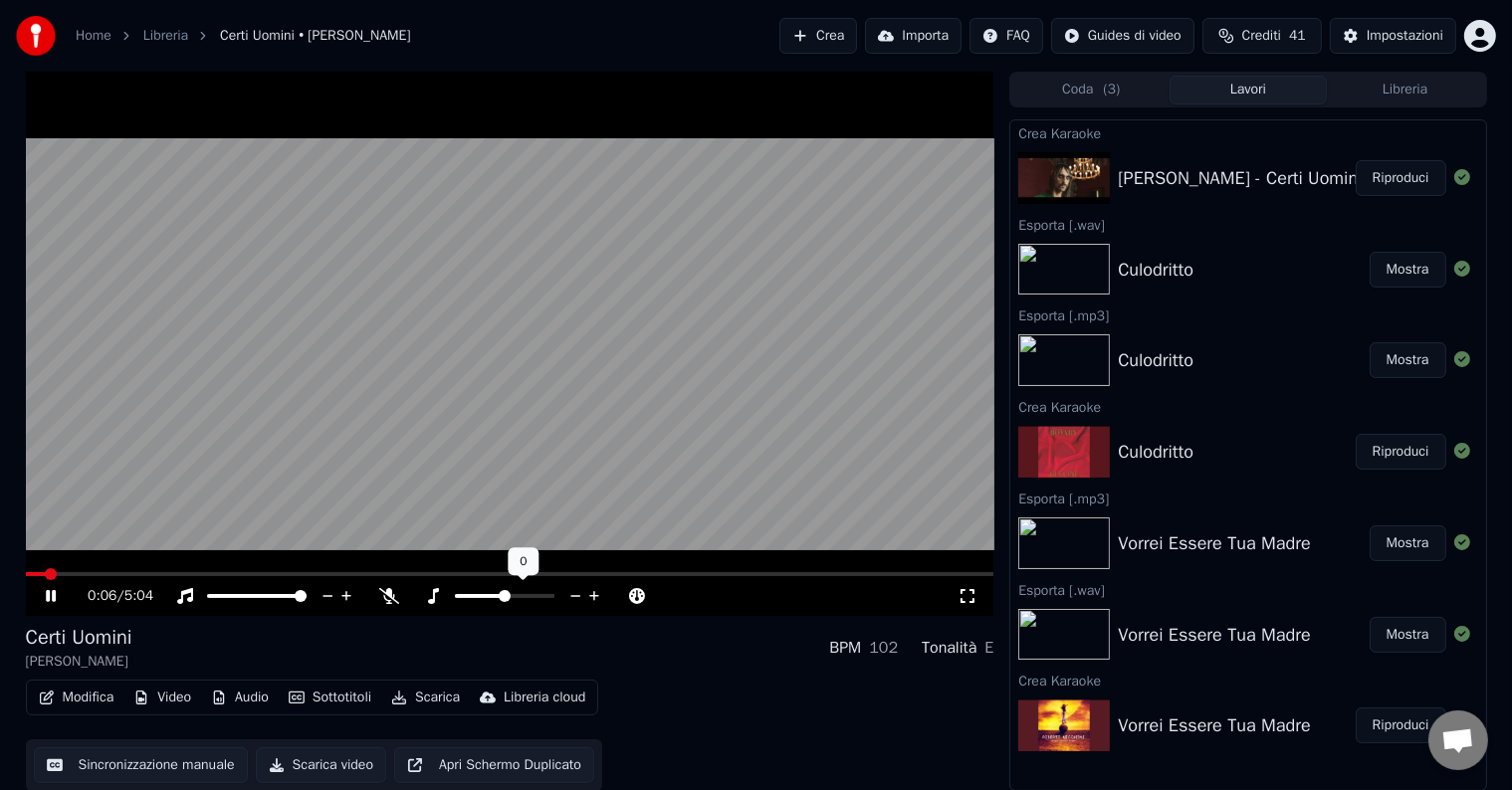 click 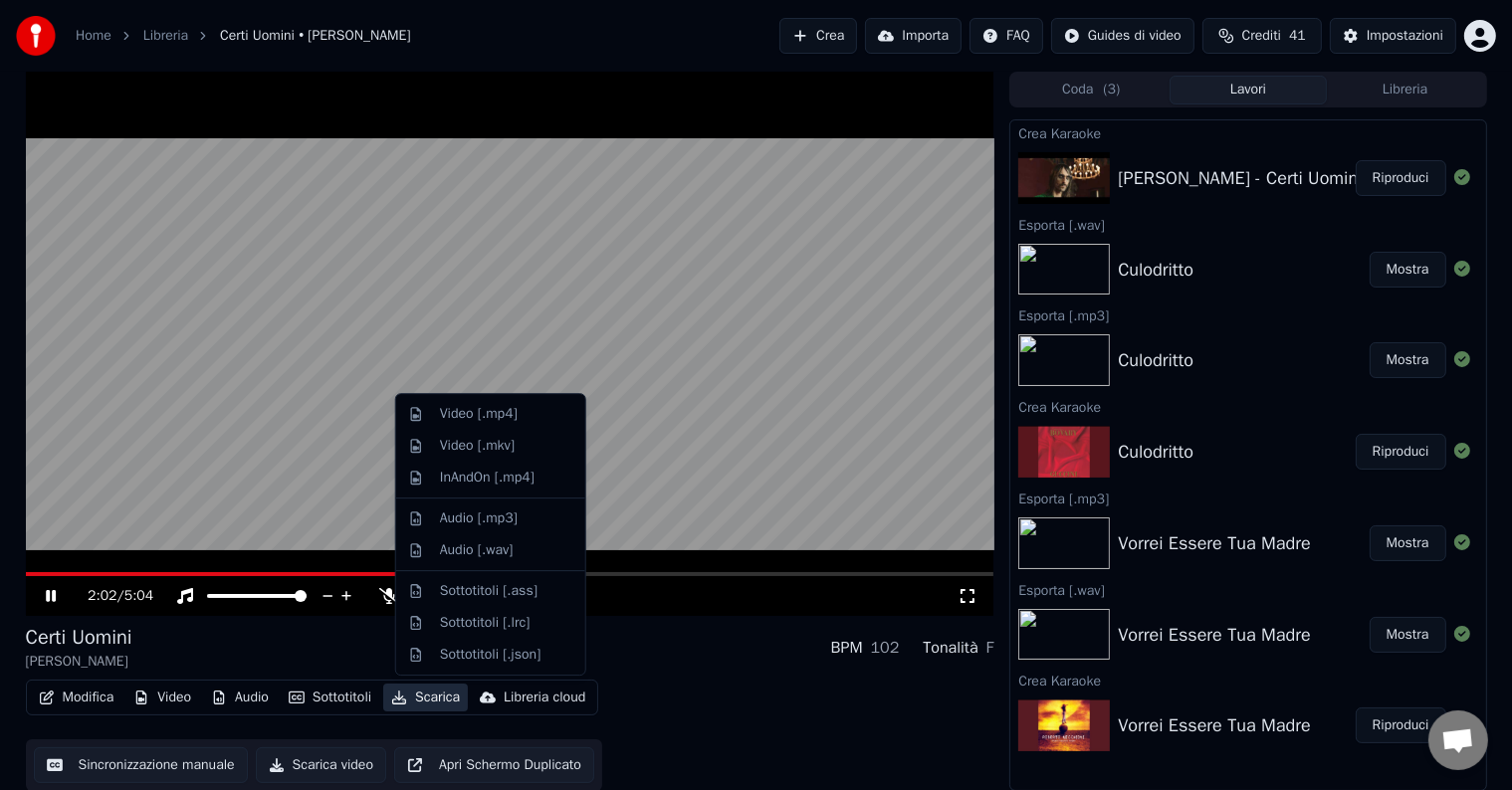 click on "Scarica" at bounding box center (425, 697) 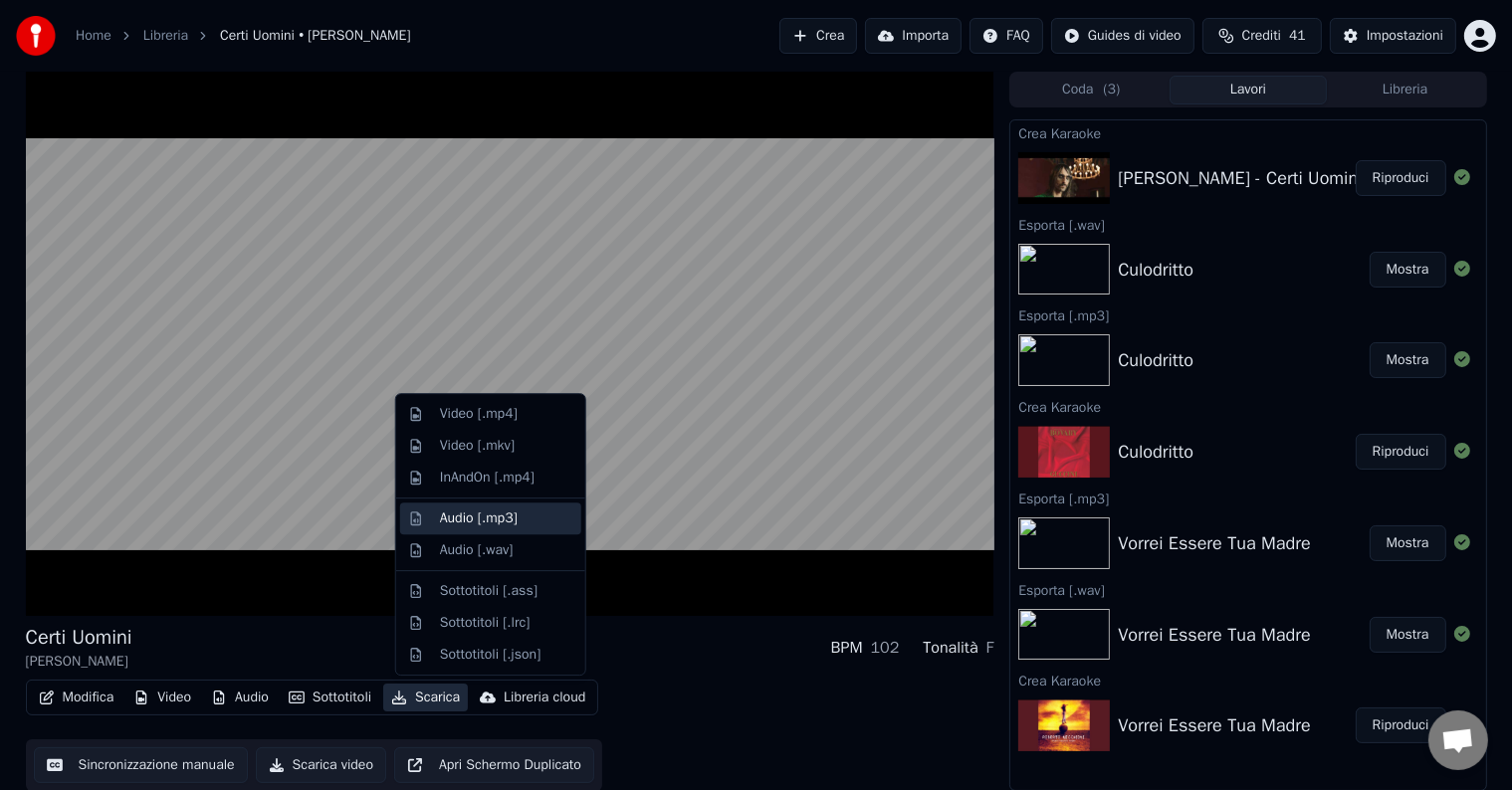 click on "Audio [.mp3]" at bounding box center (479, 518) 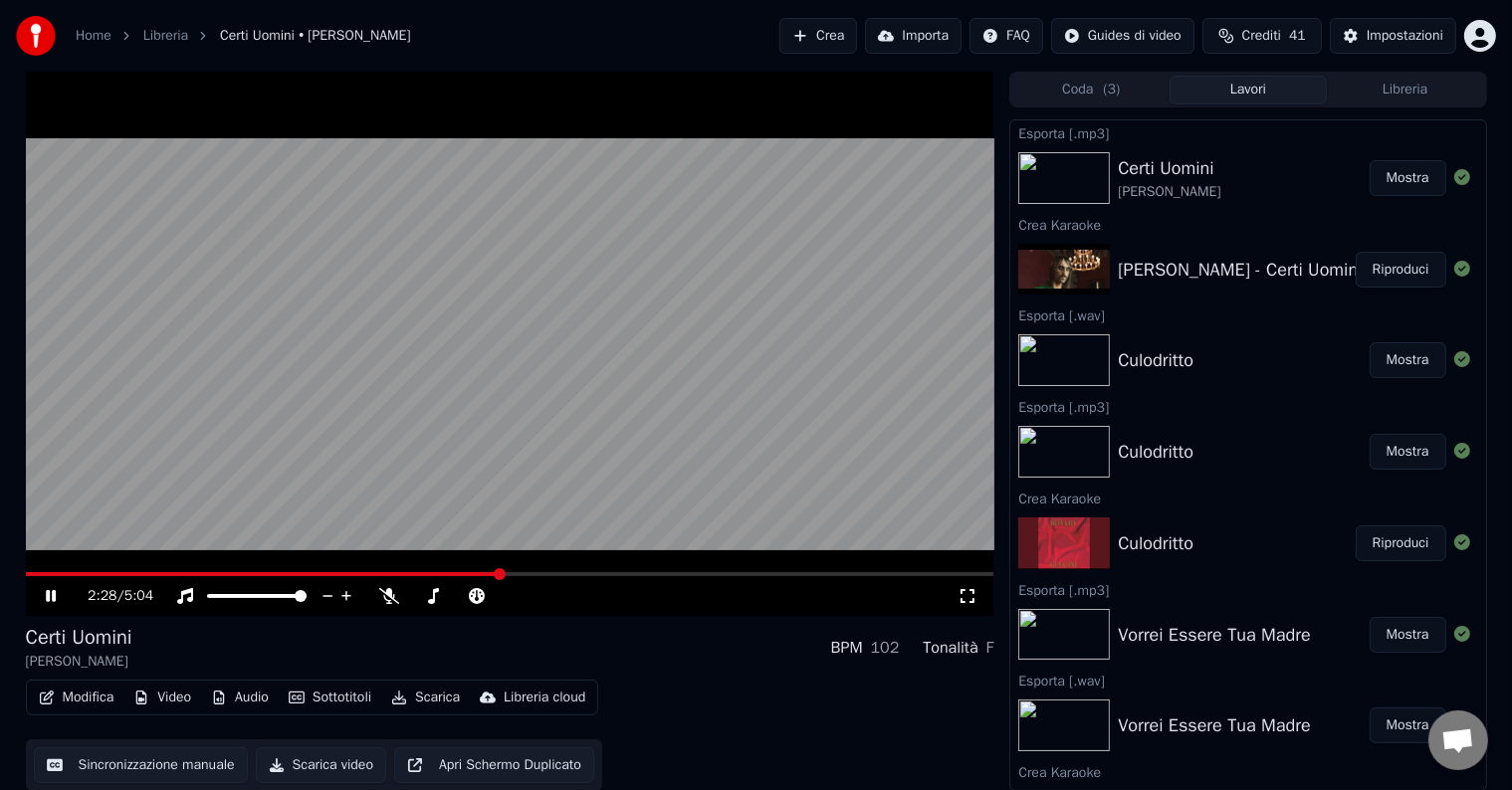 click at bounding box center [510, 343] 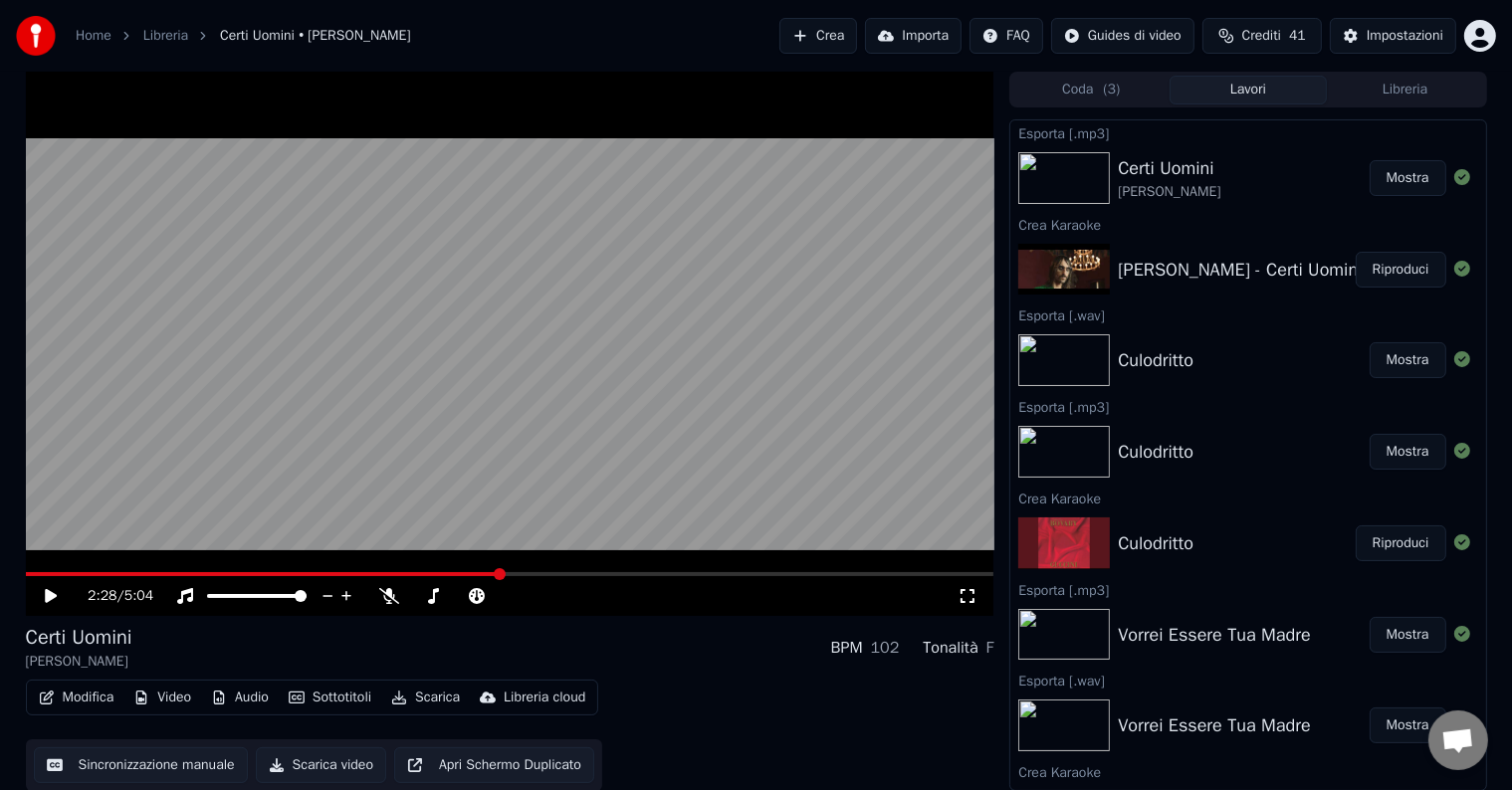 click on "Mostra" at bounding box center (1407, 178) 